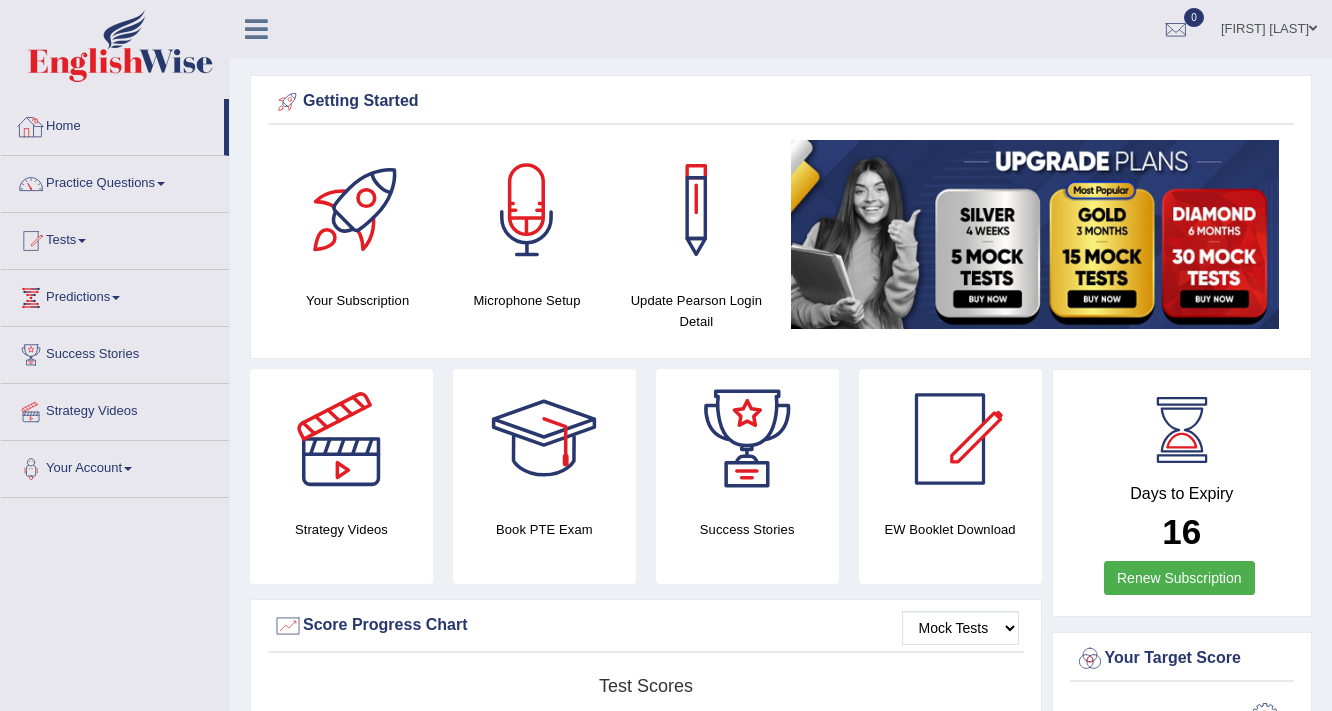 scroll, scrollTop: 0, scrollLeft: 0, axis: both 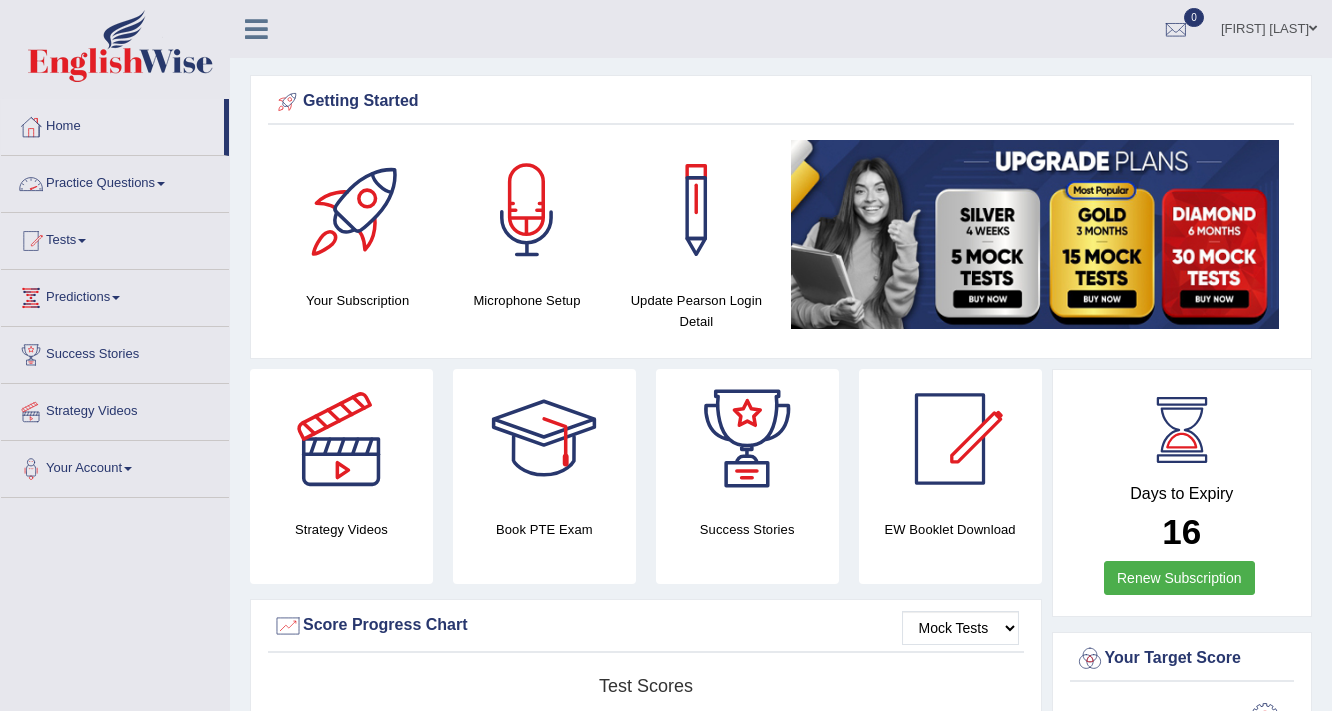 click on "Home" at bounding box center (112, 124) 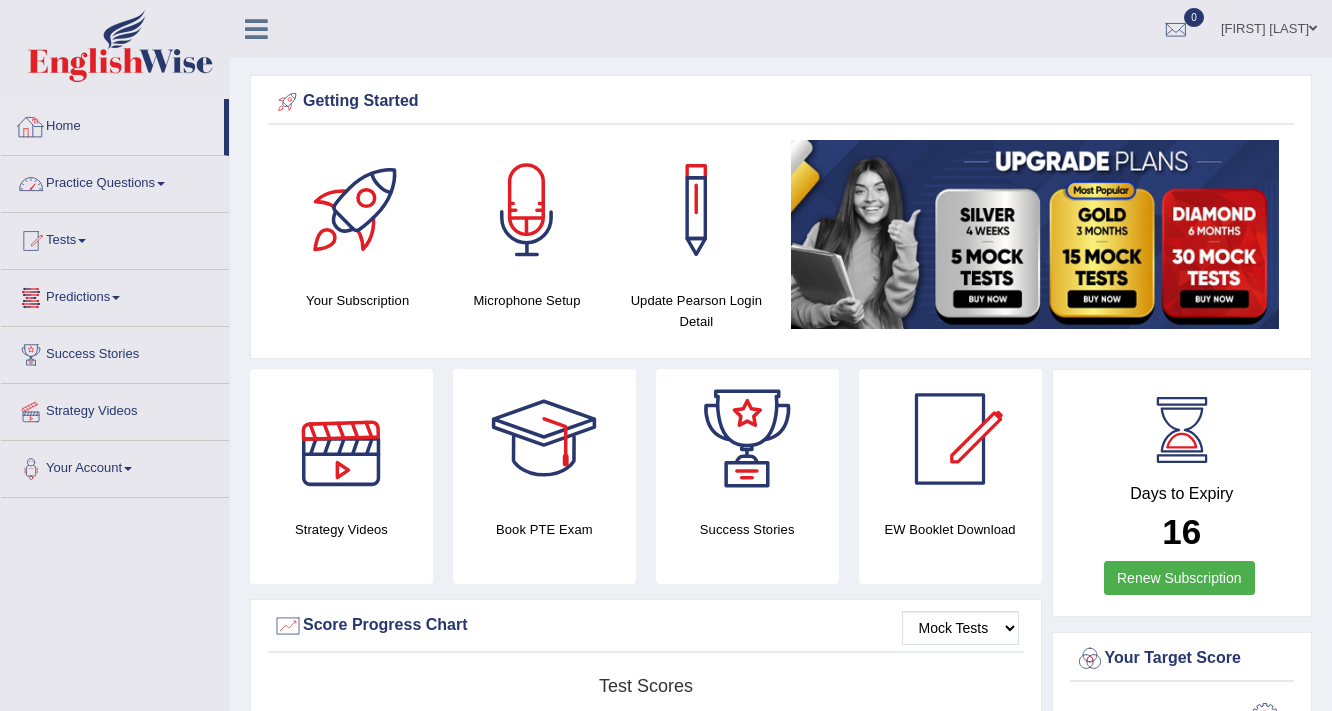 scroll, scrollTop: 0, scrollLeft: 0, axis: both 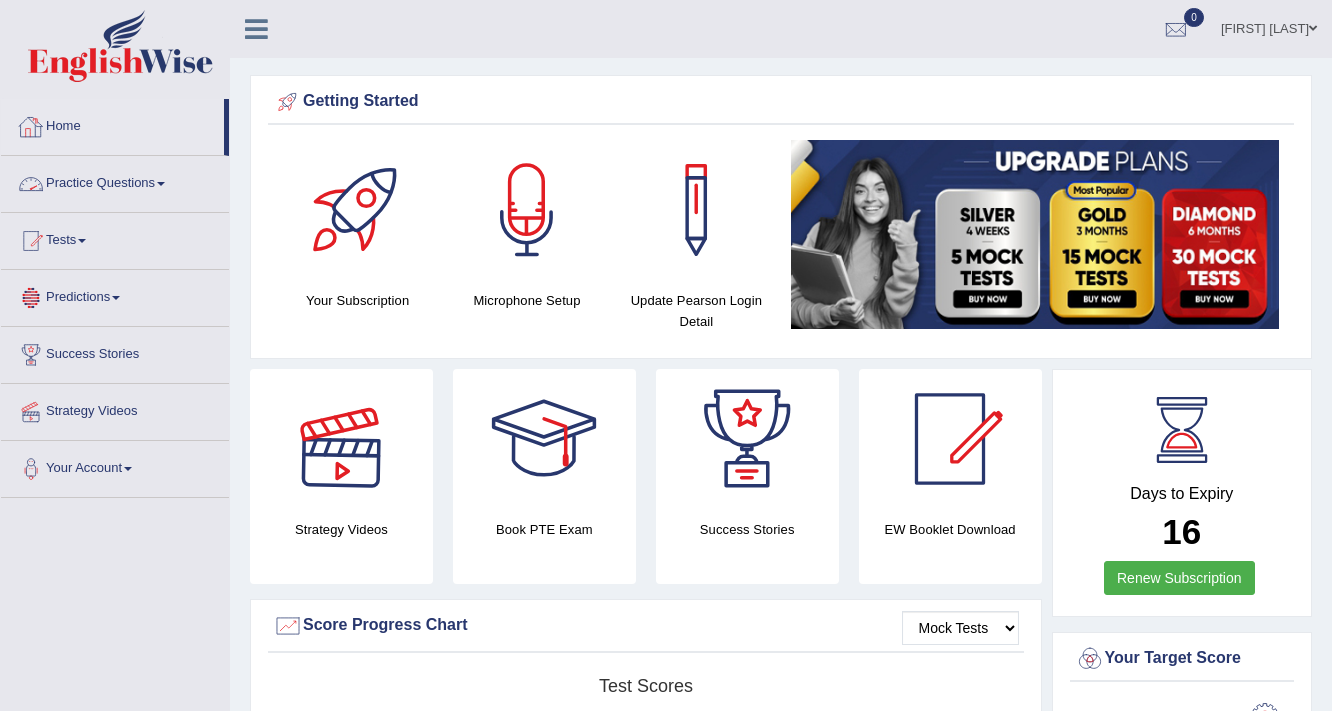 click on "Home" at bounding box center (112, 124) 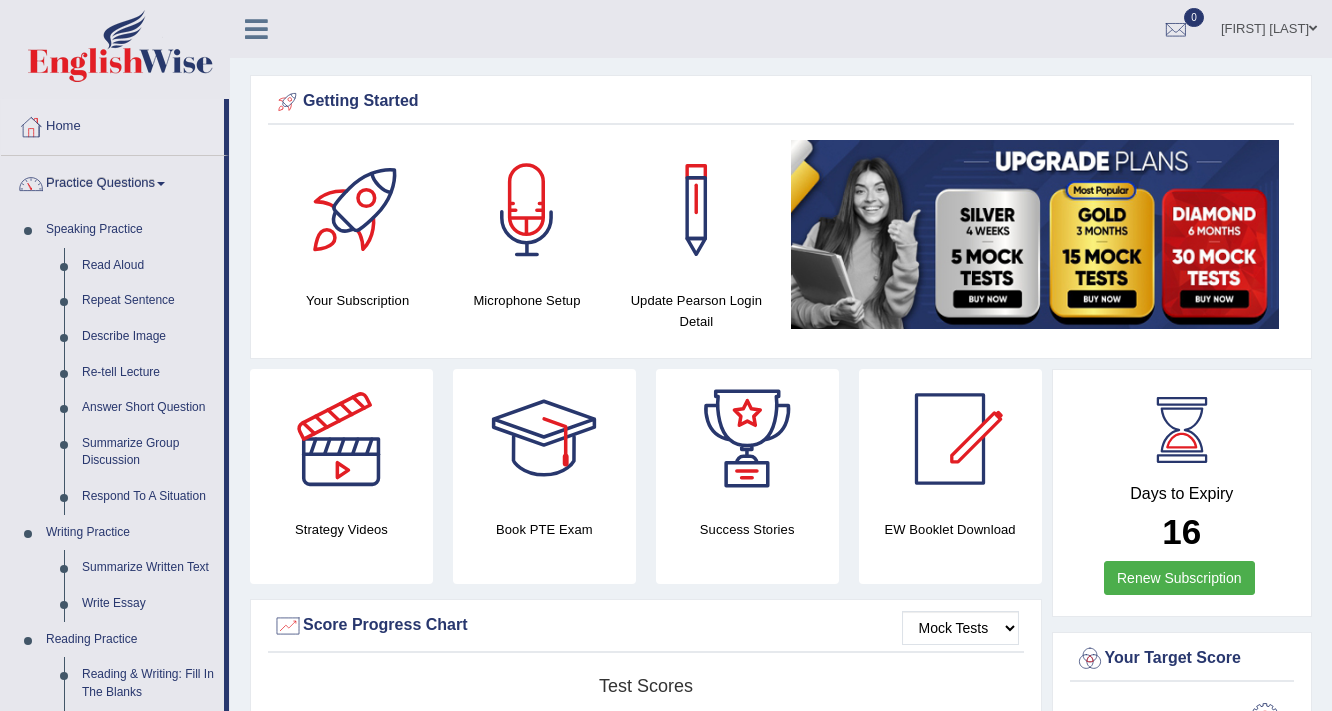scroll, scrollTop: 0, scrollLeft: 0, axis: both 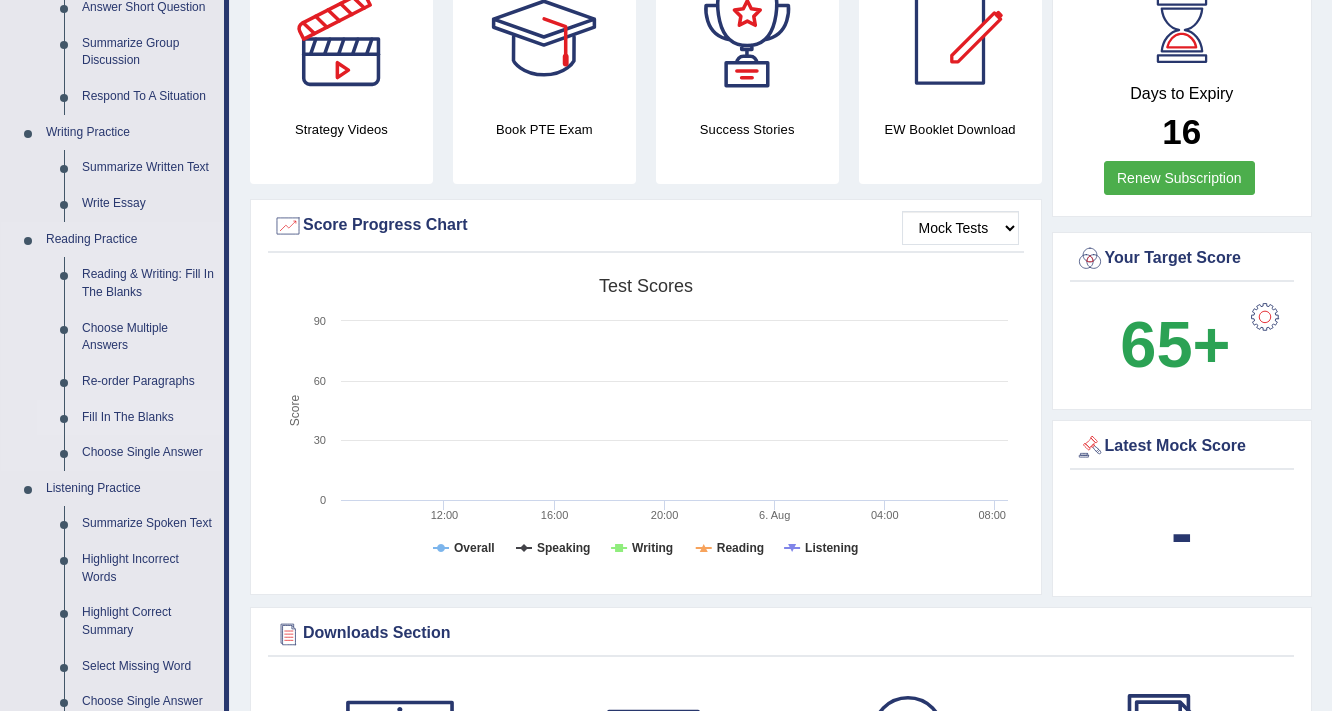 click on "Fill In The Blanks" at bounding box center [148, 418] 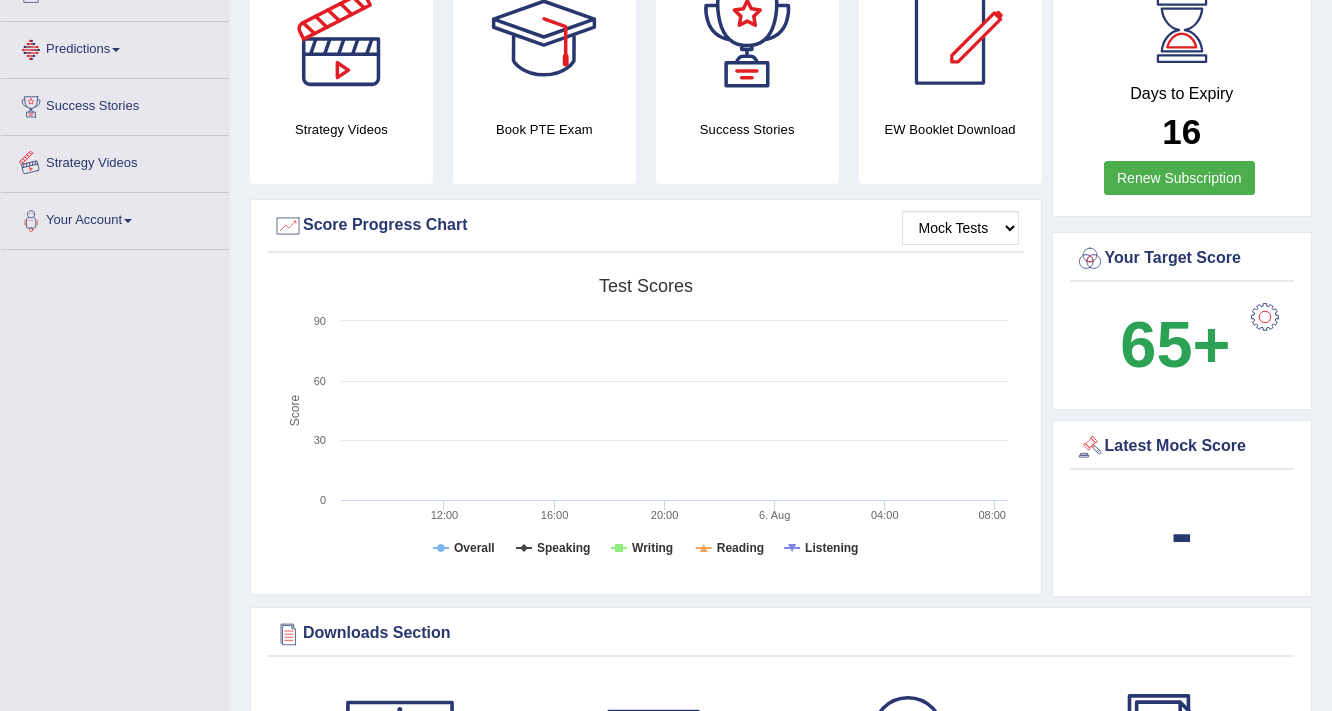 scroll, scrollTop: 615, scrollLeft: 0, axis: vertical 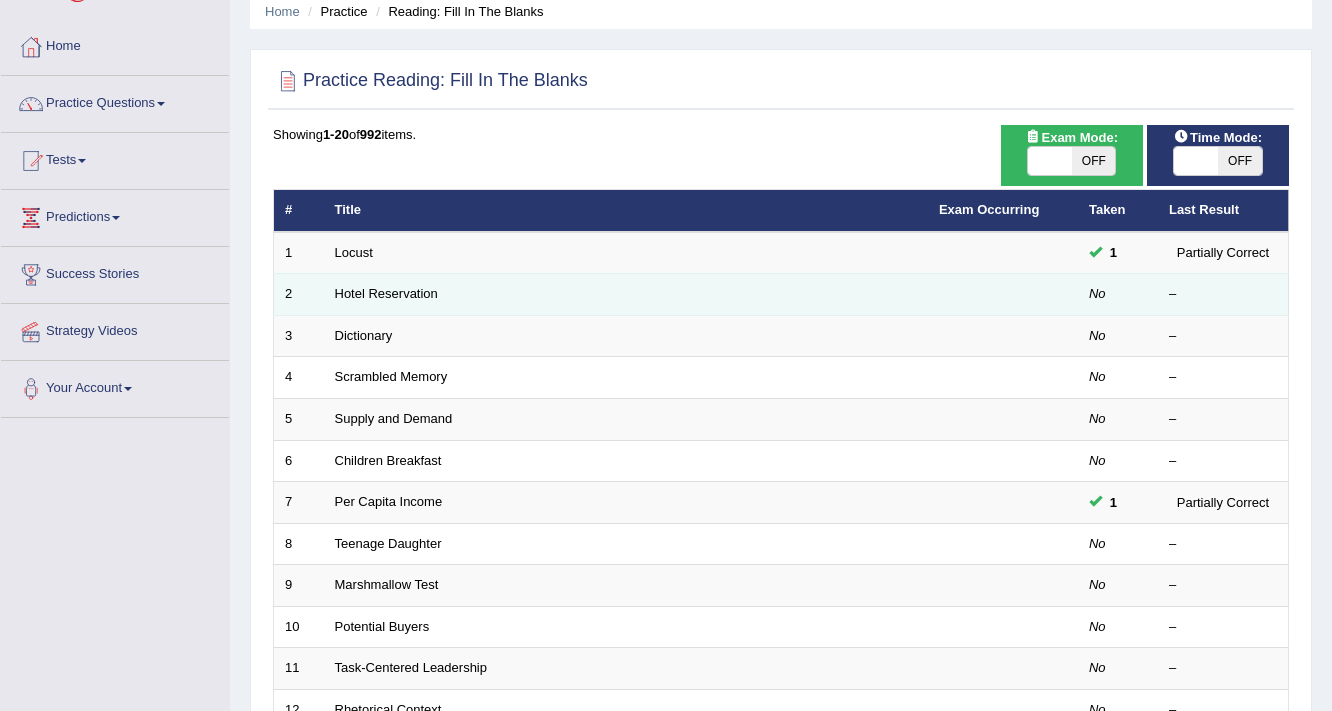 click on "No" at bounding box center (1118, 295) 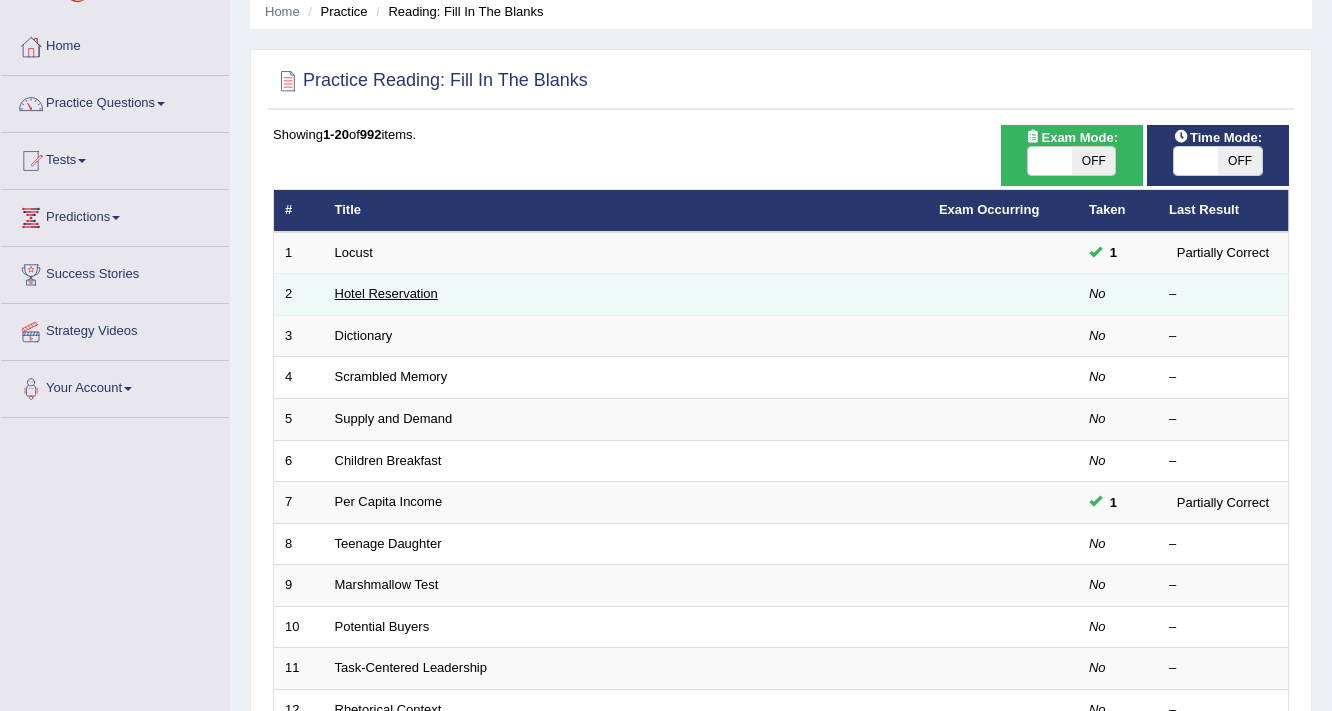 click on "Hotel Reservation" at bounding box center (386, 293) 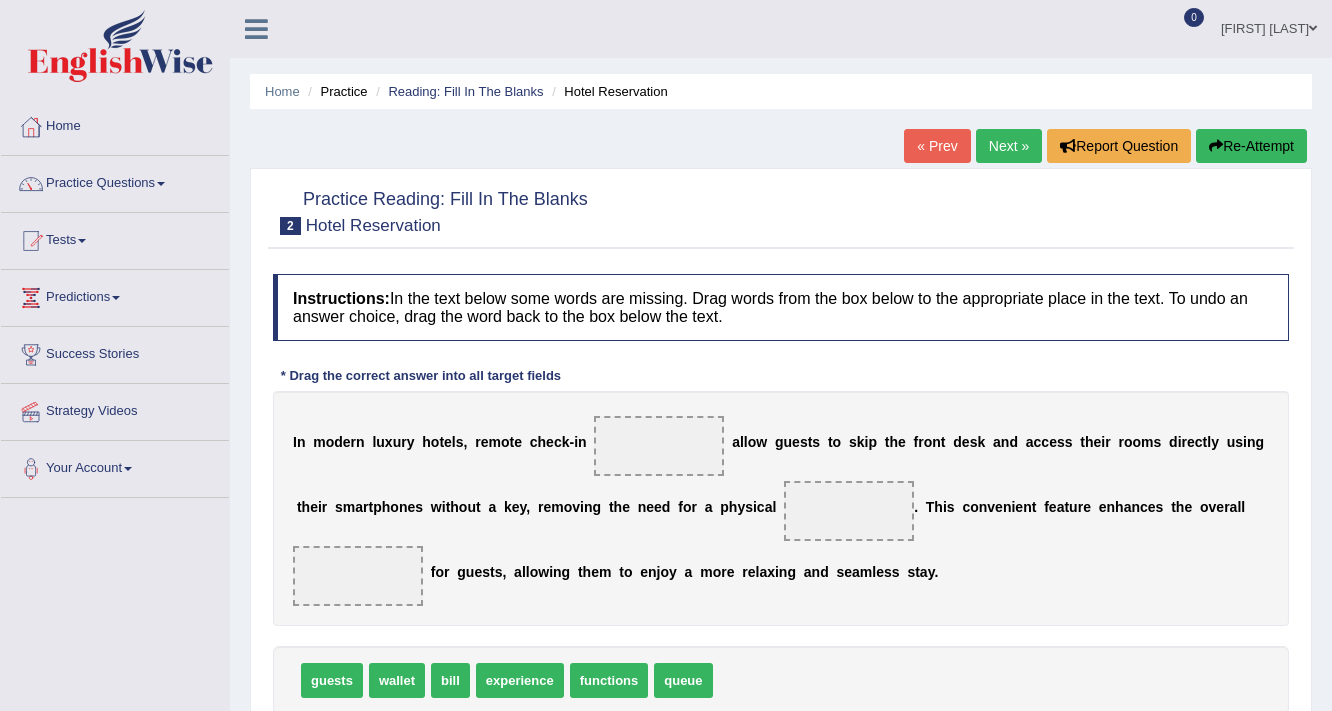 scroll, scrollTop: 0, scrollLeft: 0, axis: both 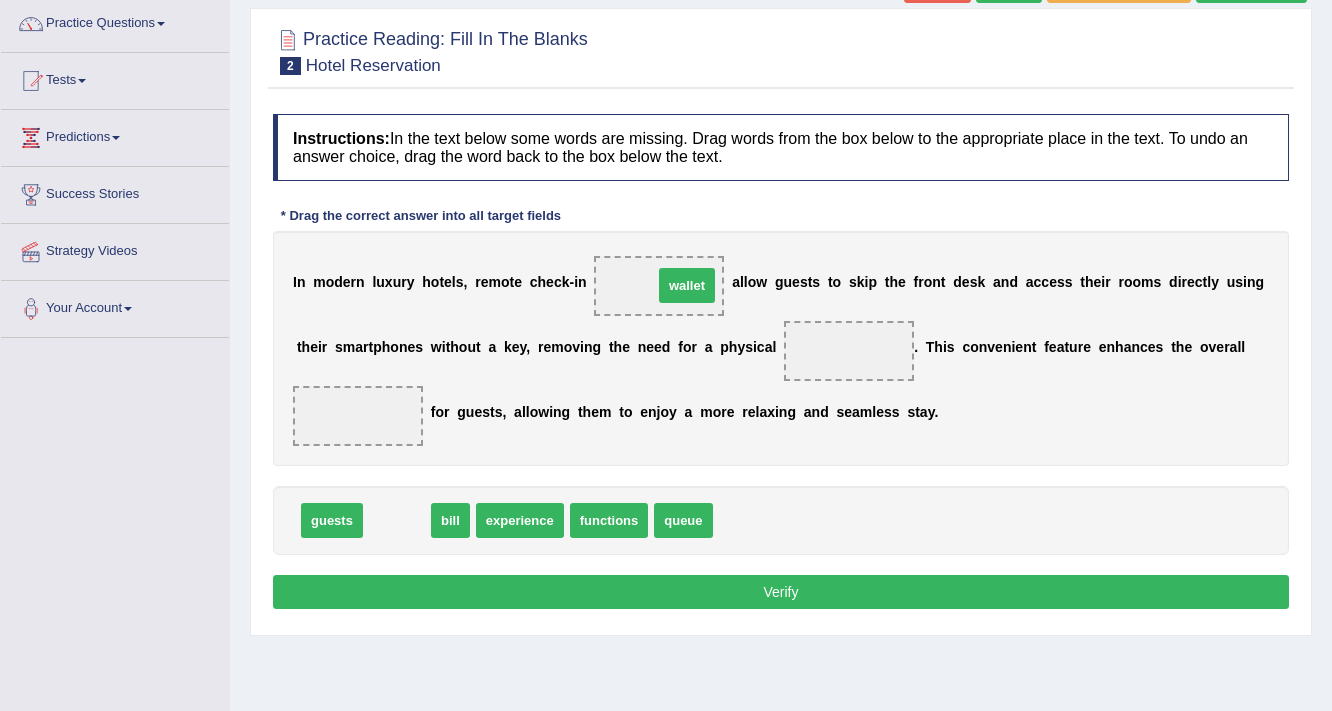 drag, startPoint x: 392, startPoint y: 520, endPoint x: 678, endPoint y: 280, distance: 373.35773 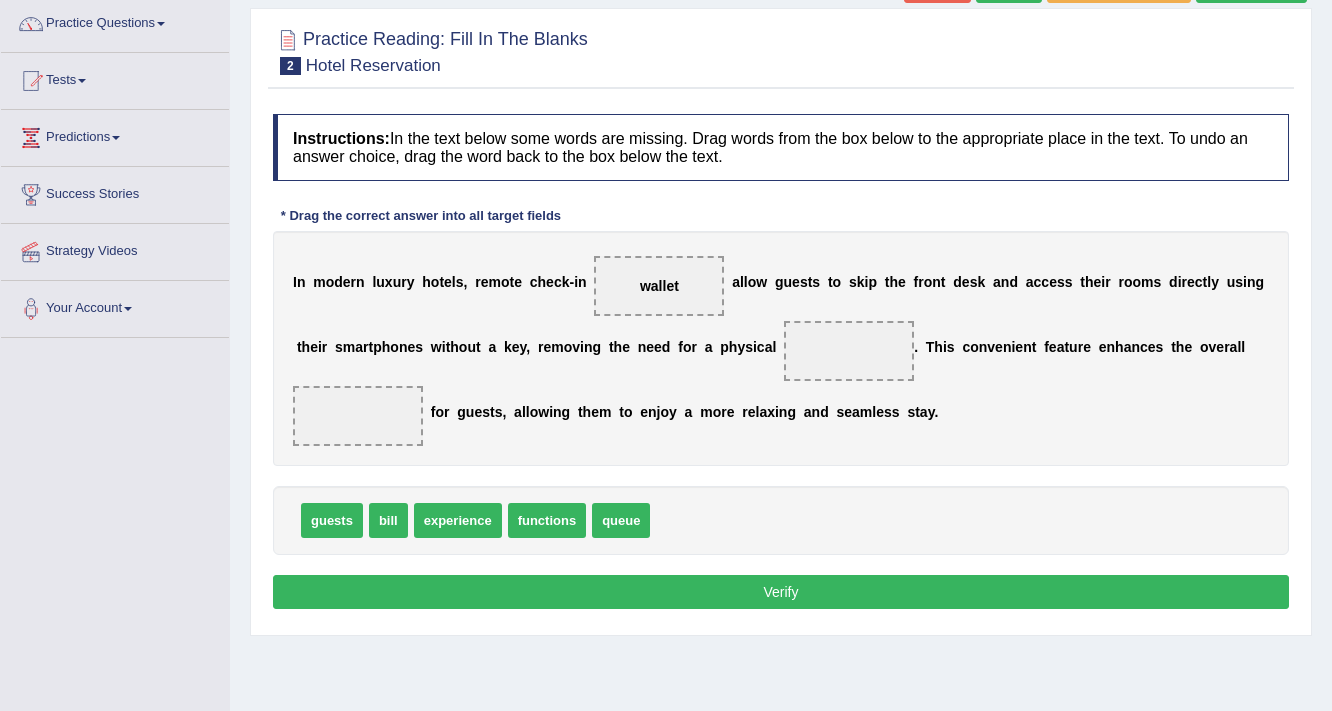 drag, startPoint x: 670, startPoint y: 291, endPoint x: 841, endPoint y: 363, distance: 185.53975 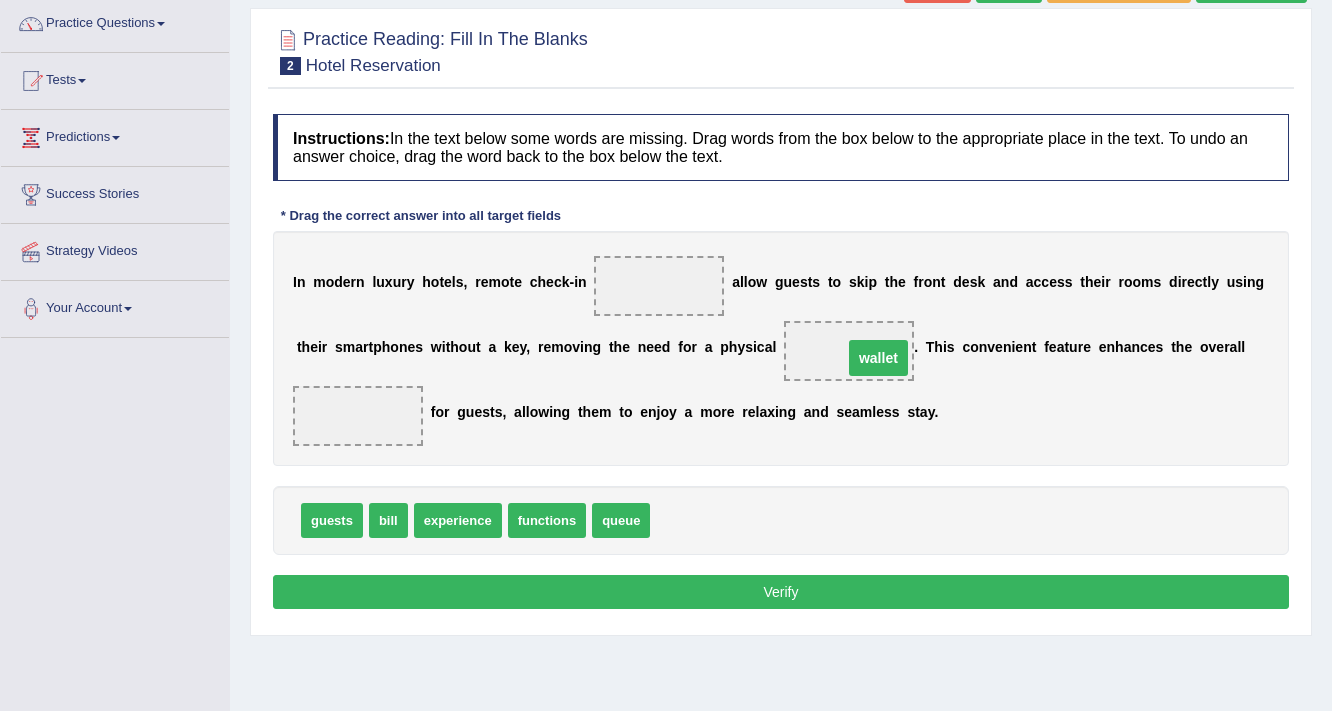 drag, startPoint x: 653, startPoint y: 279, endPoint x: 867, endPoint y: 348, distance: 224.84883 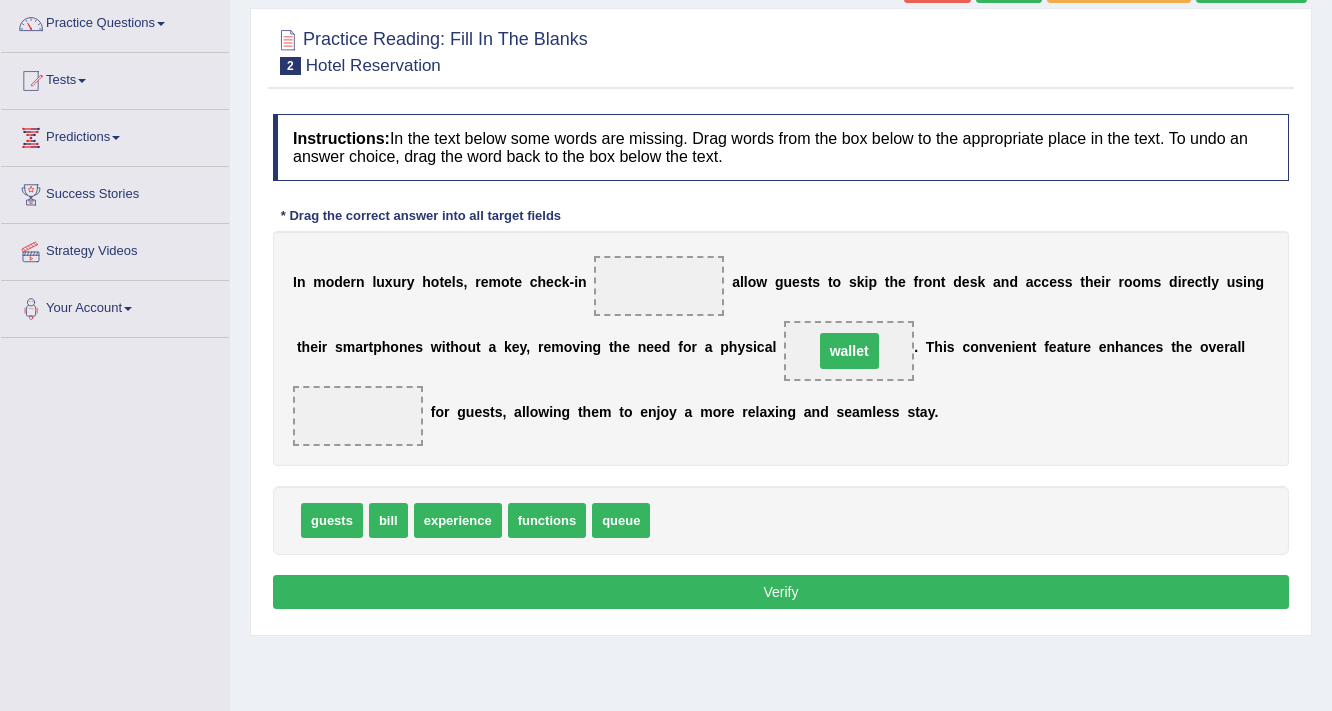 click on "Instructions:  In the text below some words are missing. Drag words from the box below to the appropriate place in the text. To undo an answer choice, drag the word back to the box below the text.
* Drag the correct answer into all target fields I n    m o d e r n    l u x u r y    h o t e l s ,    r e m o t e    c h e c k - i n       a l l o w    g u e s t s    t o    s k i p    t h e    f r o n t    d e s k    a n d    a c c e s s    t h e i r    r o o m s    d i r e c t l y    u s i n g    t h e i r    s m a r t p h o n e s    w i t h o u t    a    k e y ,    r e m o v i n g    t h e    n e e d    f o r    a    p h y s i c a l    wallet .    T h i s    c o n v e n i e n t    f e a t u r e    e n h a n c e s    t h e    o v e r a l l       f o r    g u e s t s ,    a l l o w i n g    t h e m    t o    e n j o y    a    m o r e    r e l a x i n g    a n d    s e a m l e s s    s t a y . guests bill experience functions queue Result:  Verify" at bounding box center (781, 364) 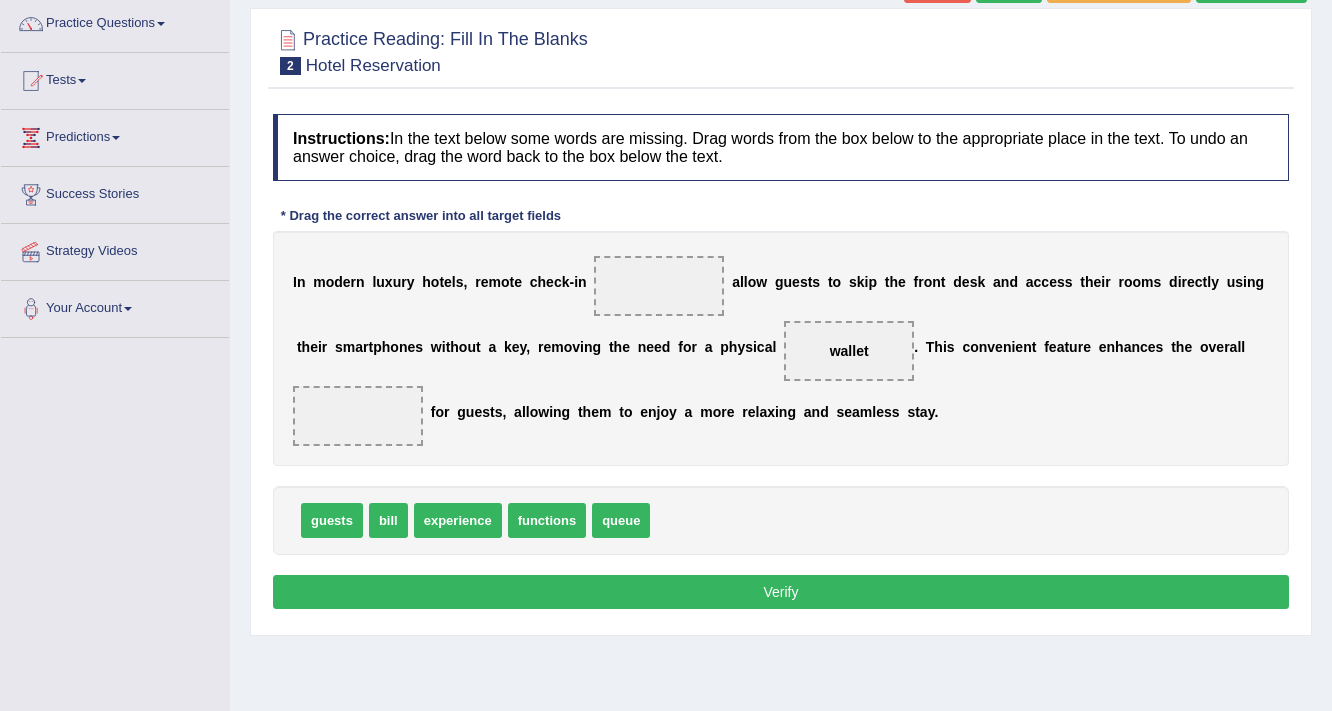 click on "functions" at bounding box center (547, 520) 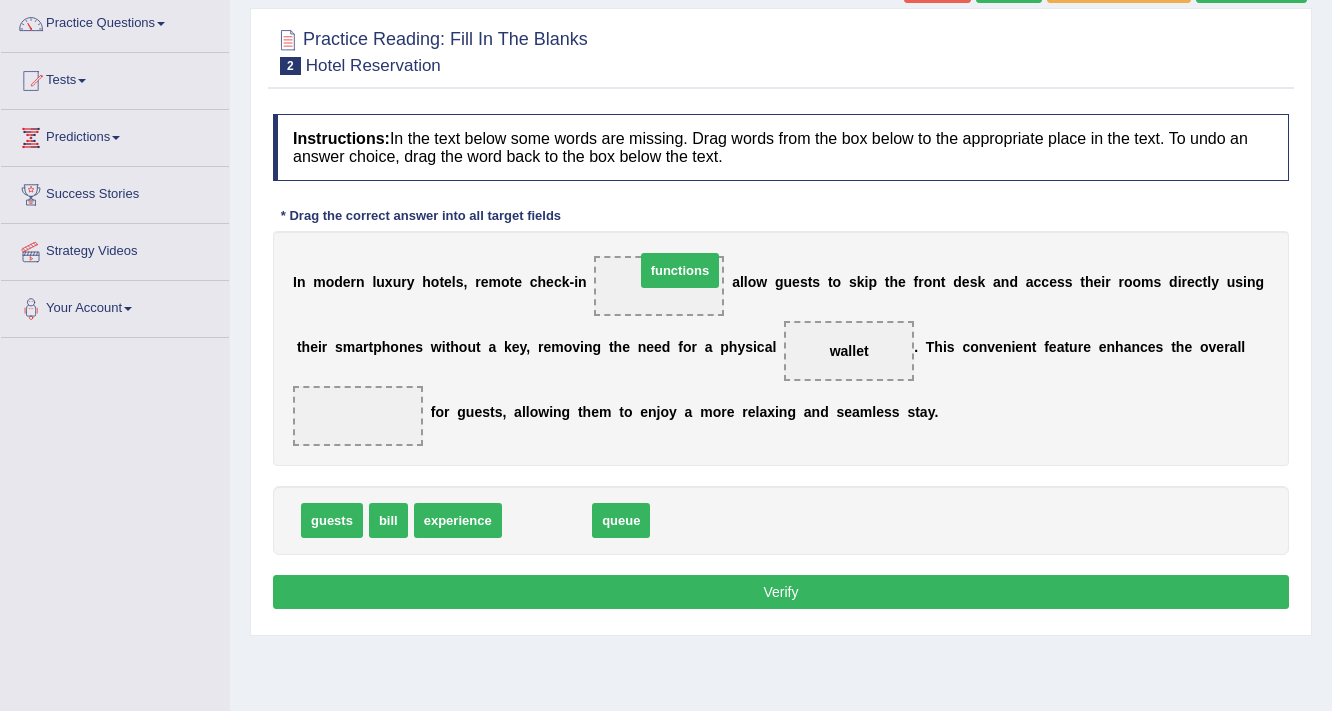 drag, startPoint x: 537, startPoint y: 518, endPoint x: 668, endPoint y: 276, distance: 275.18176 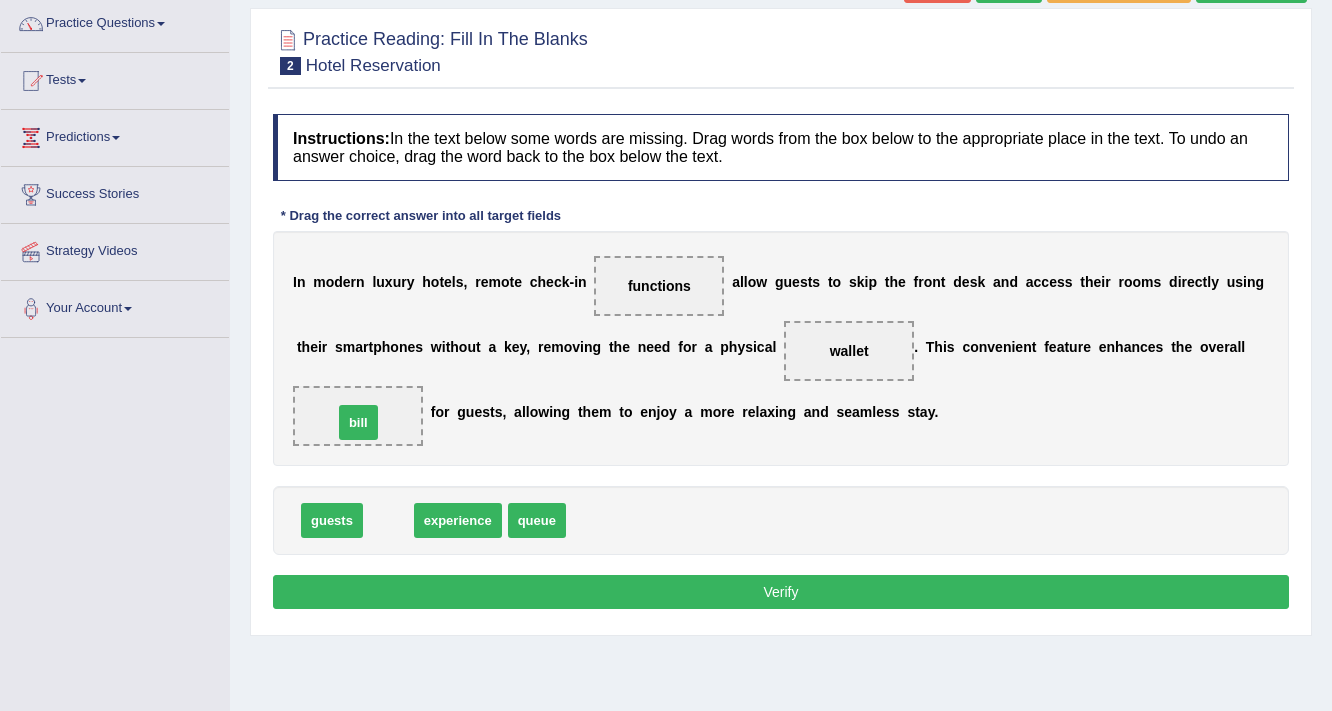 drag, startPoint x: 392, startPoint y: 516, endPoint x: 362, endPoint y: 418, distance: 102.48902 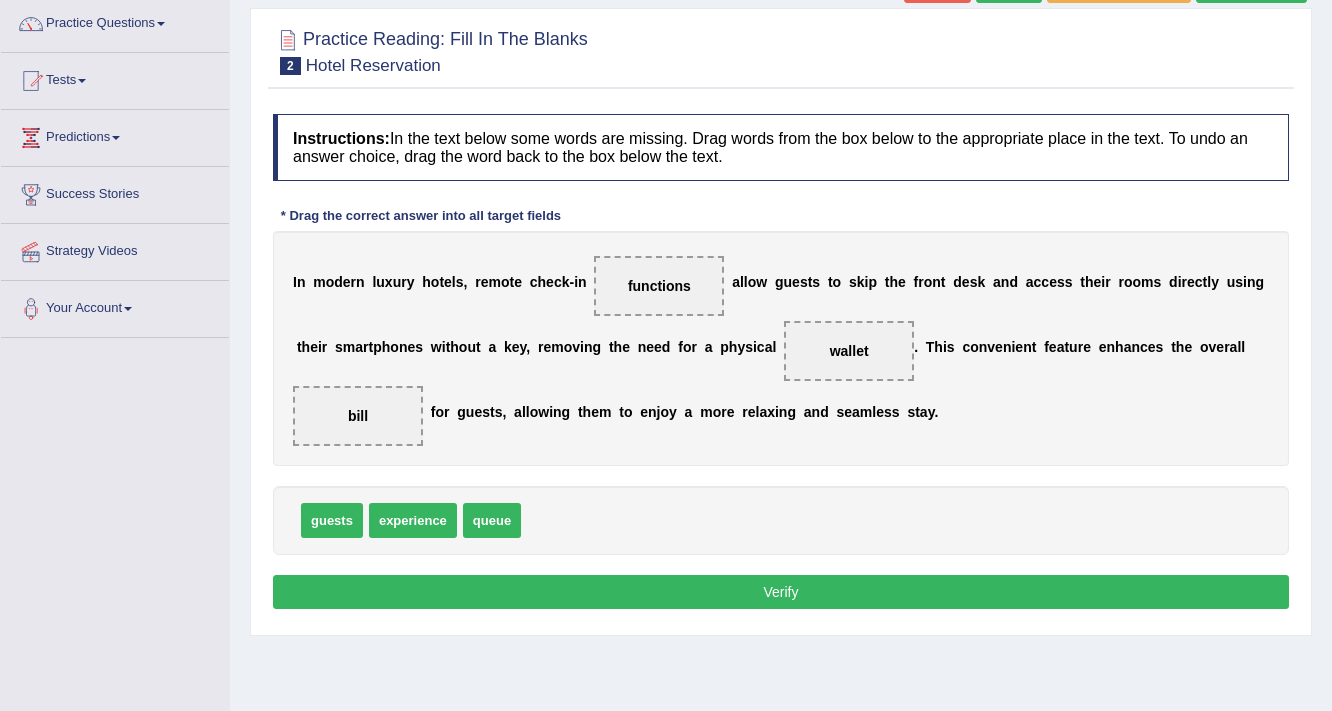 click on "Verify" at bounding box center (781, 592) 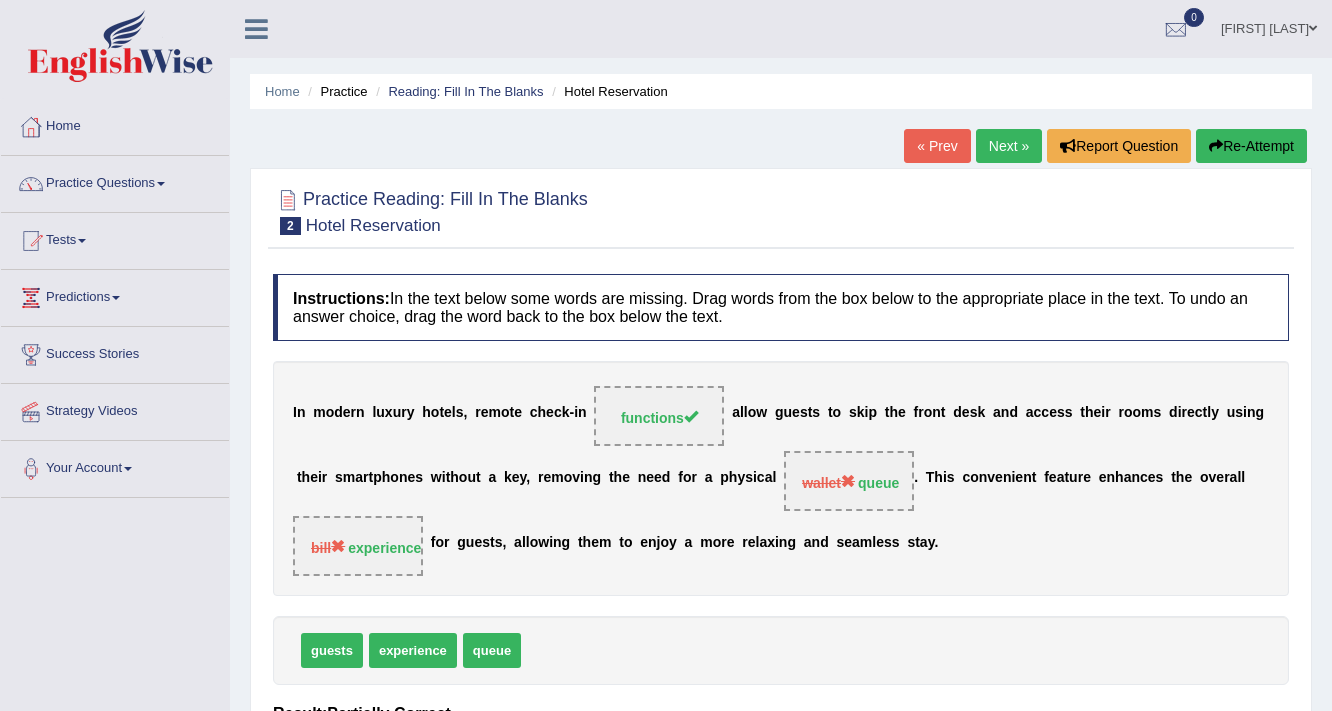 scroll, scrollTop: 0, scrollLeft: 0, axis: both 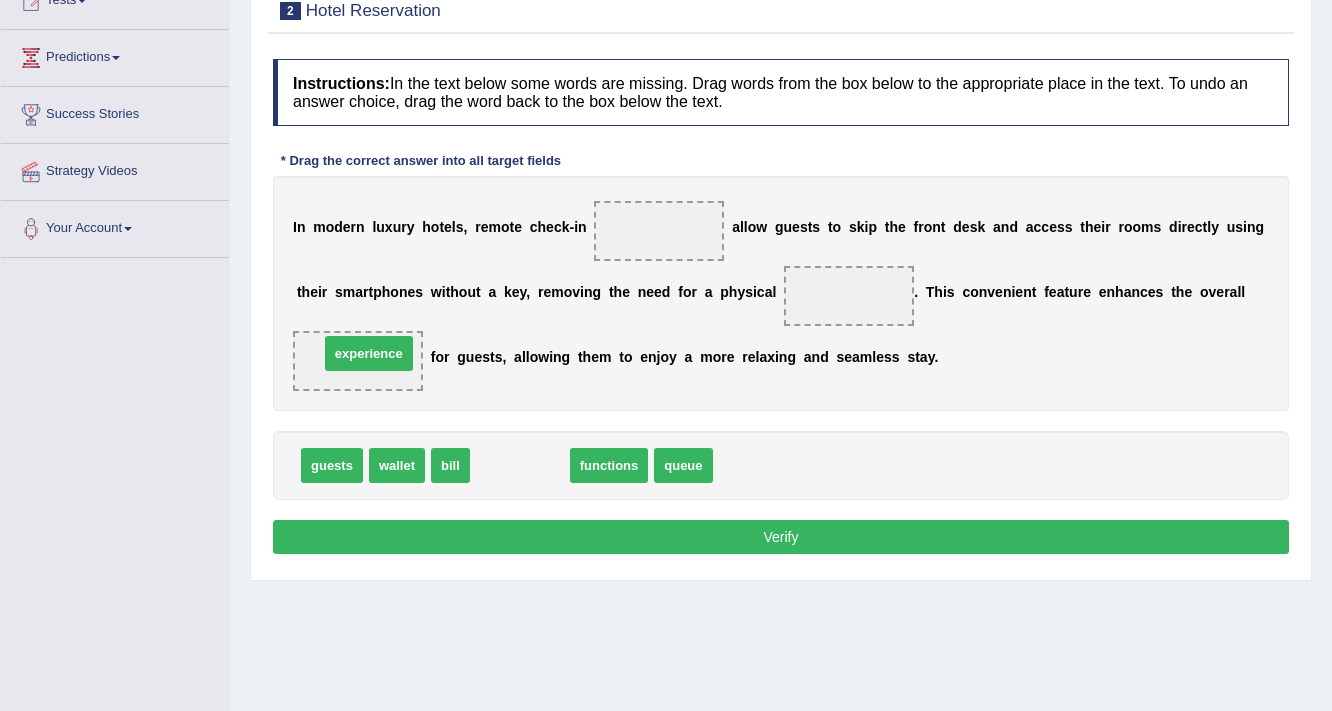 drag, startPoint x: 519, startPoint y: 461, endPoint x: 366, endPoint y: 354, distance: 186.70297 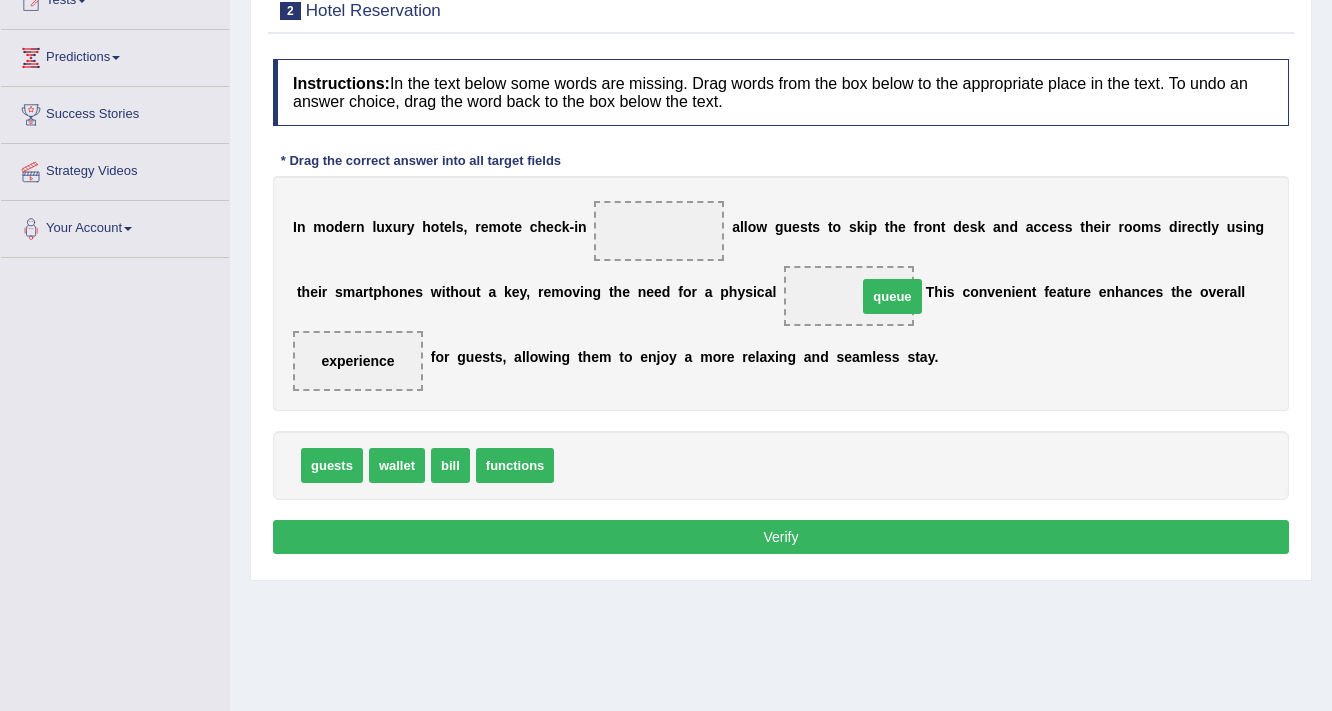 drag, startPoint x: 597, startPoint y: 458, endPoint x: 885, endPoint y: 288, distance: 334.43085 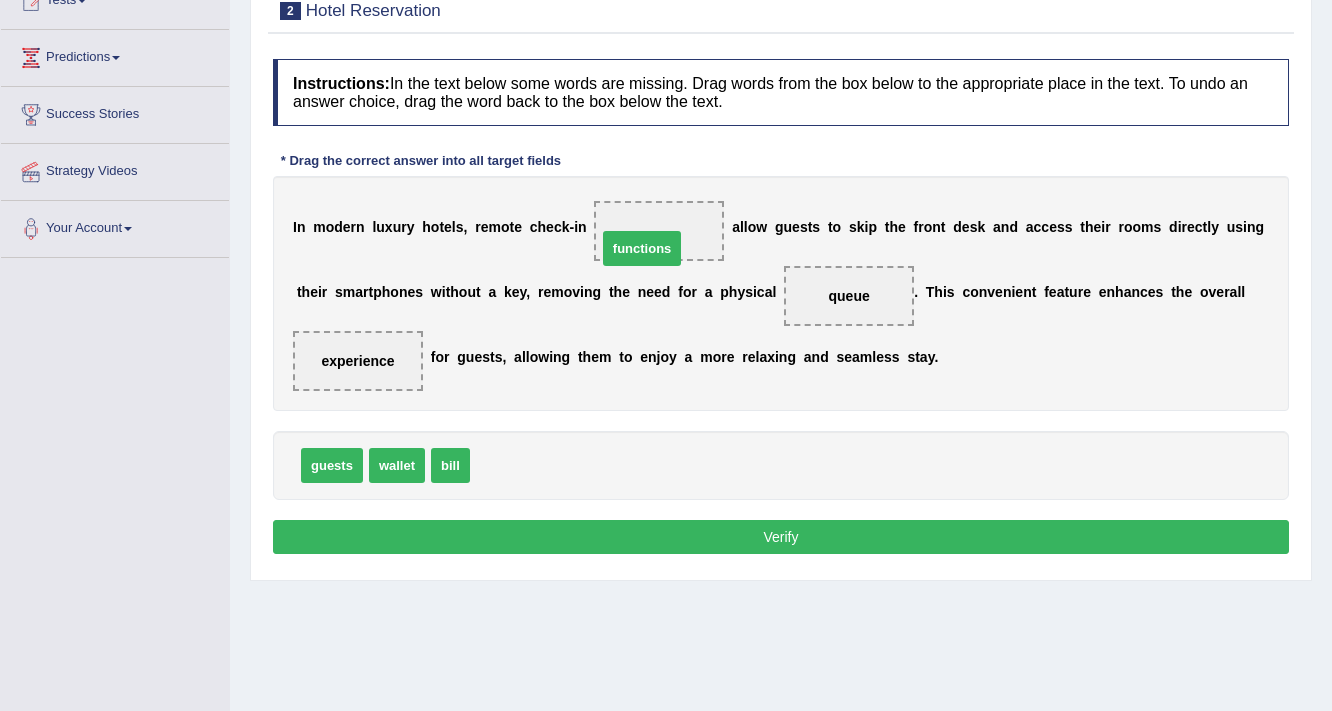 drag, startPoint x: 527, startPoint y: 461, endPoint x: 654, endPoint y: 244, distance: 251.4319 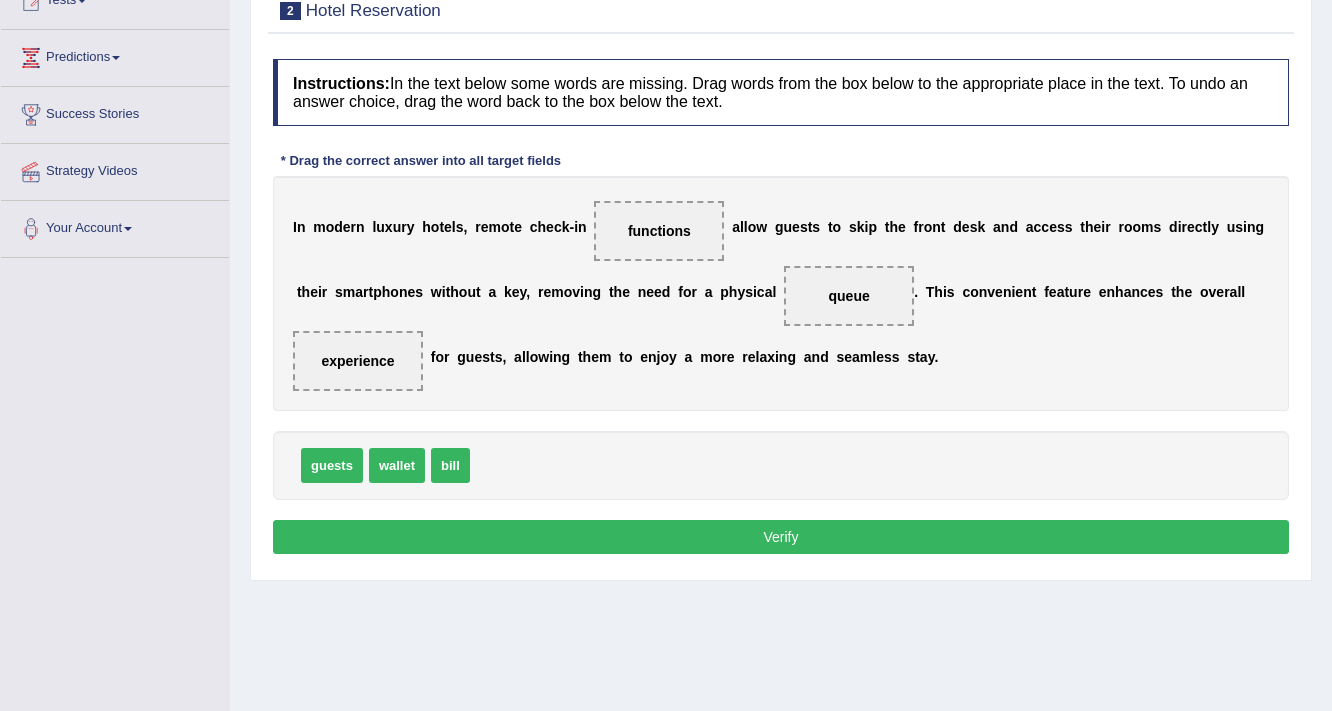 click on "Verify" at bounding box center (781, 537) 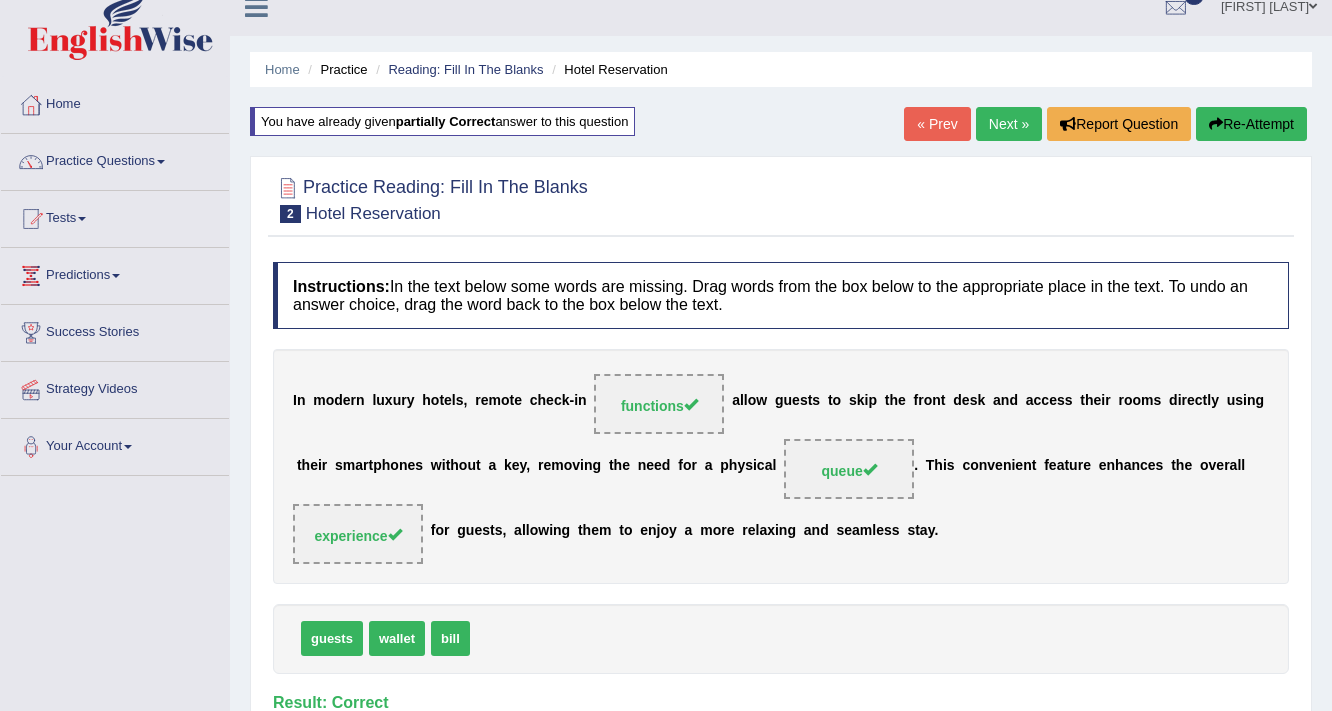 scroll, scrollTop: 0, scrollLeft: 0, axis: both 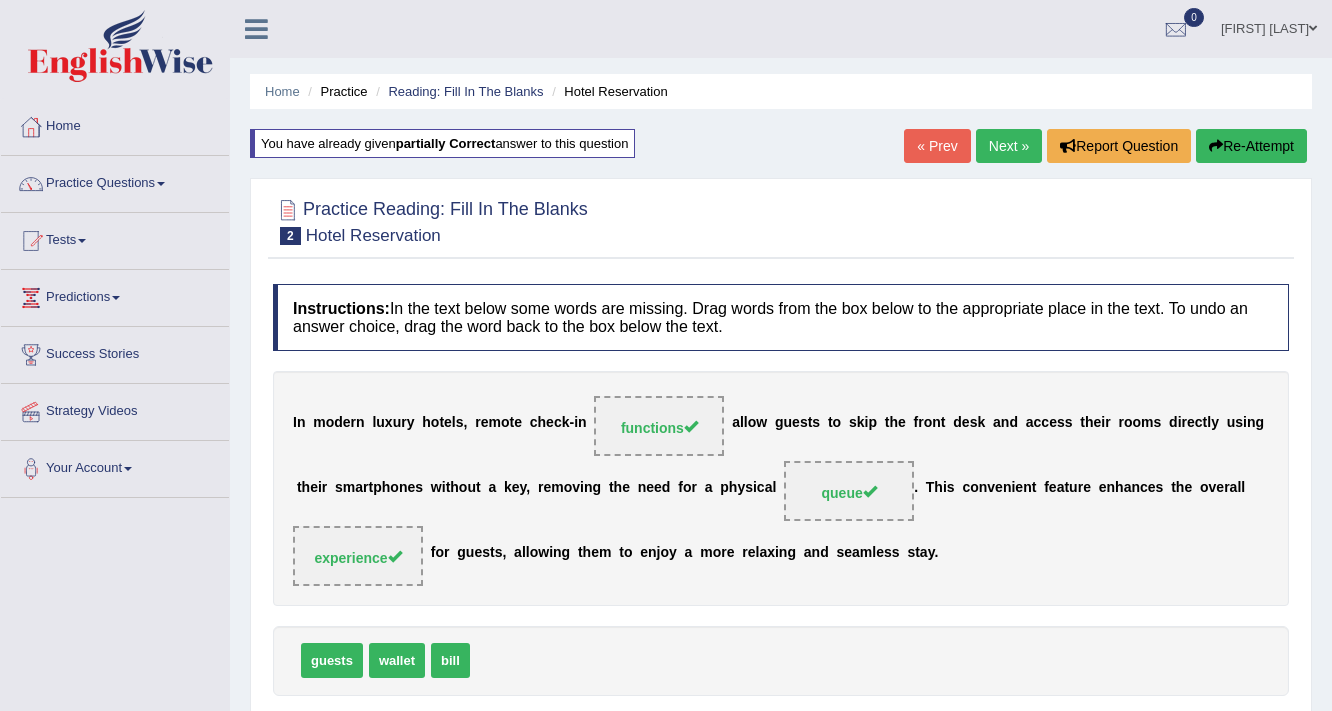 click on "Next »" at bounding box center [1009, 146] 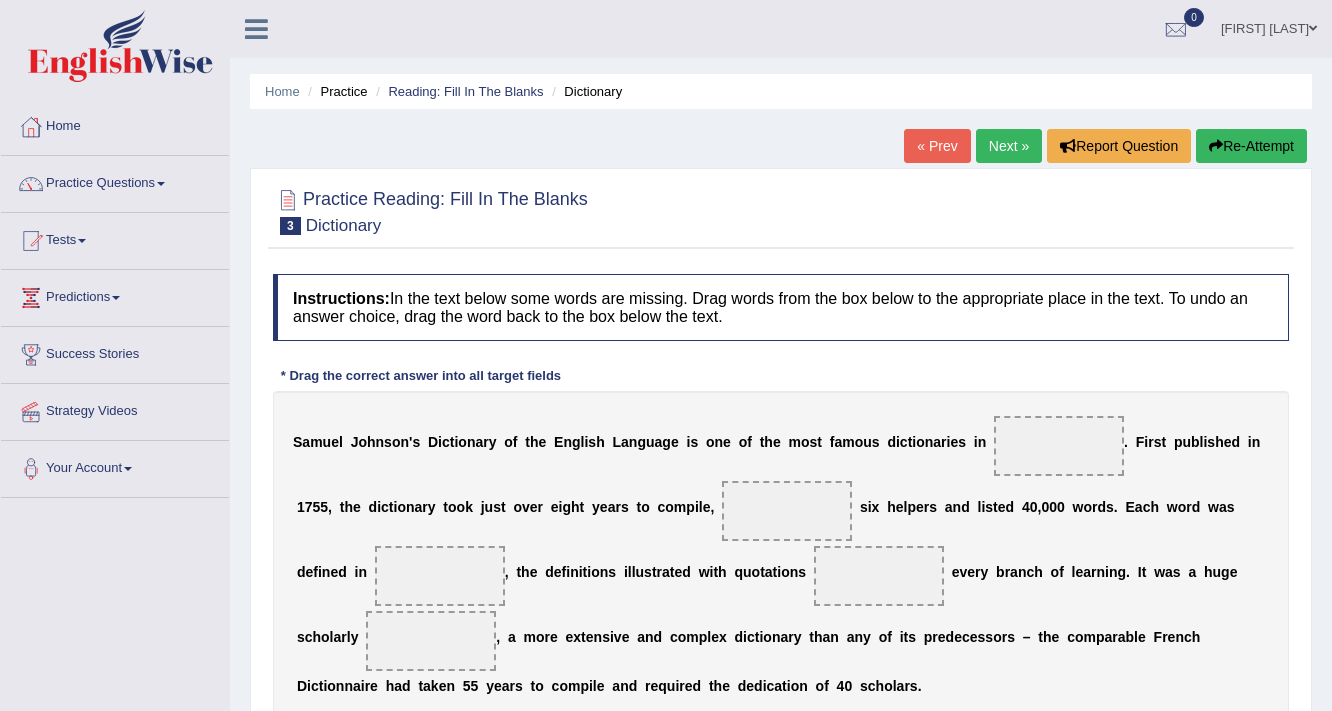 scroll, scrollTop: 0, scrollLeft: 0, axis: both 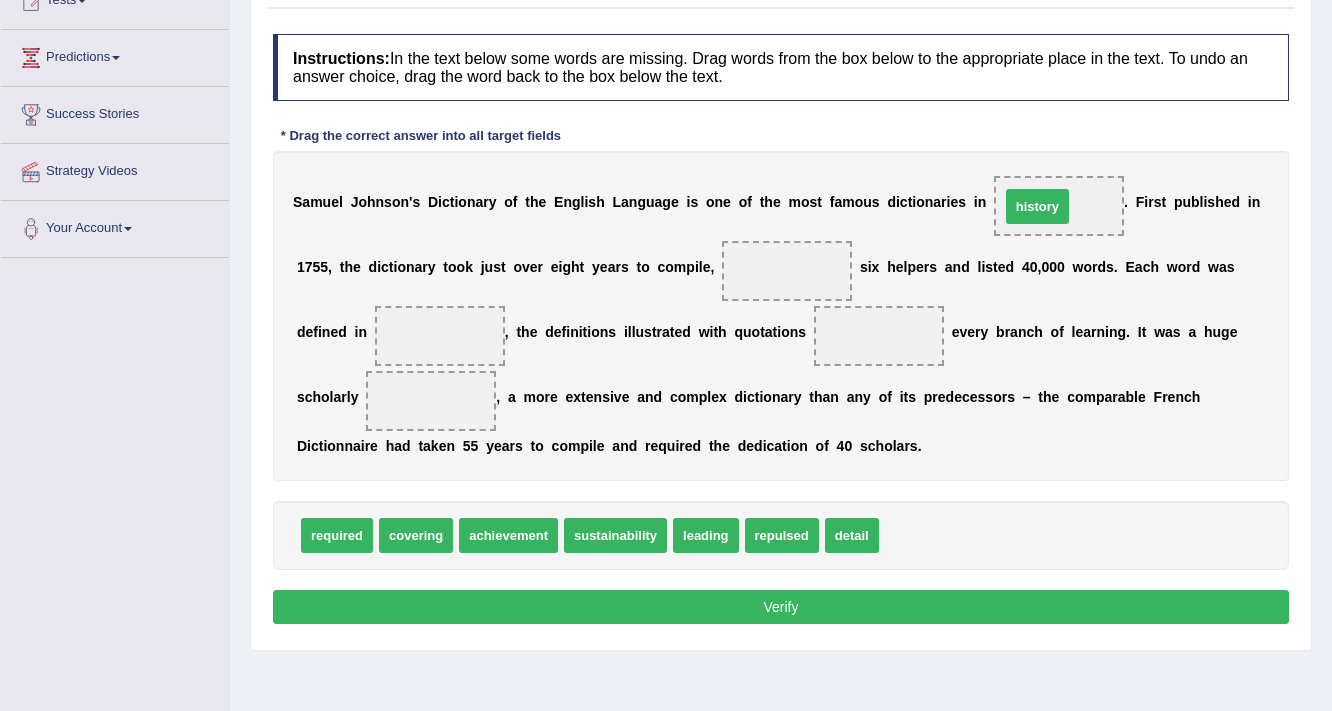 drag, startPoint x: 912, startPoint y: 526, endPoint x: 1033, endPoint y: 197, distance: 350.5453 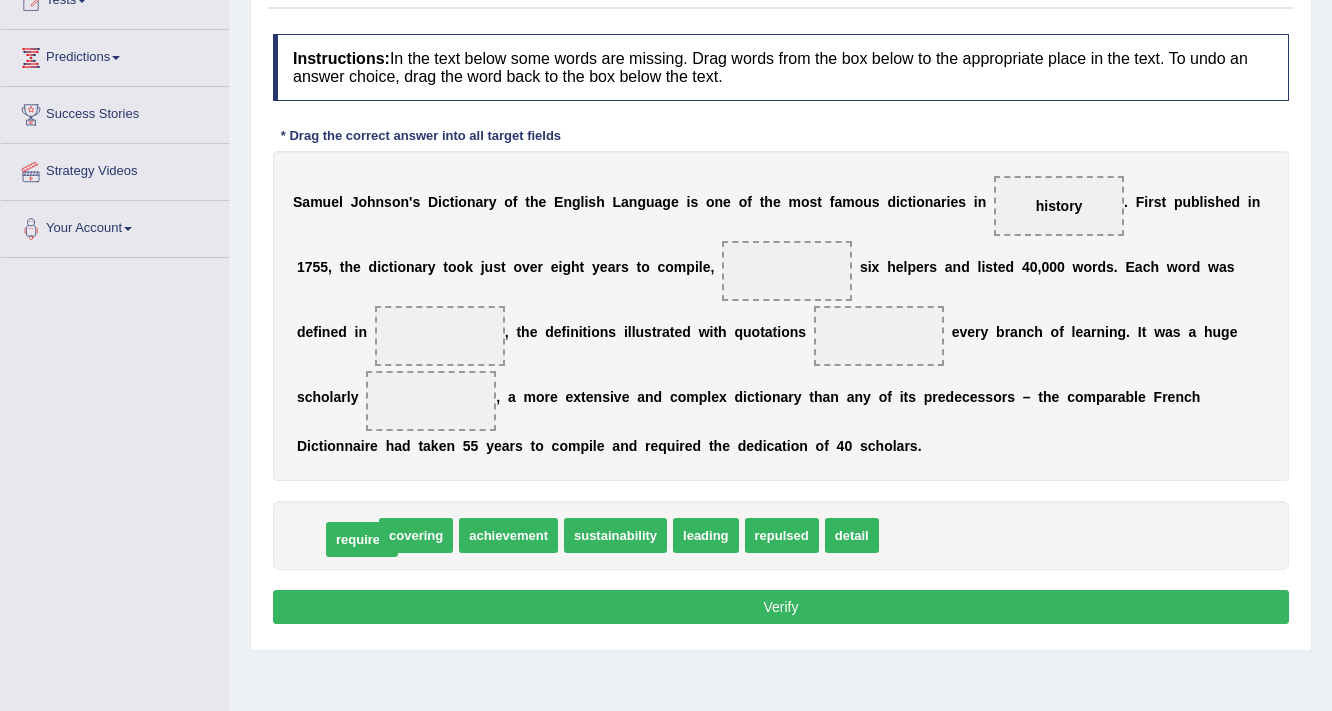 drag, startPoint x: 344, startPoint y: 540, endPoint x: 364, endPoint y: 539, distance: 20.024984 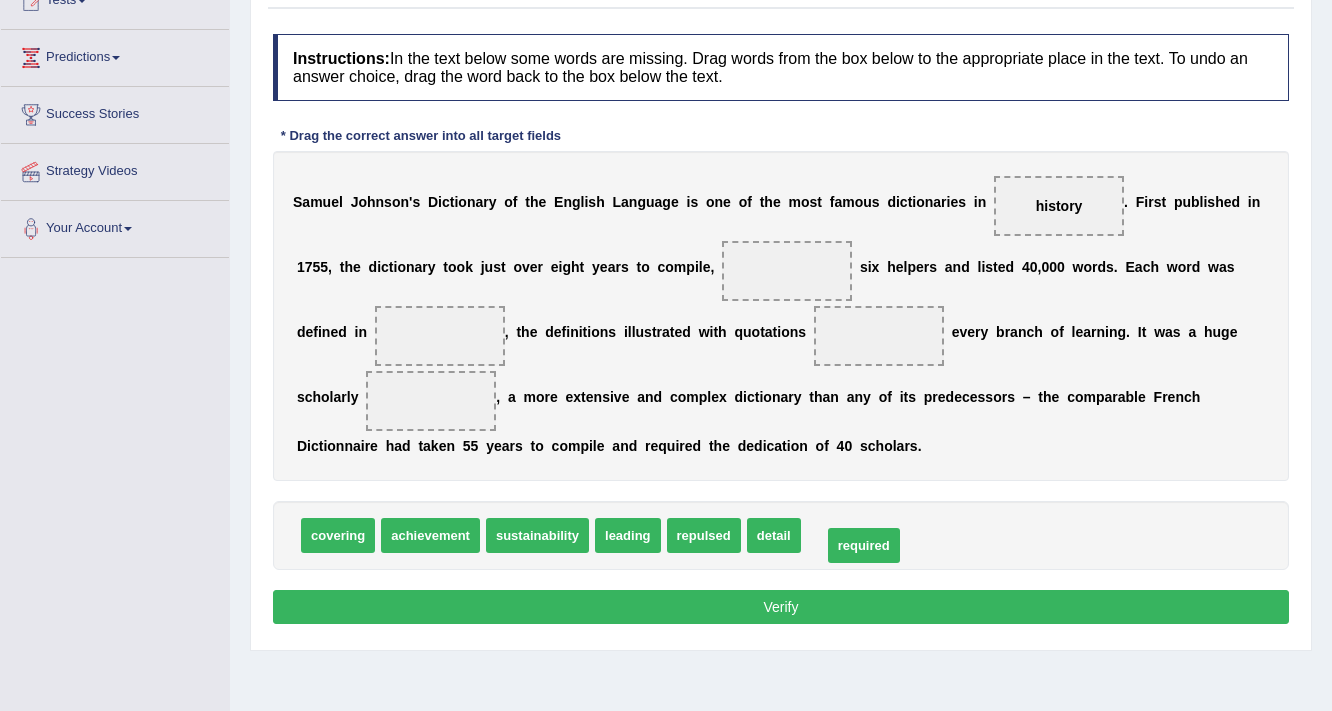drag, startPoint x: 862, startPoint y: 540, endPoint x: 877, endPoint y: 544, distance: 15.524175 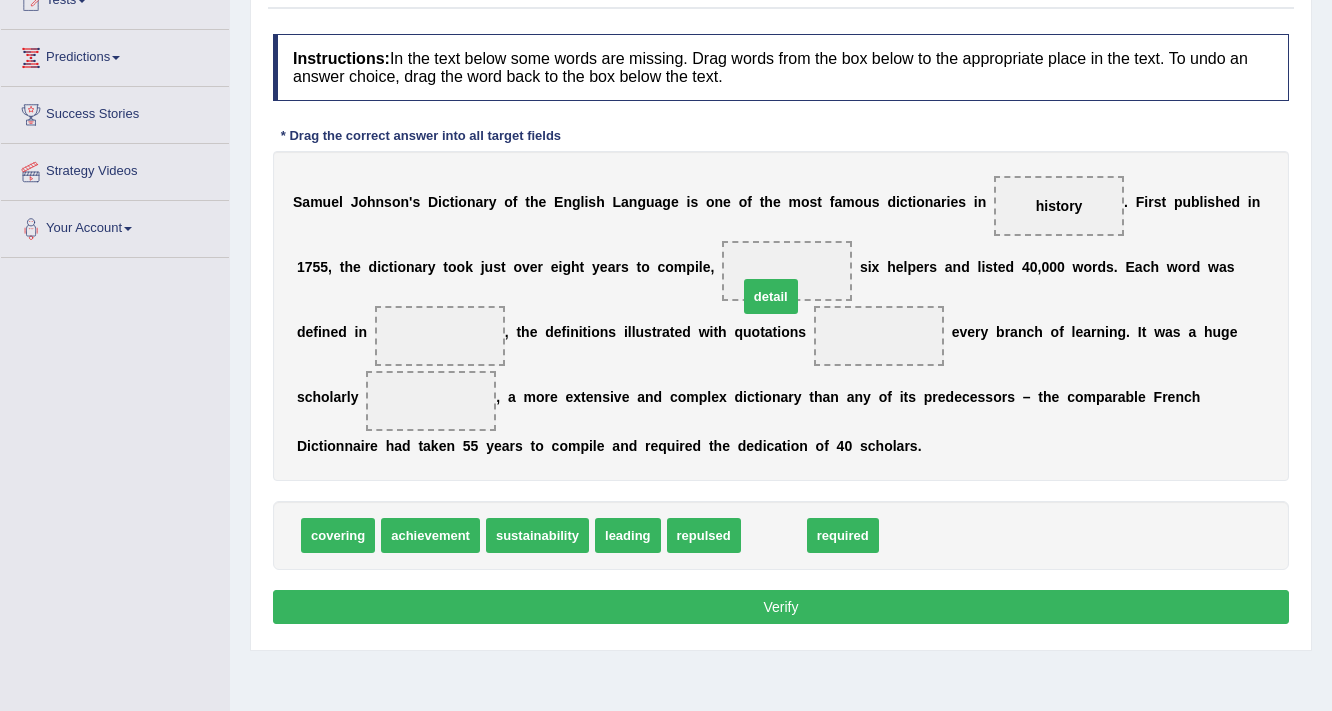 drag, startPoint x: 776, startPoint y: 535, endPoint x: 773, endPoint y: 295, distance: 240.01875 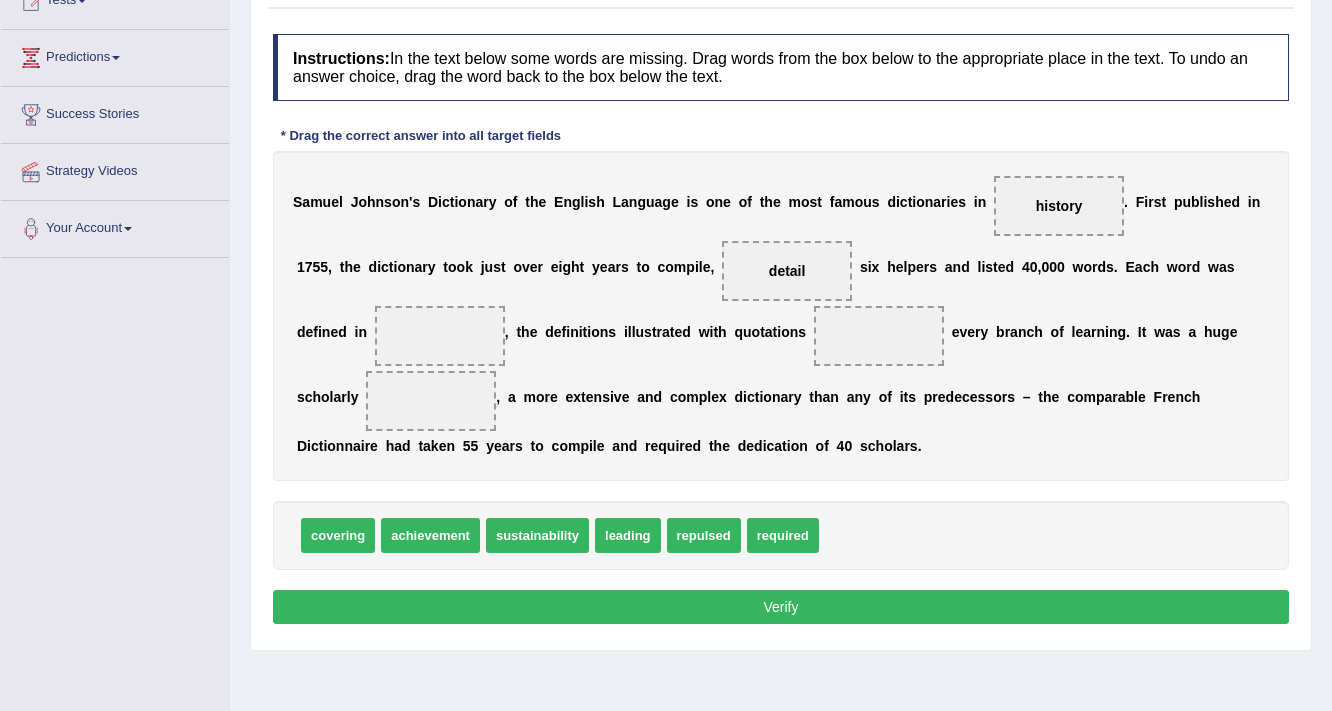 click on "sustainability" at bounding box center (537, 535) 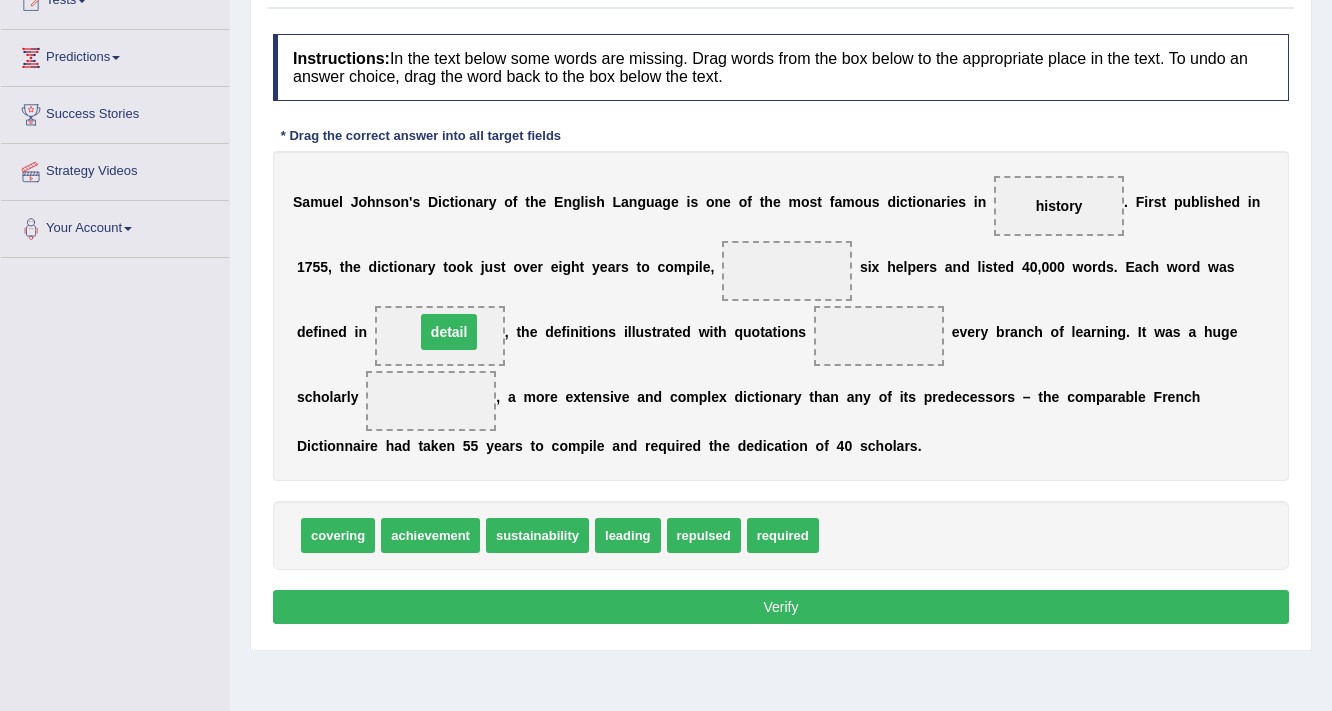 drag, startPoint x: 795, startPoint y: 268, endPoint x: 457, endPoint y: 329, distance: 343.46033 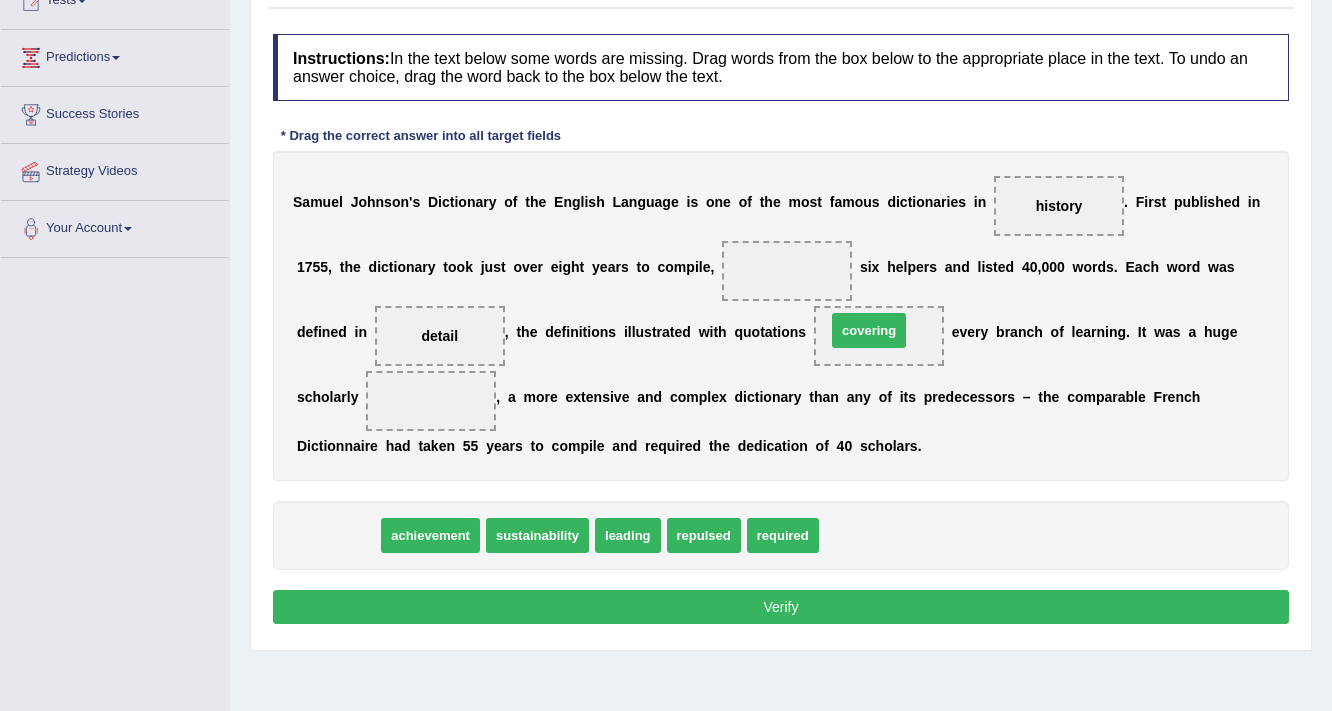 drag, startPoint x: 350, startPoint y: 543, endPoint x: 881, endPoint y: 338, distance: 569.1977 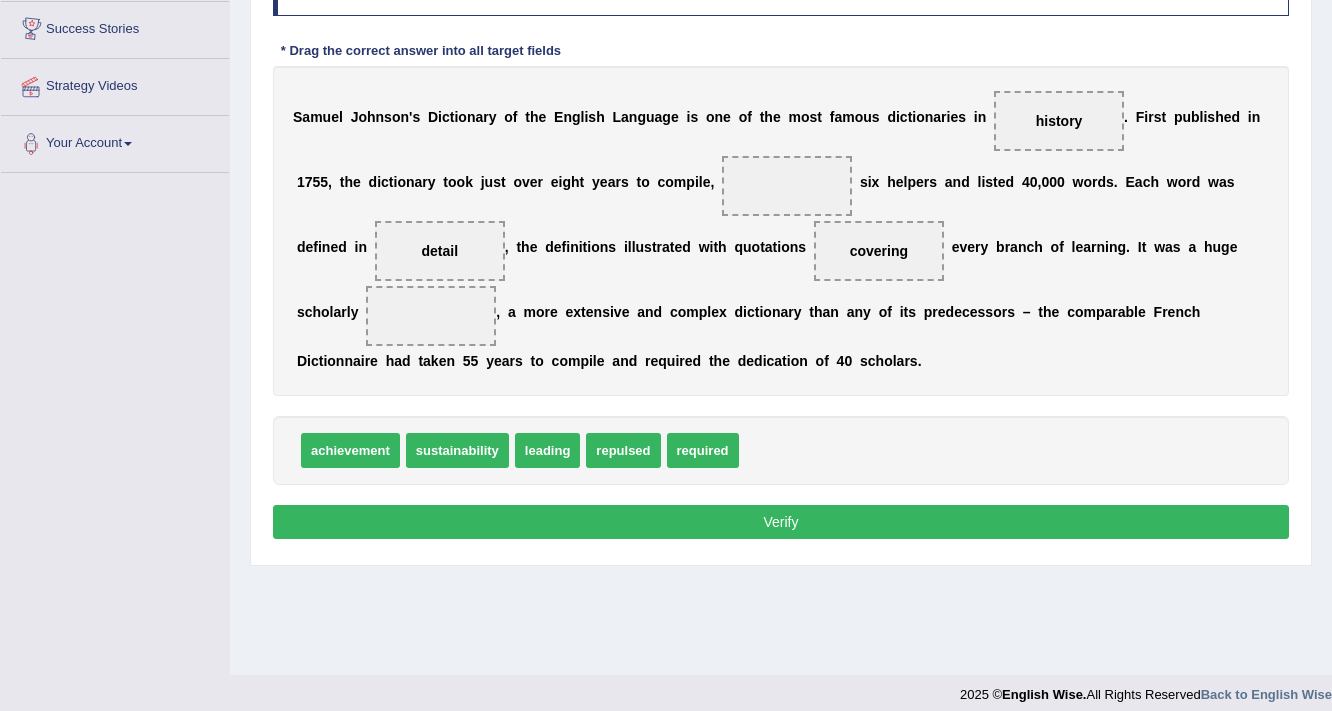 scroll, scrollTop: 339, scrollLeft: 0, axis: vertical 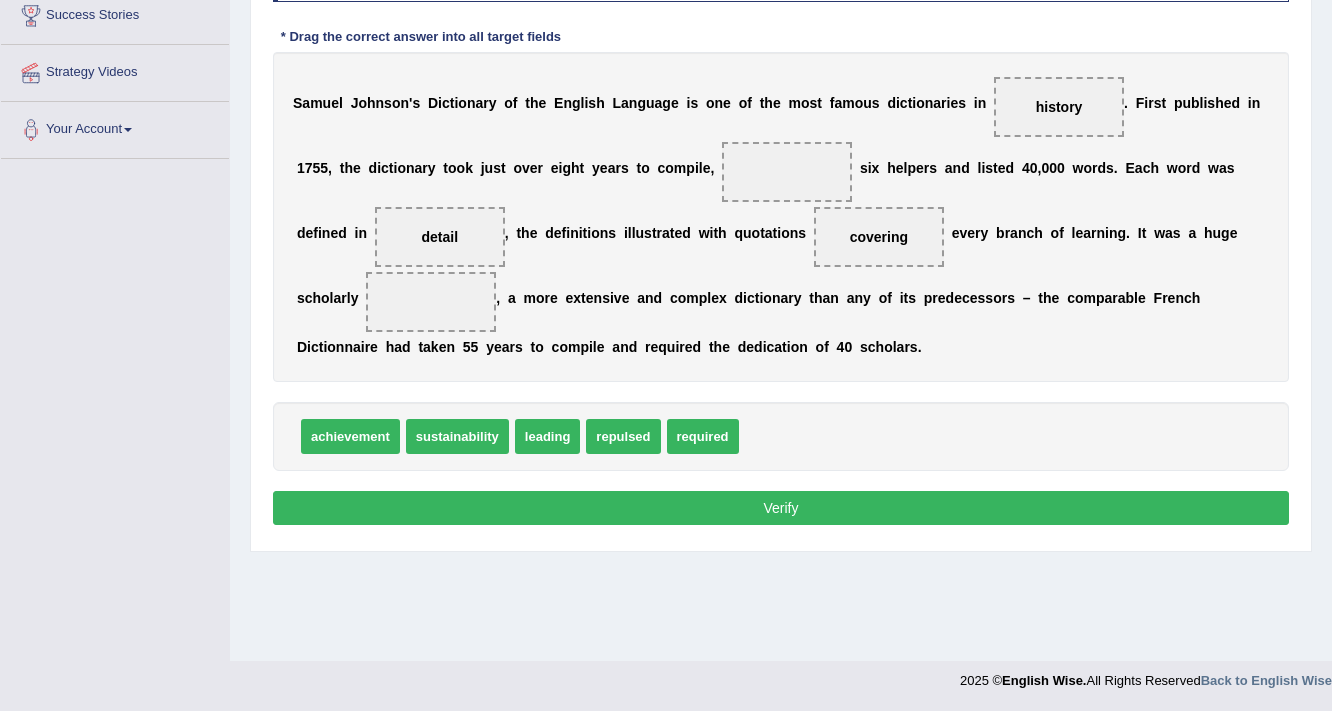 drag, startPoint x: 356, startPoint y: 296, endPoint x: 322, endPoint y: 39, distance: 259.23926 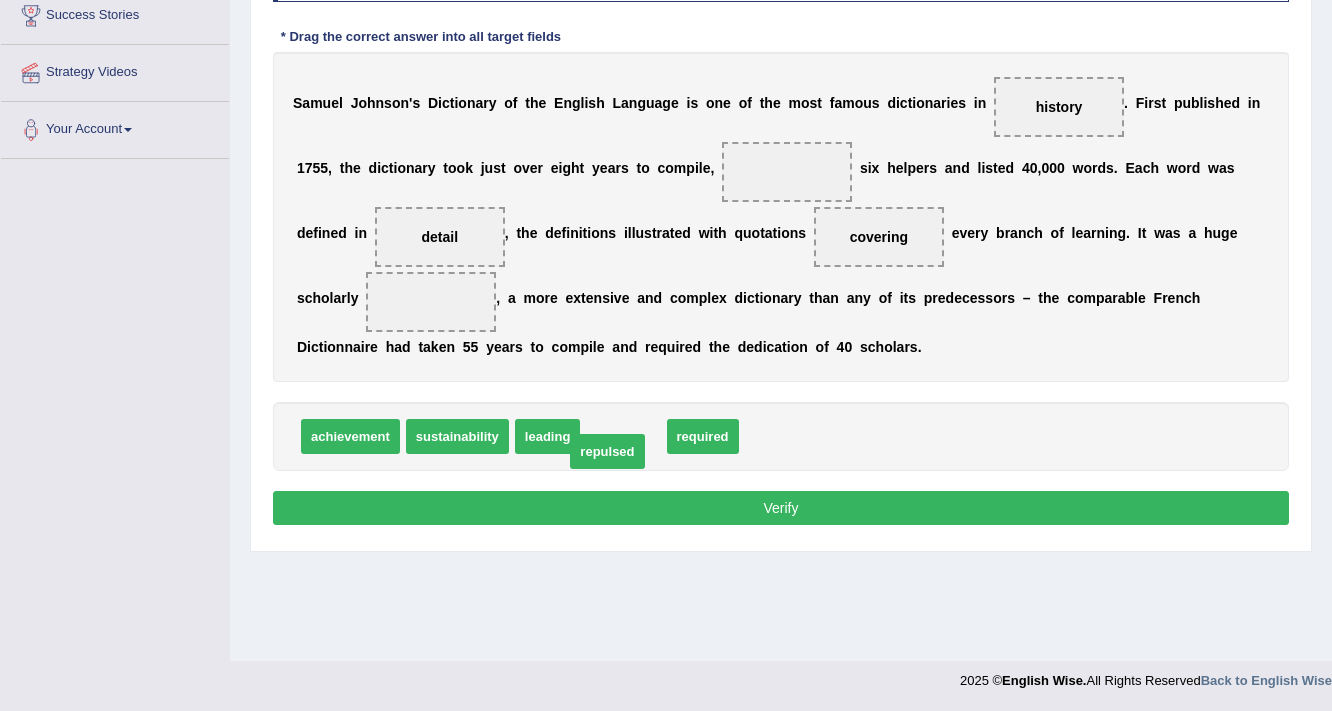 drag, startPoint x: 619, startPoint y: 441, endPoint x: 603, endPoint y: 456, distance: 21.931713 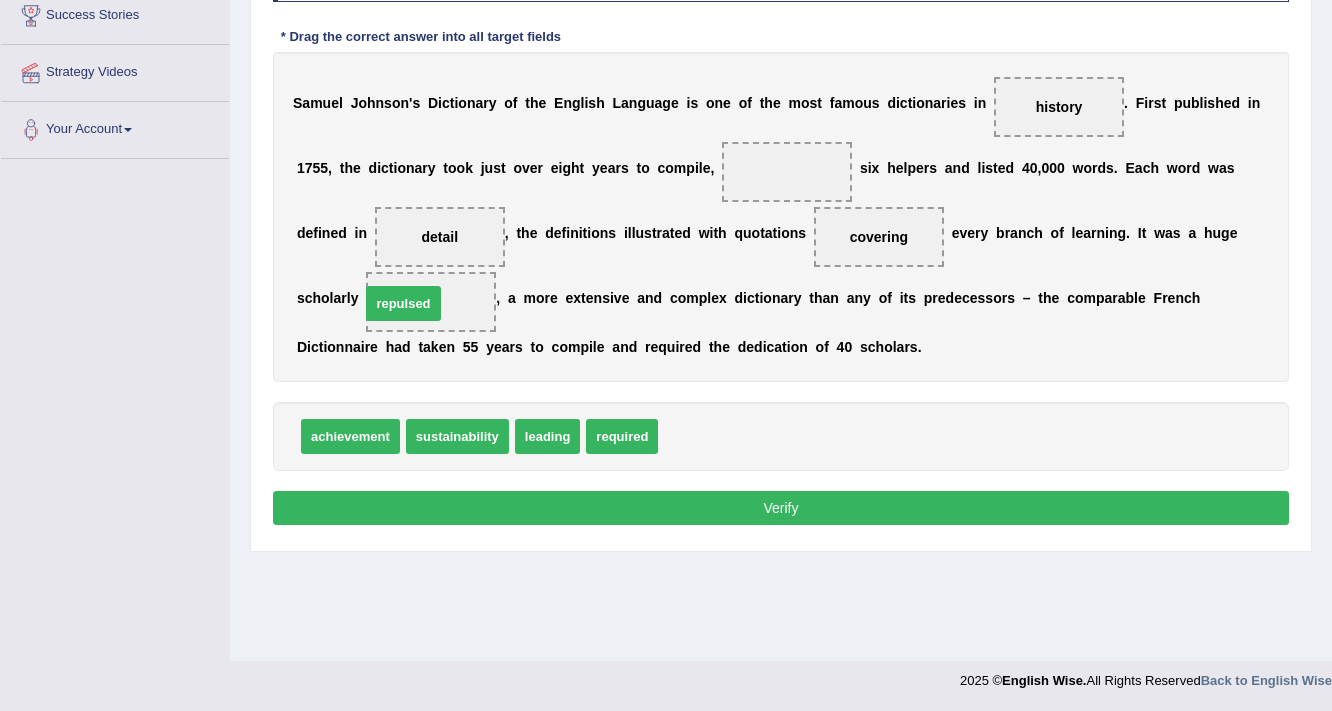 drag, startPoint x: 726, startPoint y: 436, endPoint x: 428, endPoint y: 303, distance: 326.33264 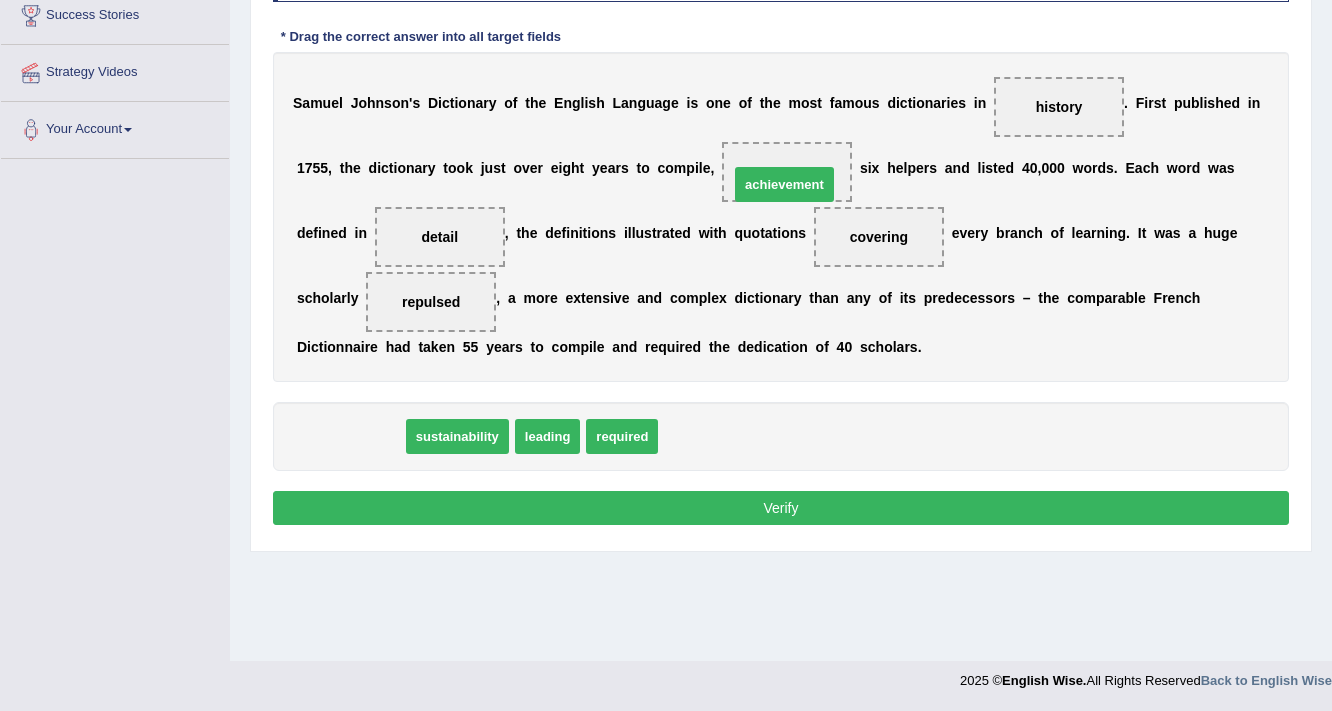 drag, startPoint x: 334, startPoint y: 431, endPoint x: 768, endPoint y: 179, distance: 501.85657 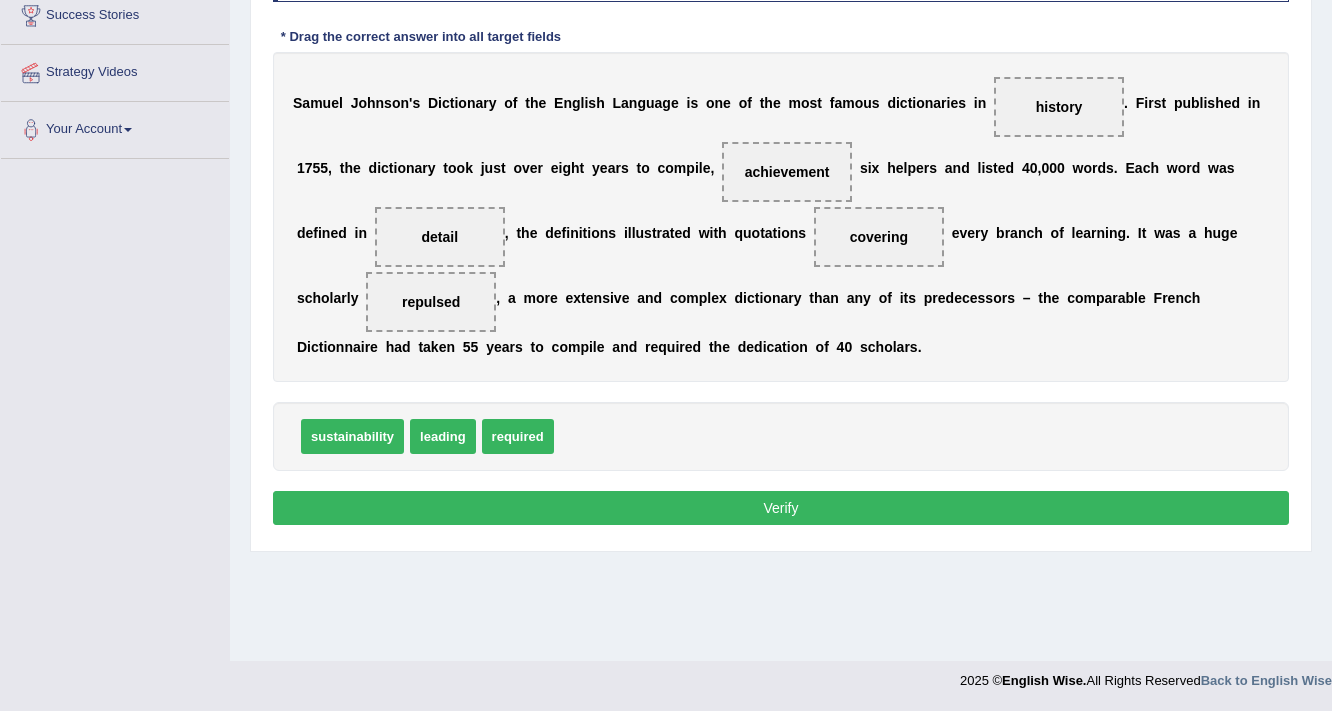 click on "Verify" at bounding box center [781, 508] 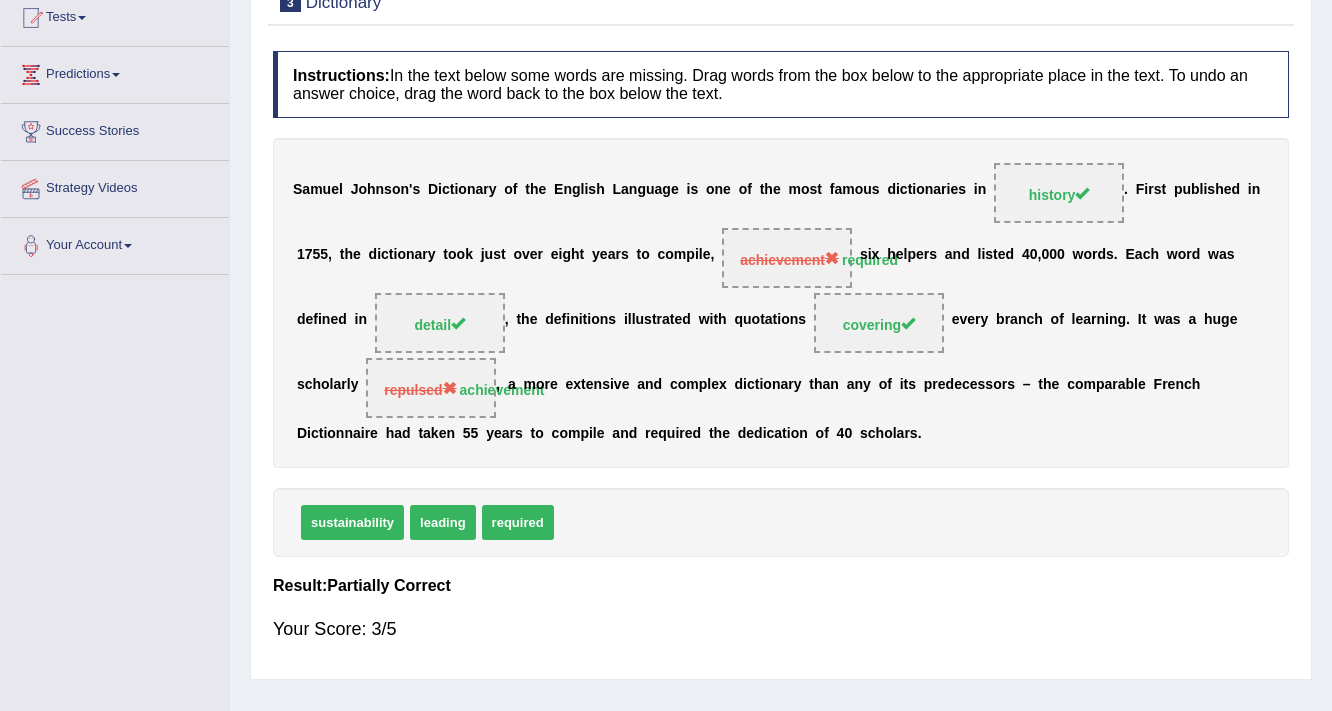 scroll, scrollTop: 19, scrollLeft: 0, axis: vertical 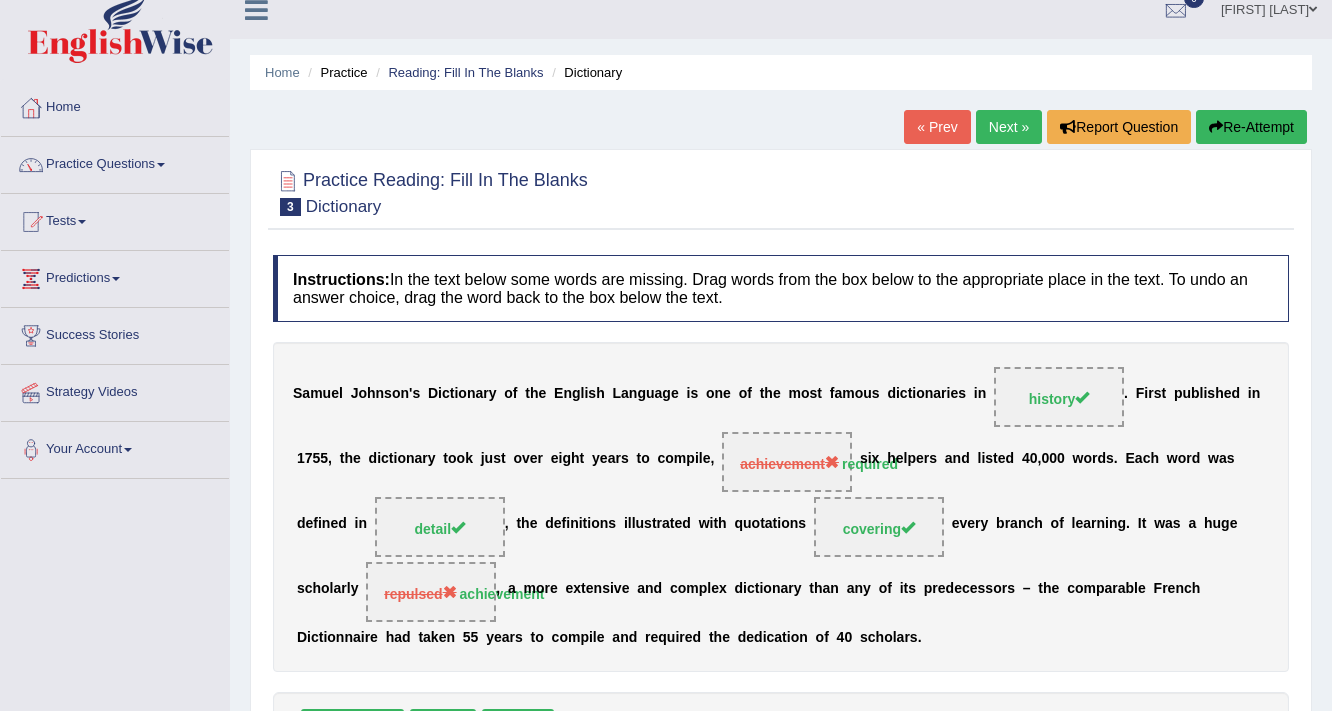 click on "Next »" at bounding box center [1009, 127] 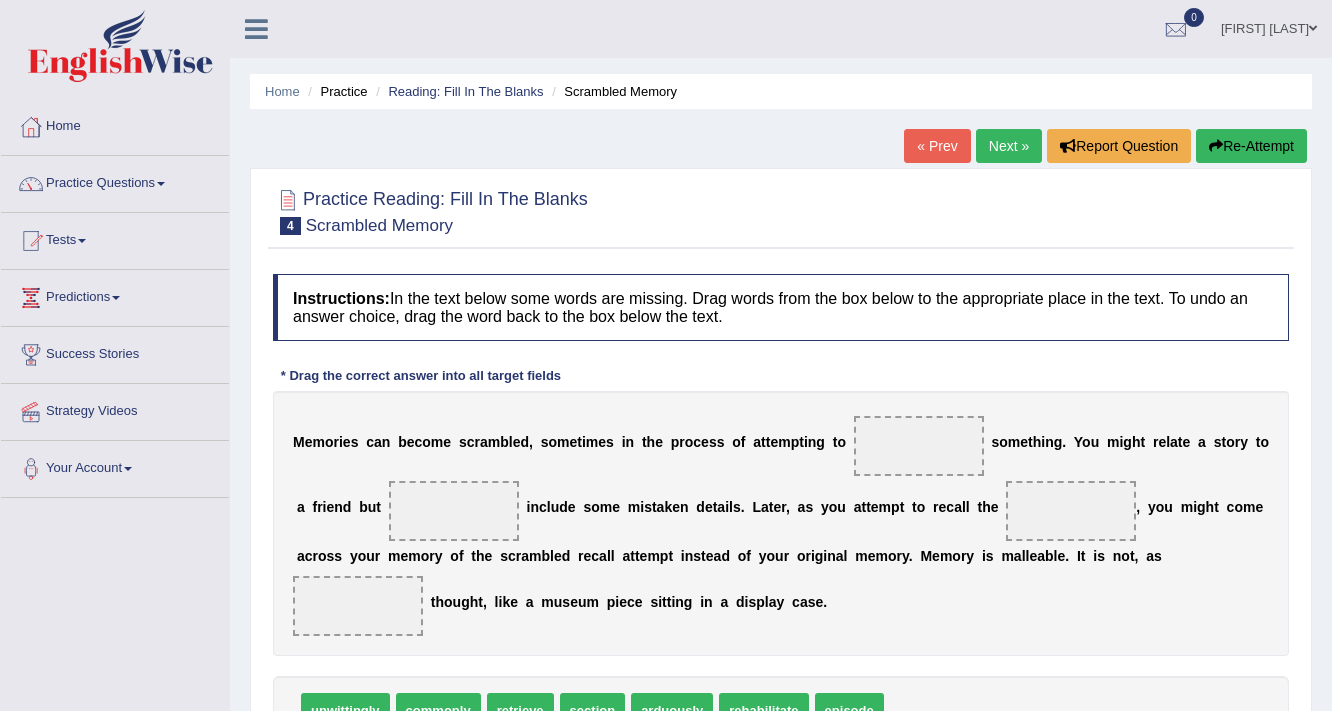 scroll, scrollTop: 0, scrollLeft: 0, axis: both 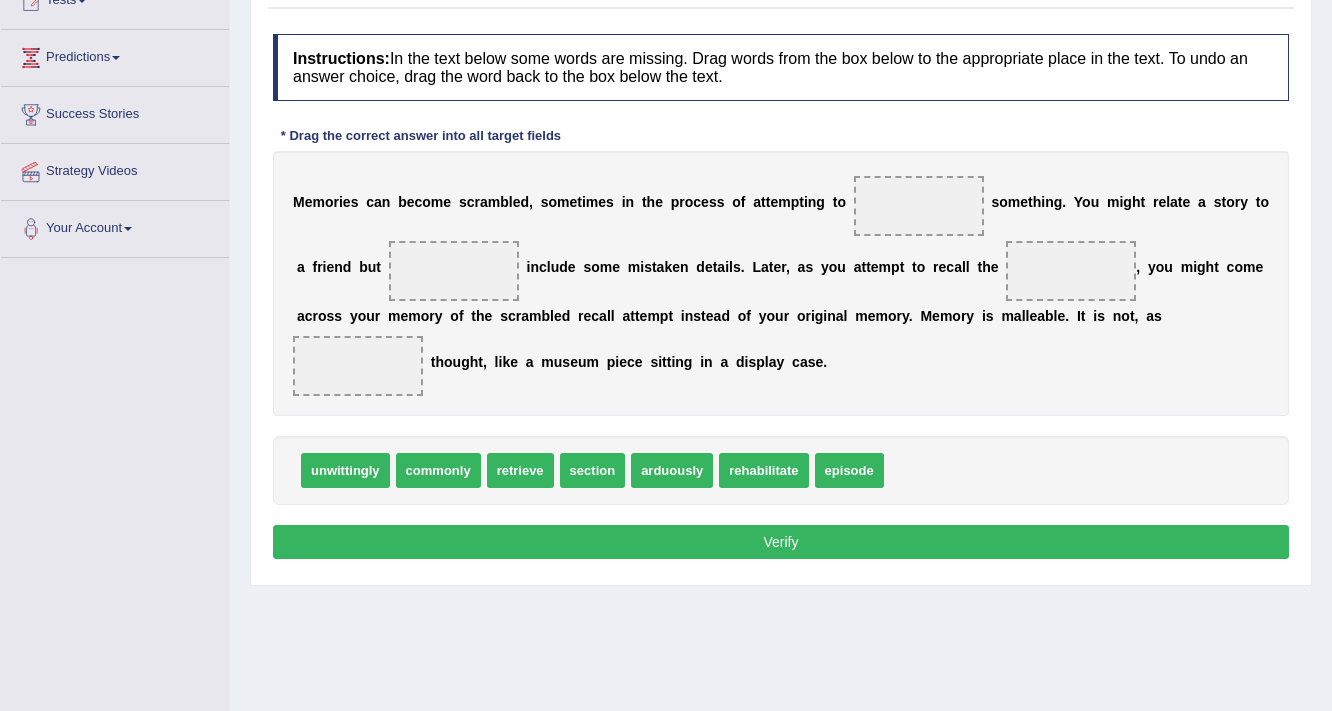 click at bounding box center [919, 206] 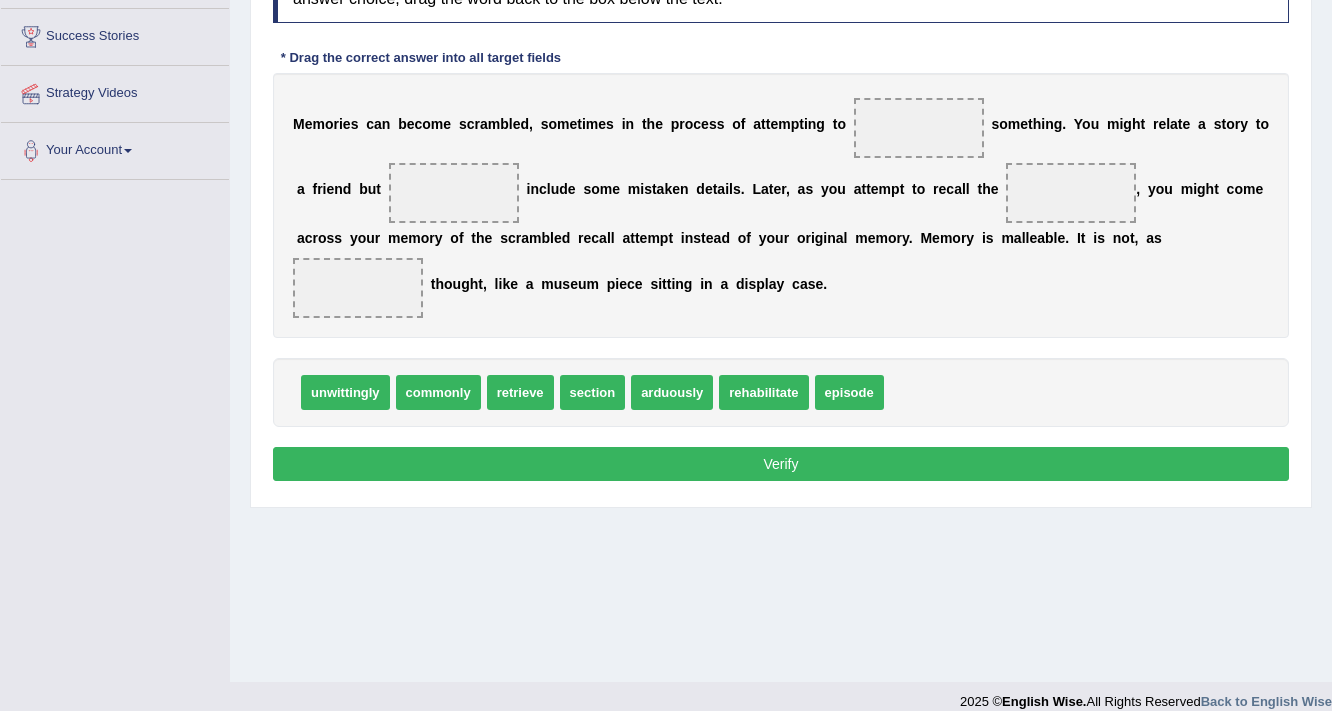 scroll, scrollTop: 320, scrollLeft: 0, axis: vertical 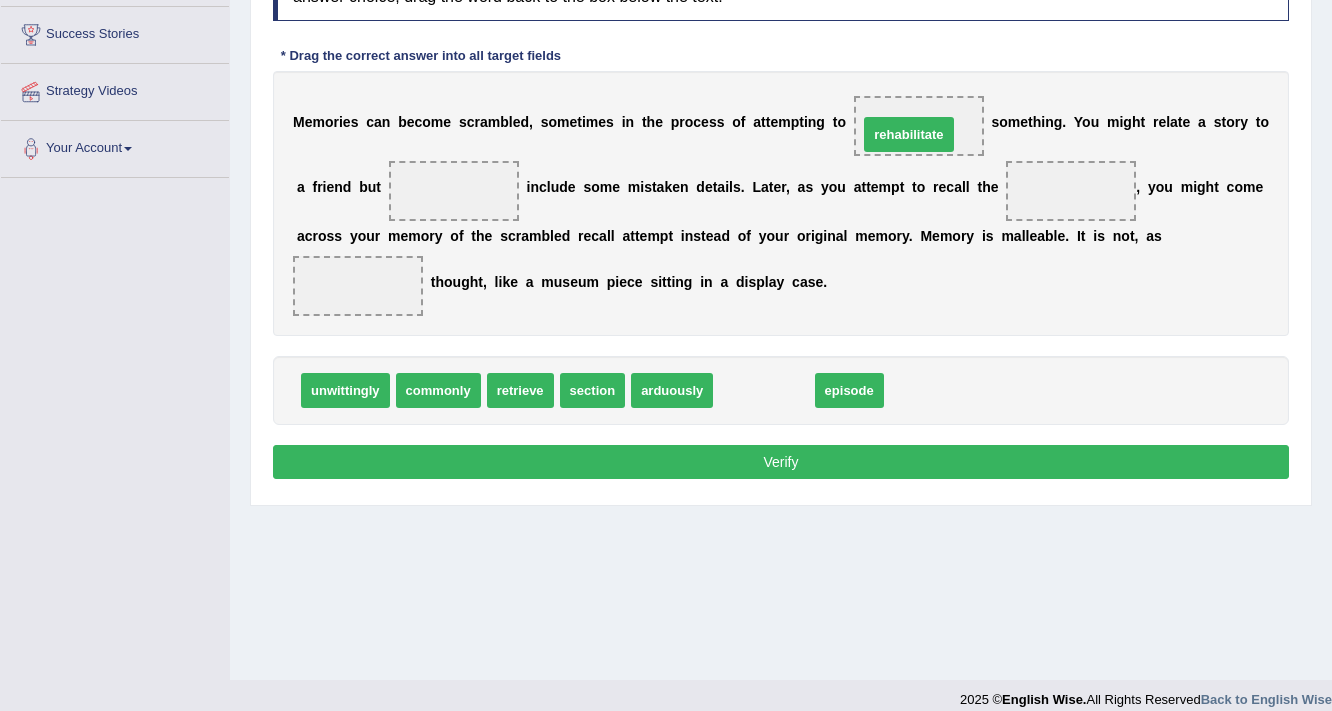 drag, startPoint x: 751, startPoint y: 390, endPoint x: 896, endPoint y: 134, distance: 294.2125 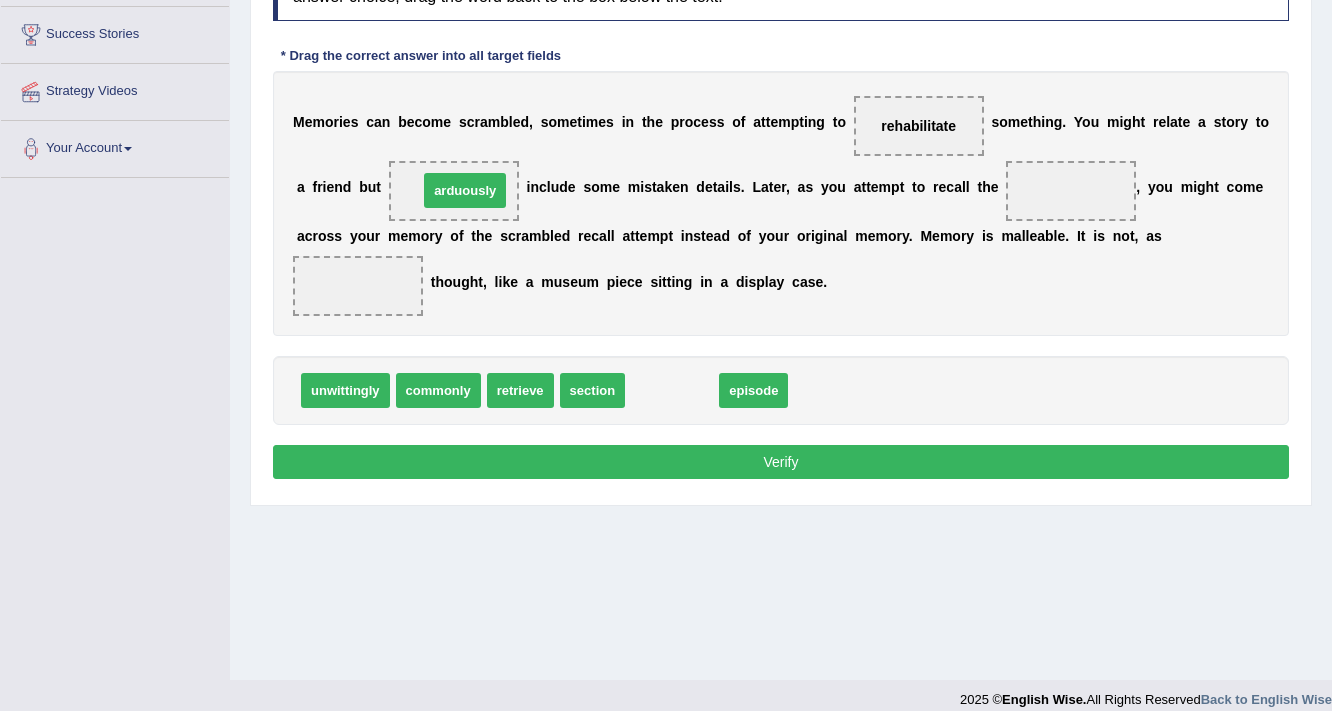 drag, startPoint x: 665, startPoint y: 384, endPoint x: 458, endPoint y: 184, distance: 287.83502 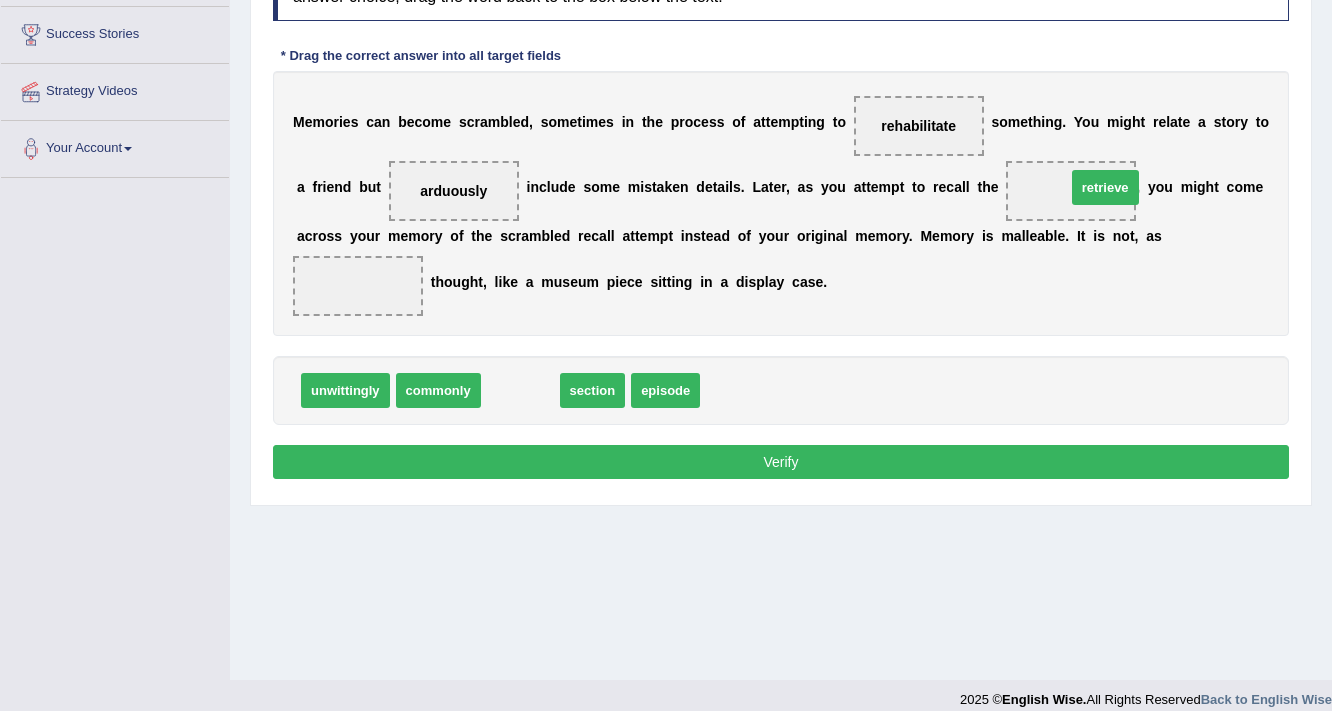 drag, startPoint x: 511, startPoint y: 382, endPoint x: 1096, endPoint y: 179, distance: 619.22046 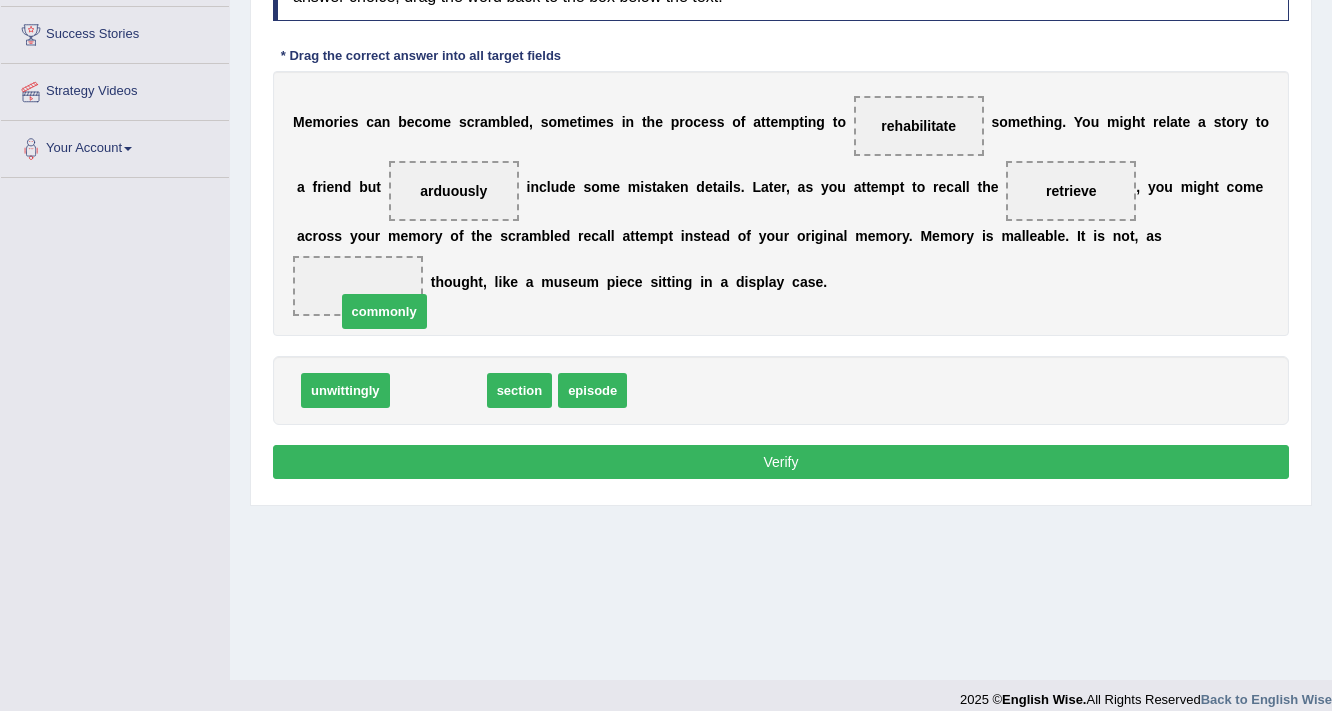 drag, startPoint x: 432, startPoint y: 378, endPoint x: 371, endPoint y: 288, distance: 108.72442 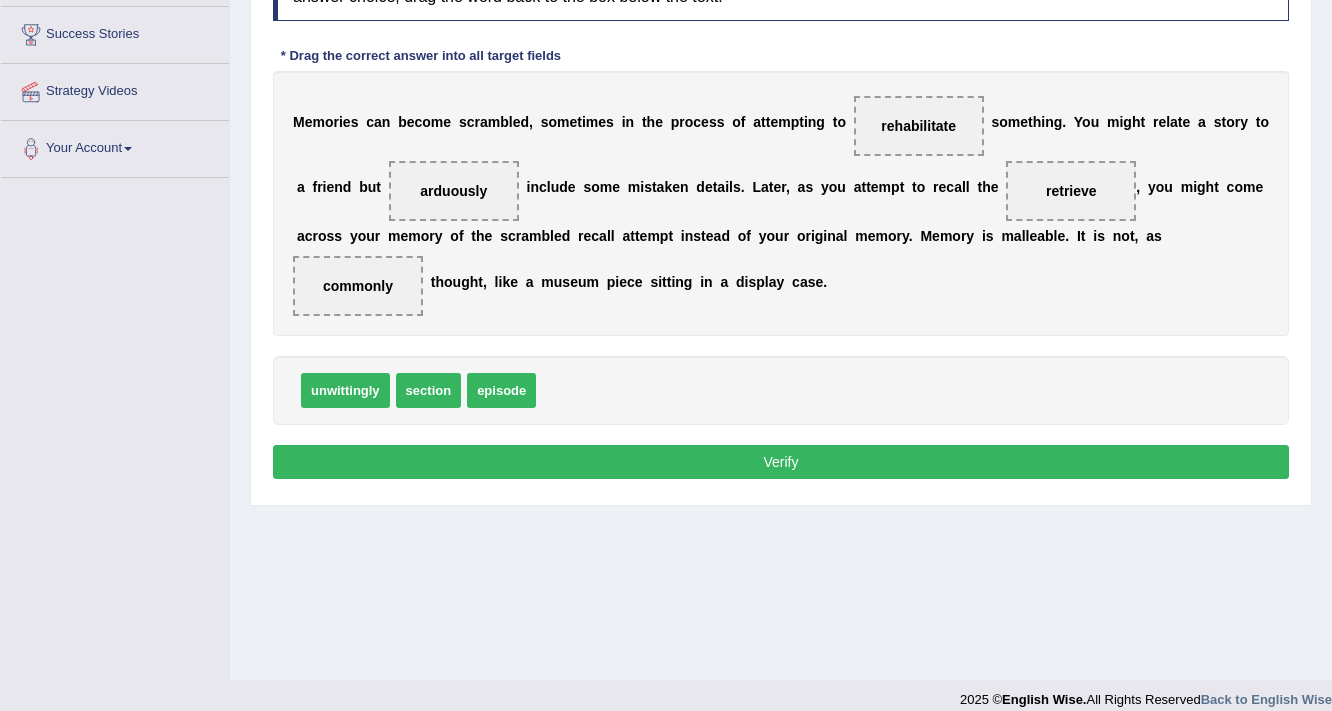click on "Verify" at bounding box center [781, 462] 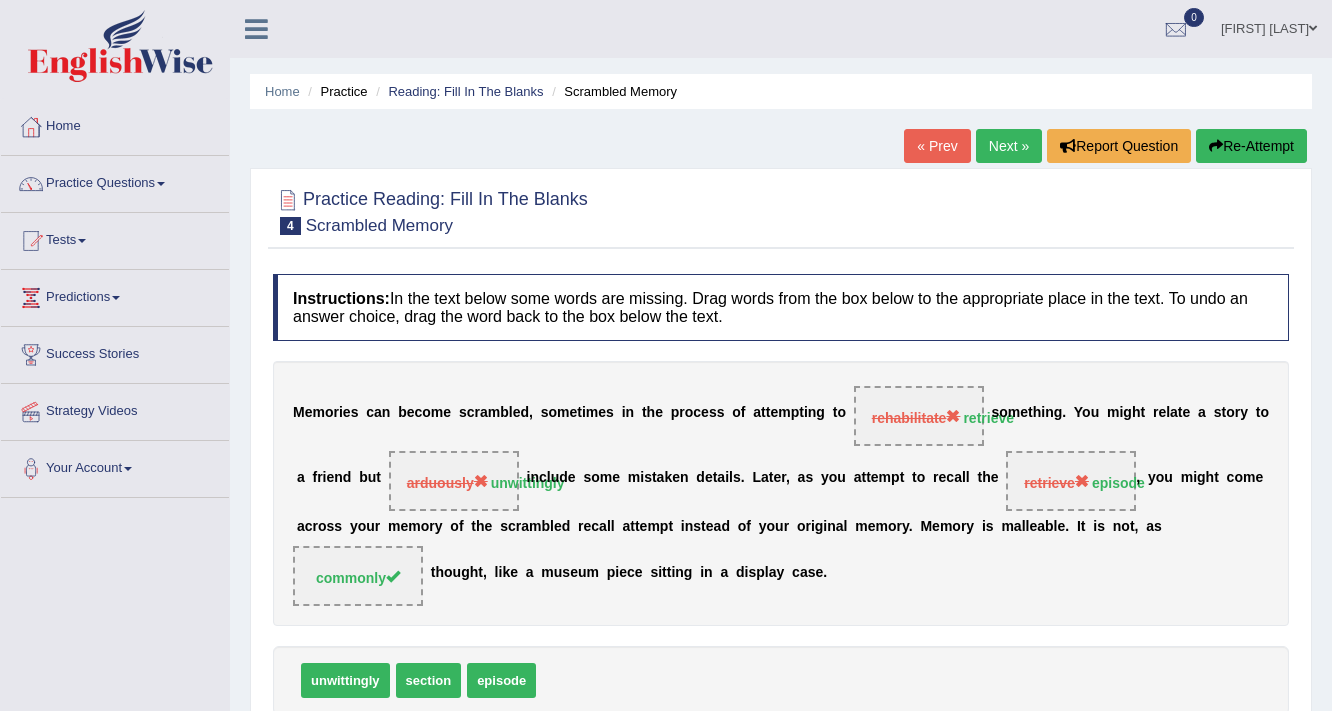 scroll, scrollTop: 0, scrollLeft: 0, axis: both 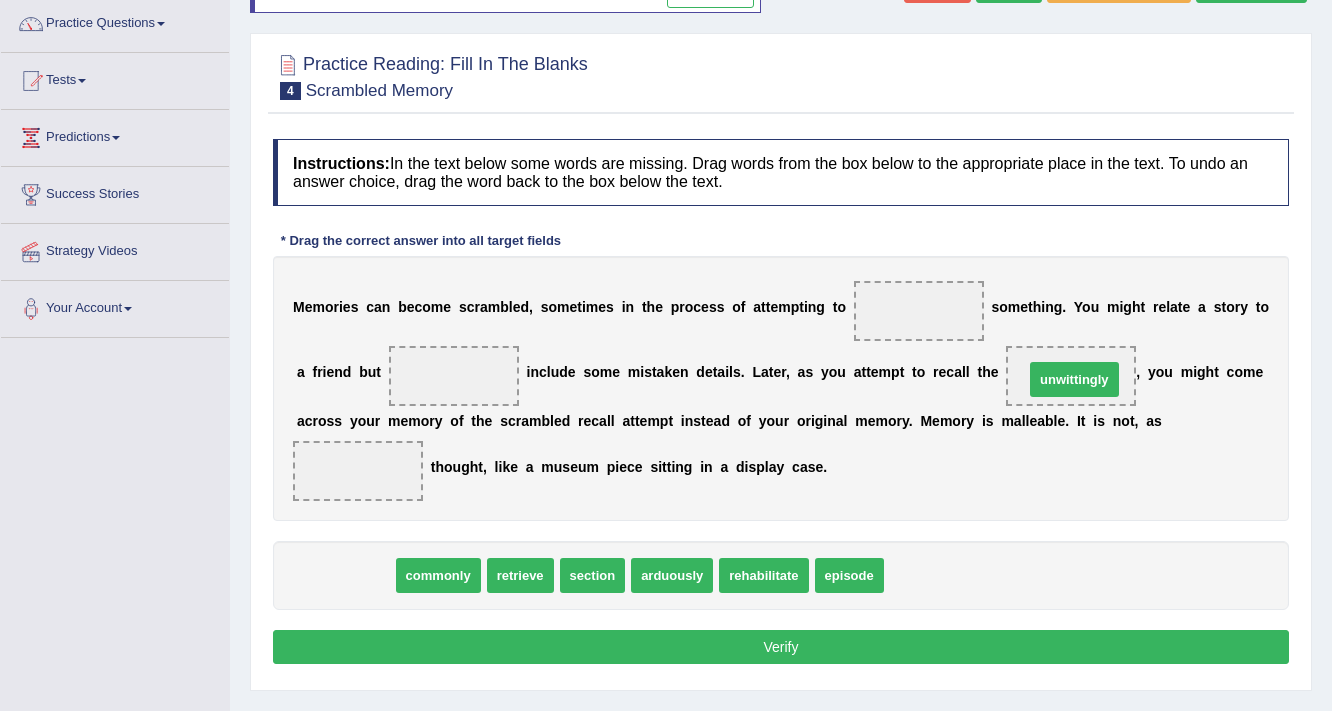 drag, startPoint x: 333, startPoint y: 582, endPoint x: 1062, endPoint y: 386, distance: 754.88873 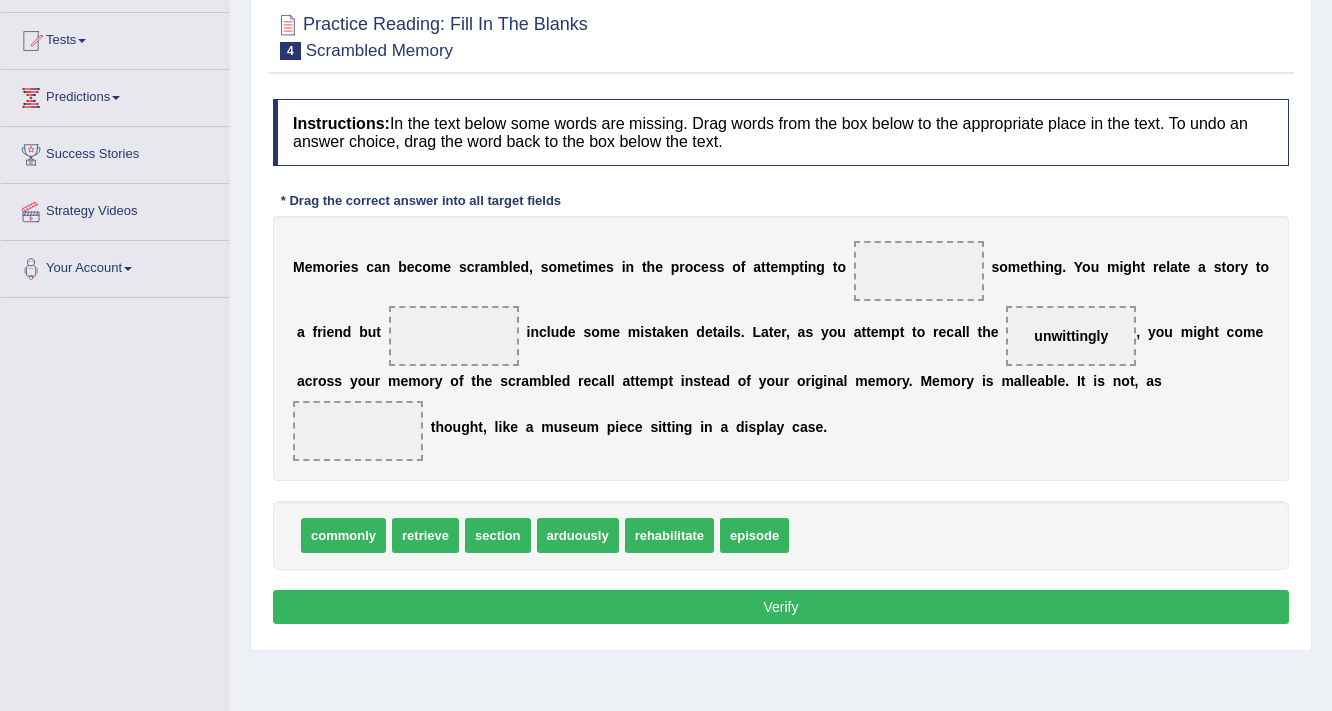 scroll, scrollTop: 240, scrollLeft: 0, axis: vertical 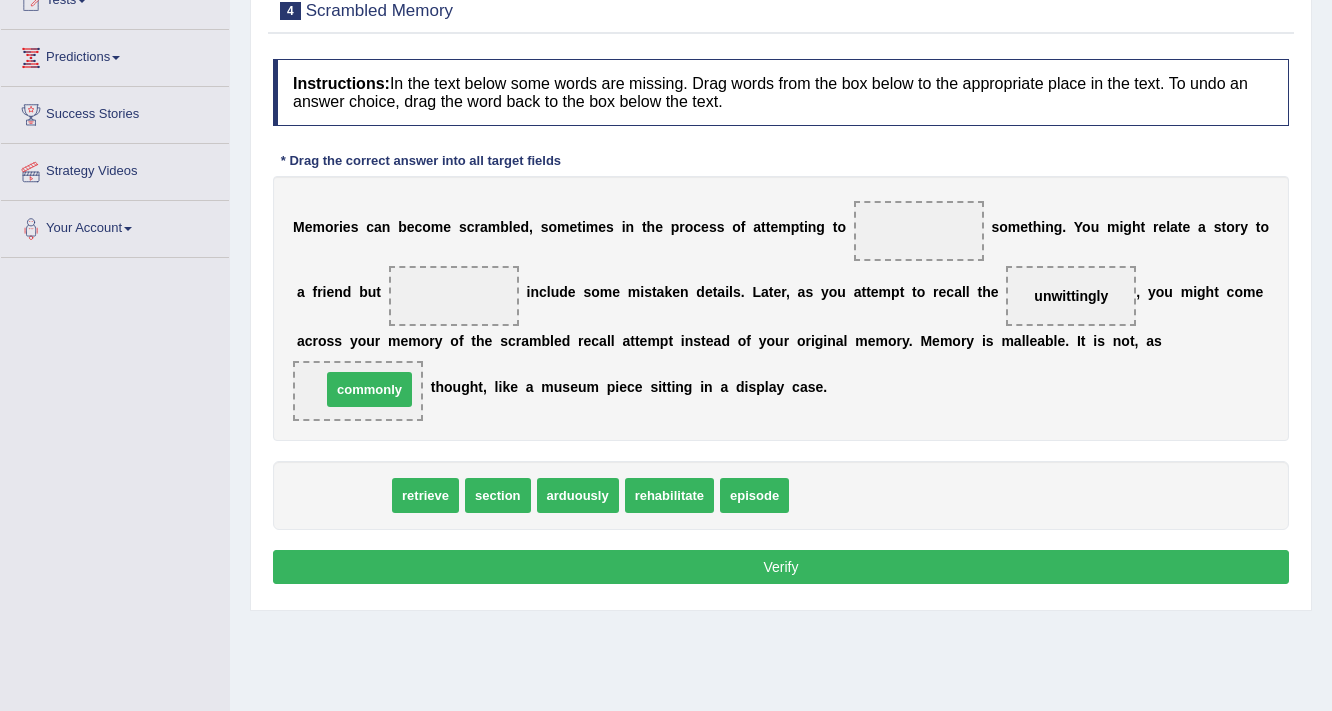 drag, startPoint x: 319, startPoint y: 495, endPoint x: 320, endPoint y: 377, distance: 118.004234 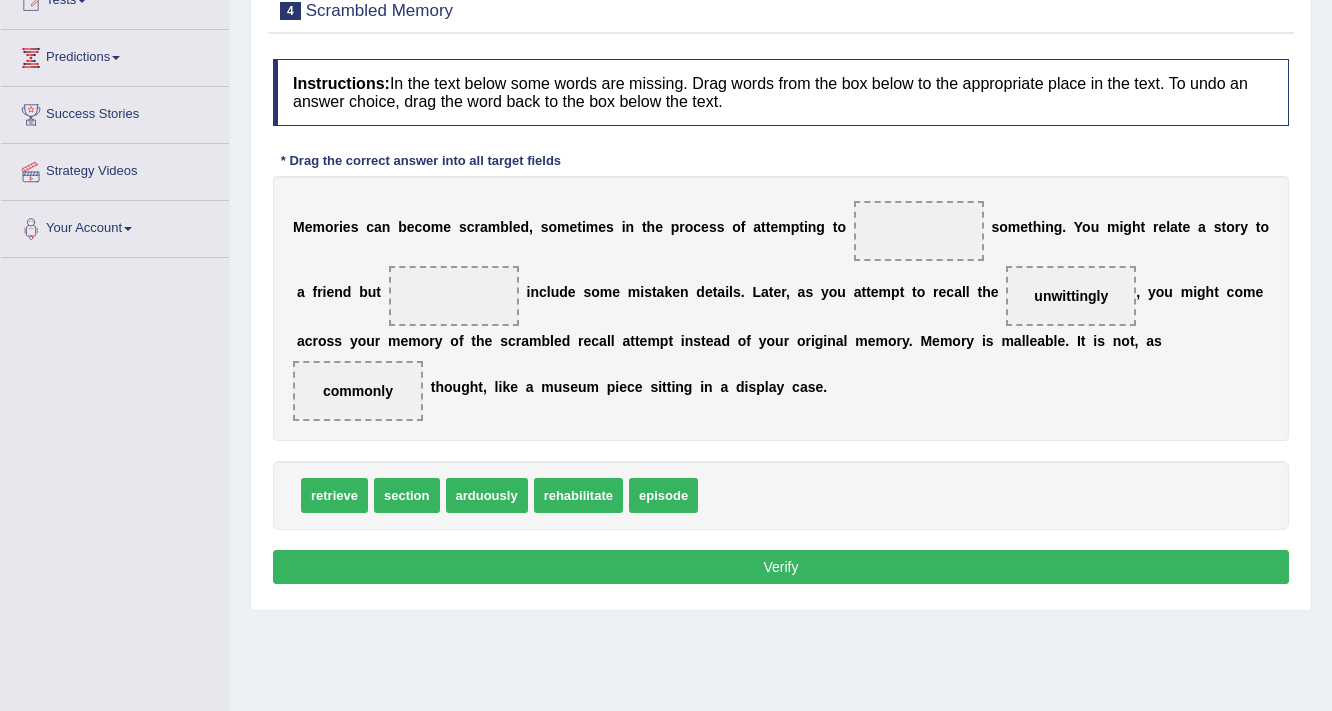 click on "retrieve" at bounding box center [334, 495] 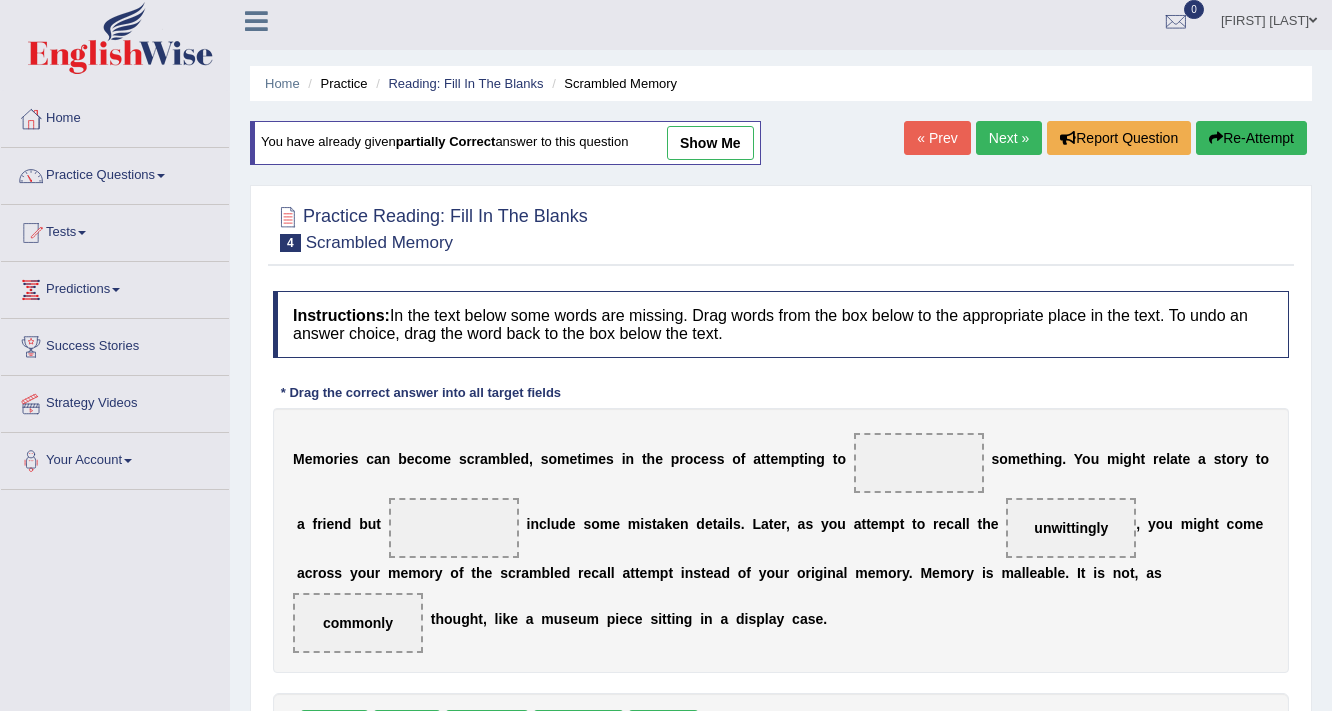 scroll, scrollTop: 0, scrollLeft: 0, axis: both 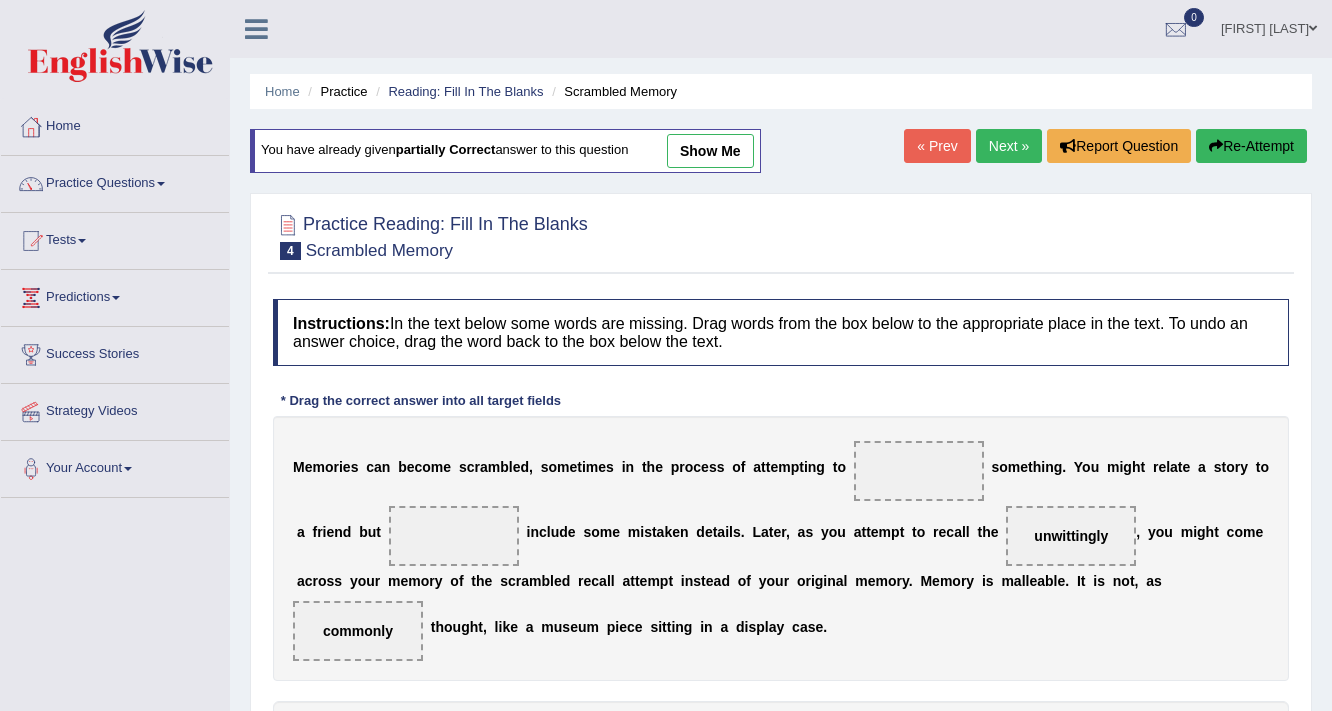 click on "show me" at bounding box center [710, 151] 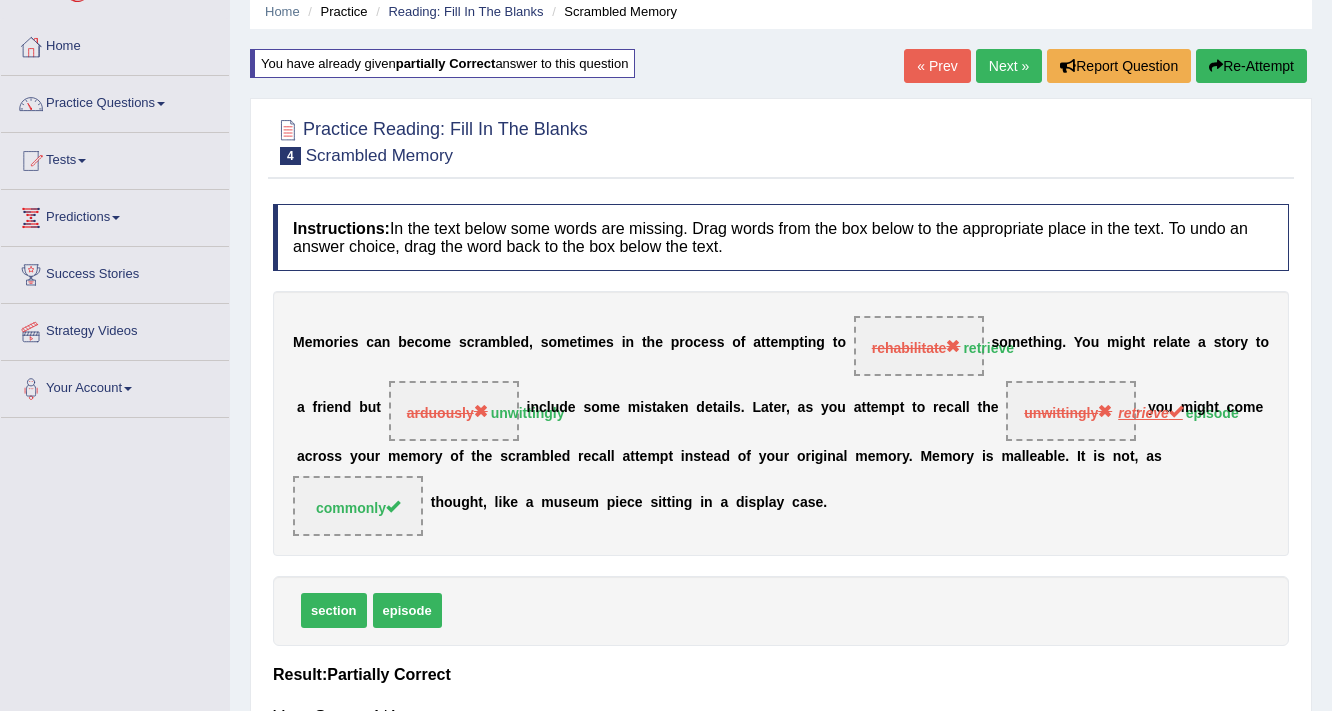 scroll, scrollTop: 0, scrollLeft: 0, axis: both 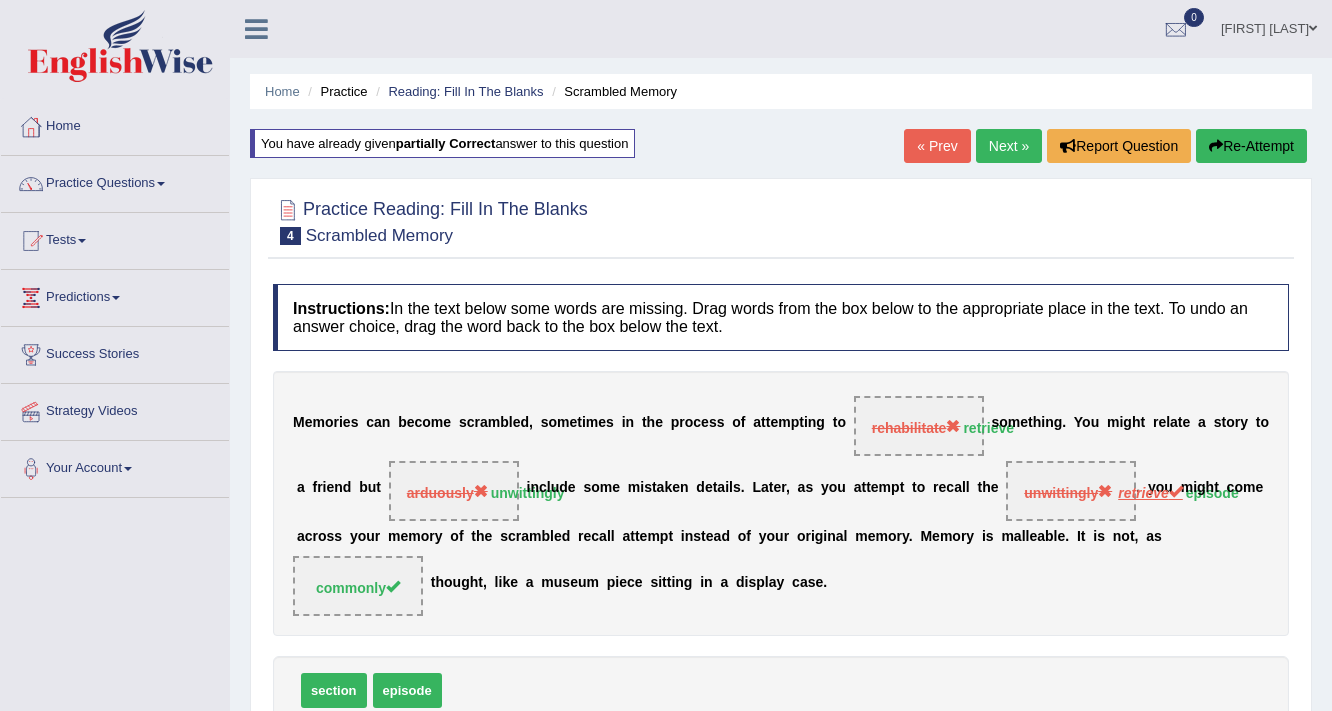 click on "Next »" at bounding box center (1009, 146) 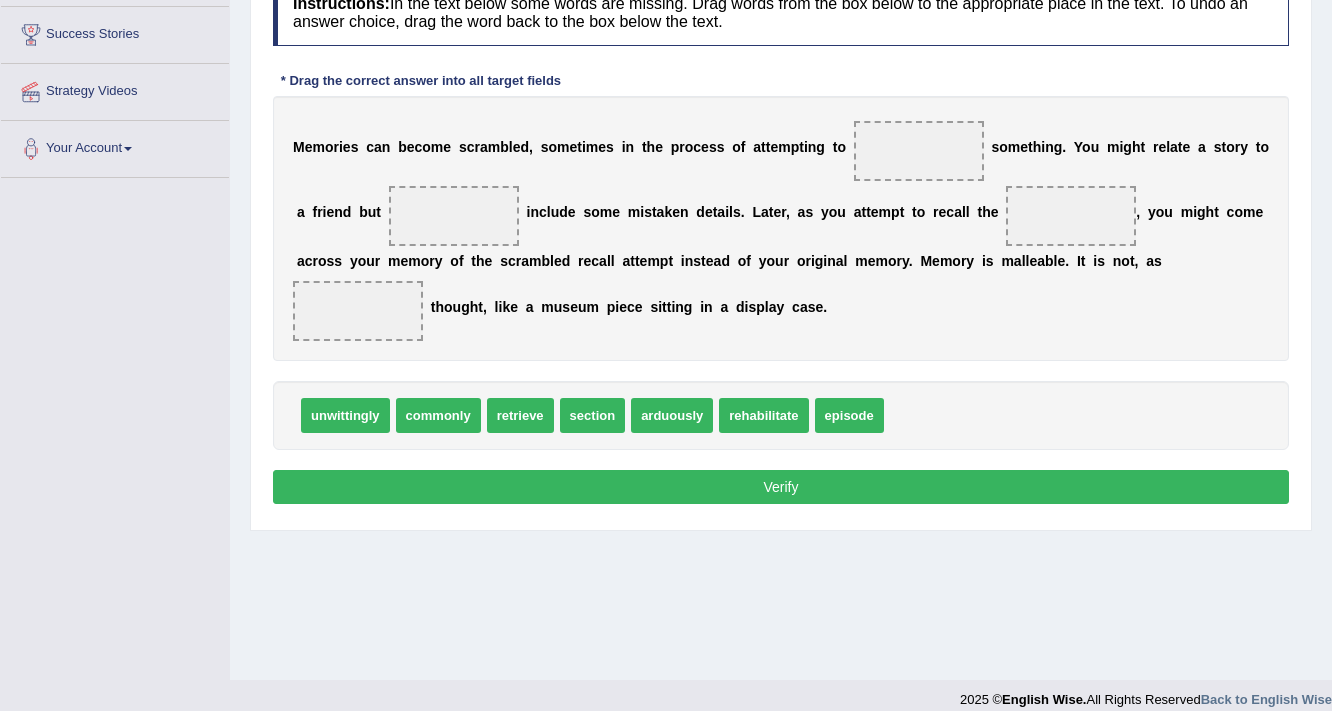 scroll, scrollTop: 320, scrollLeft: 0, axis: vertical 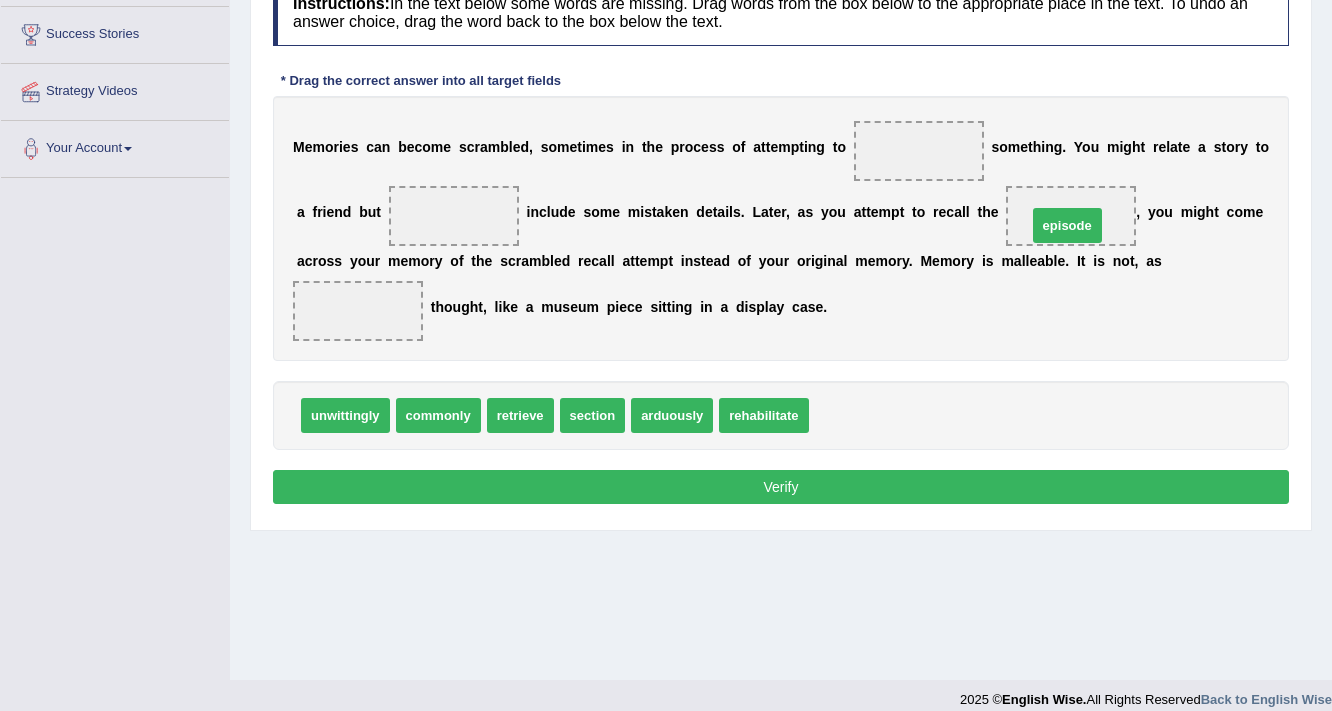 drag, startPoint x: 854, startPoint y: 410, endPoint x: 1072, endPoint y: 220, distance: 289.17813 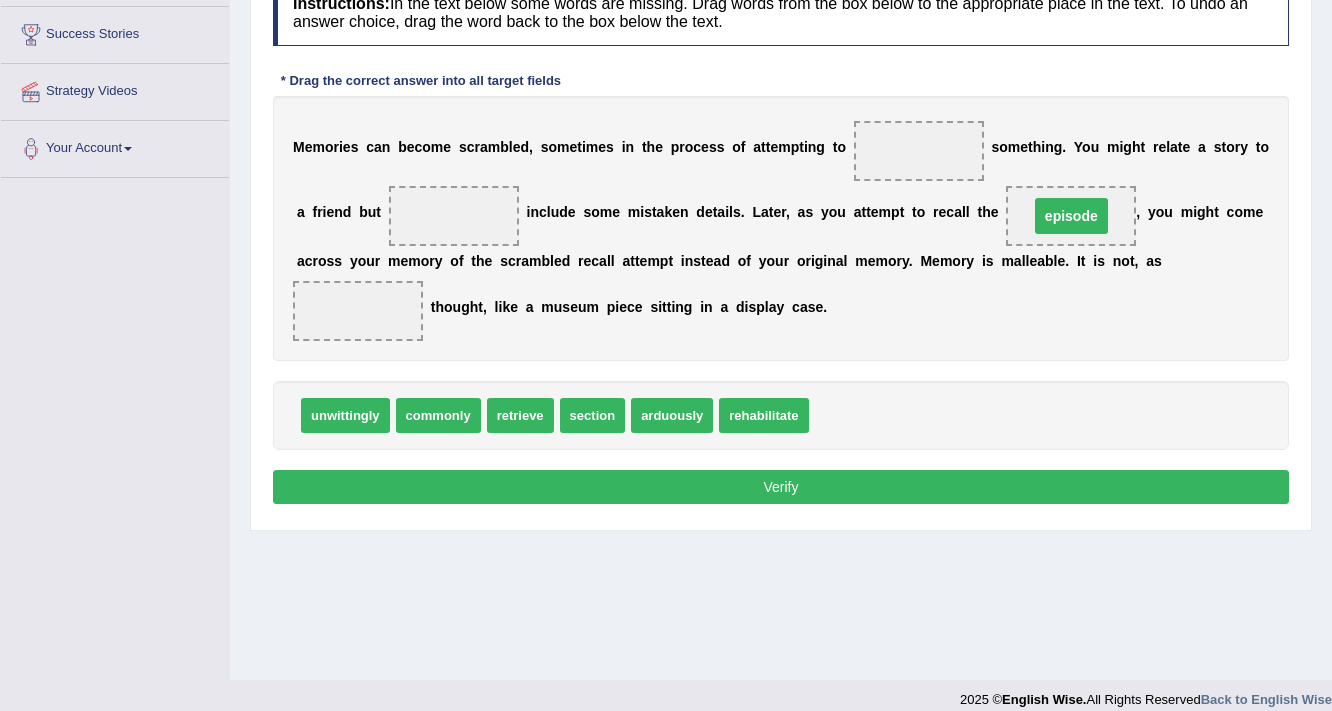 click on "episode" at bounding box center (1071, 216) 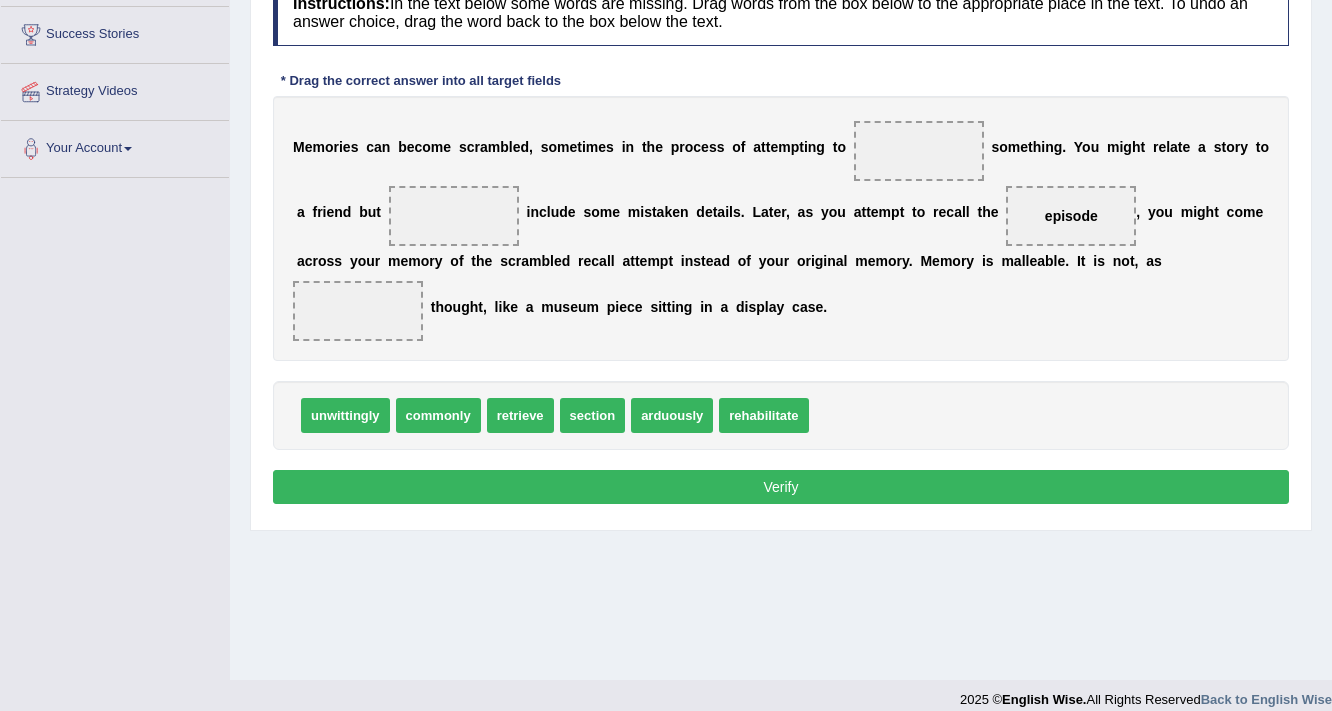 drag, startPoint x: 1073, startPoint y: 220, endPoint x: 397, endPoint y: 217, distance: 676.00665 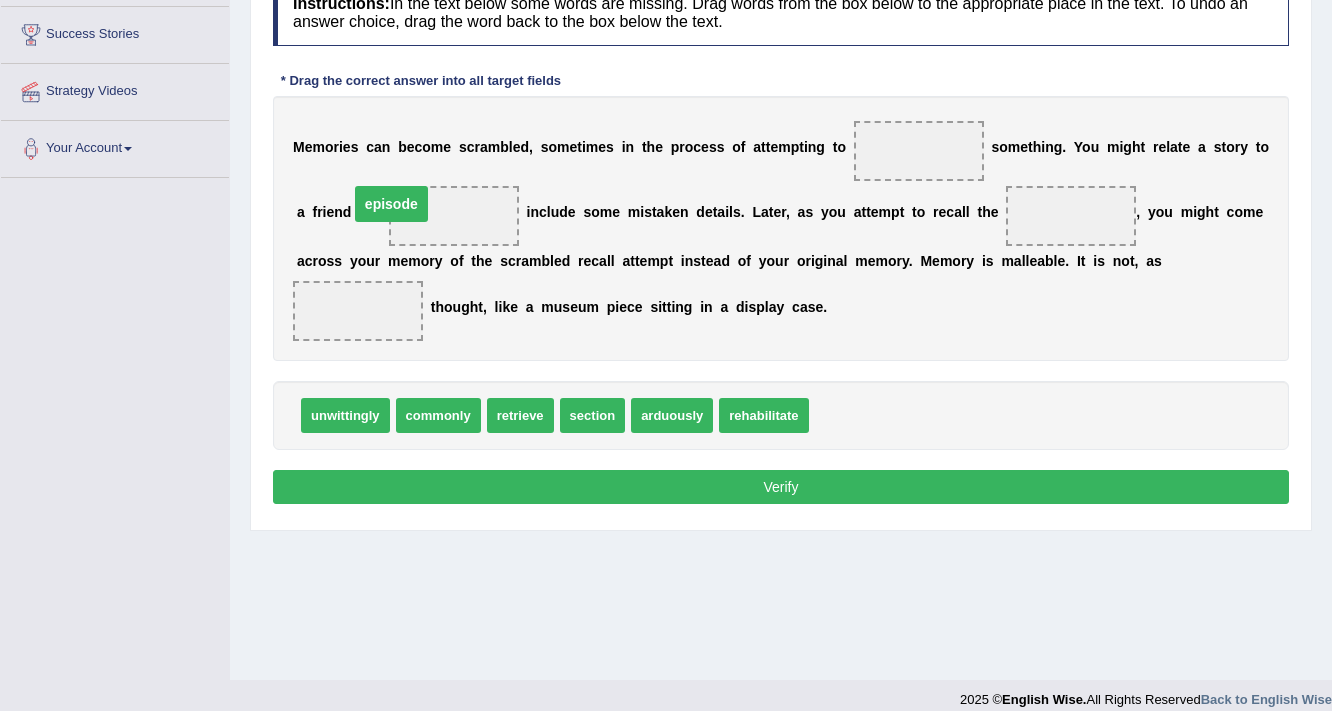 drag, startPoint x: 1095, startPoint y: 217, endPoint x: 415, endPoint y: 205, distance: 680.1059 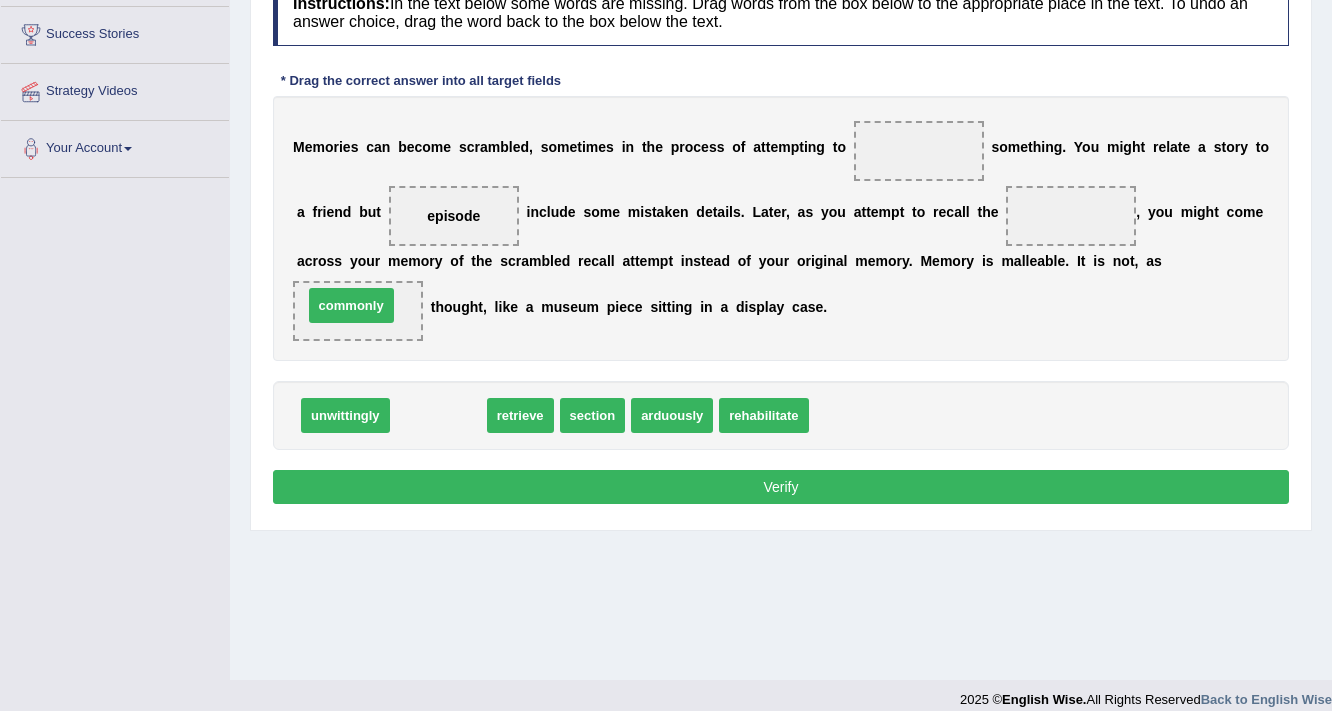 drag, startPoint x: 426, startPoint y: 408, endPoint x: 339, endPoint y: 298, distance: 140.24622 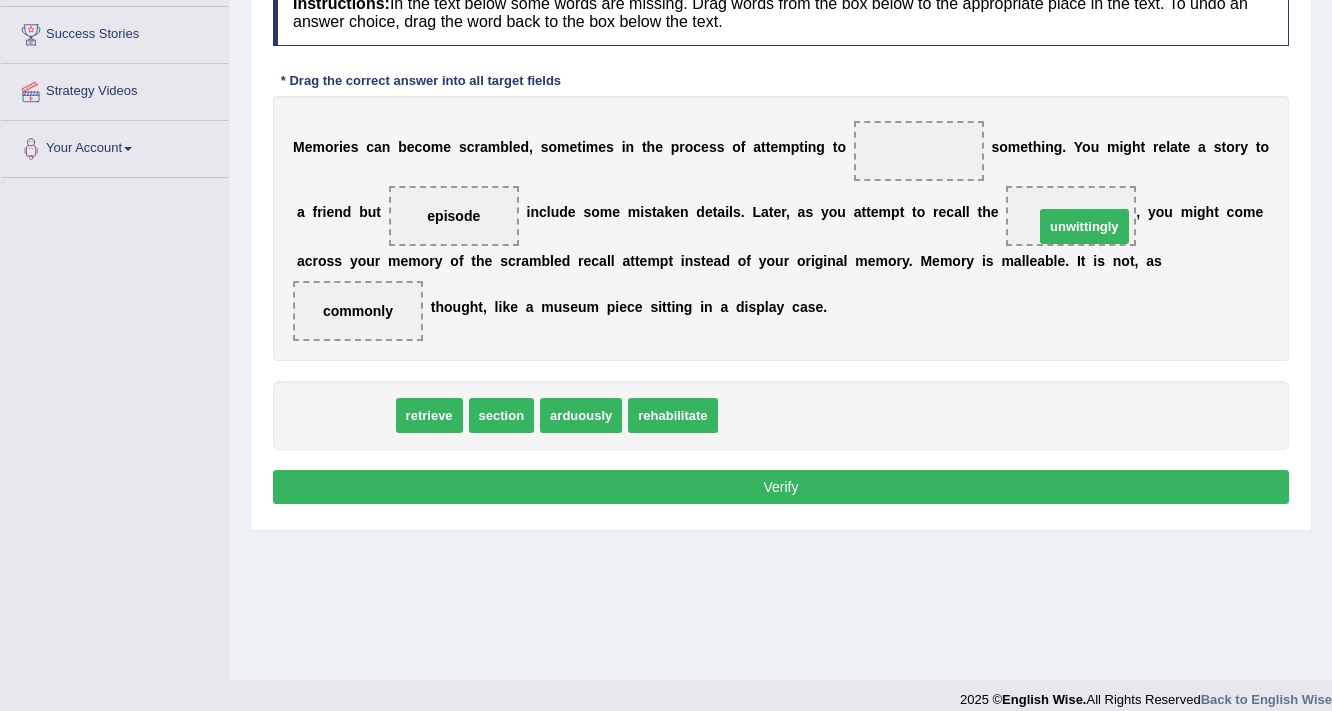 drag, startPoint x: 335, startPoint y: 408, endPoint x: 1071, endPoint y: 218, distance: 760.1289 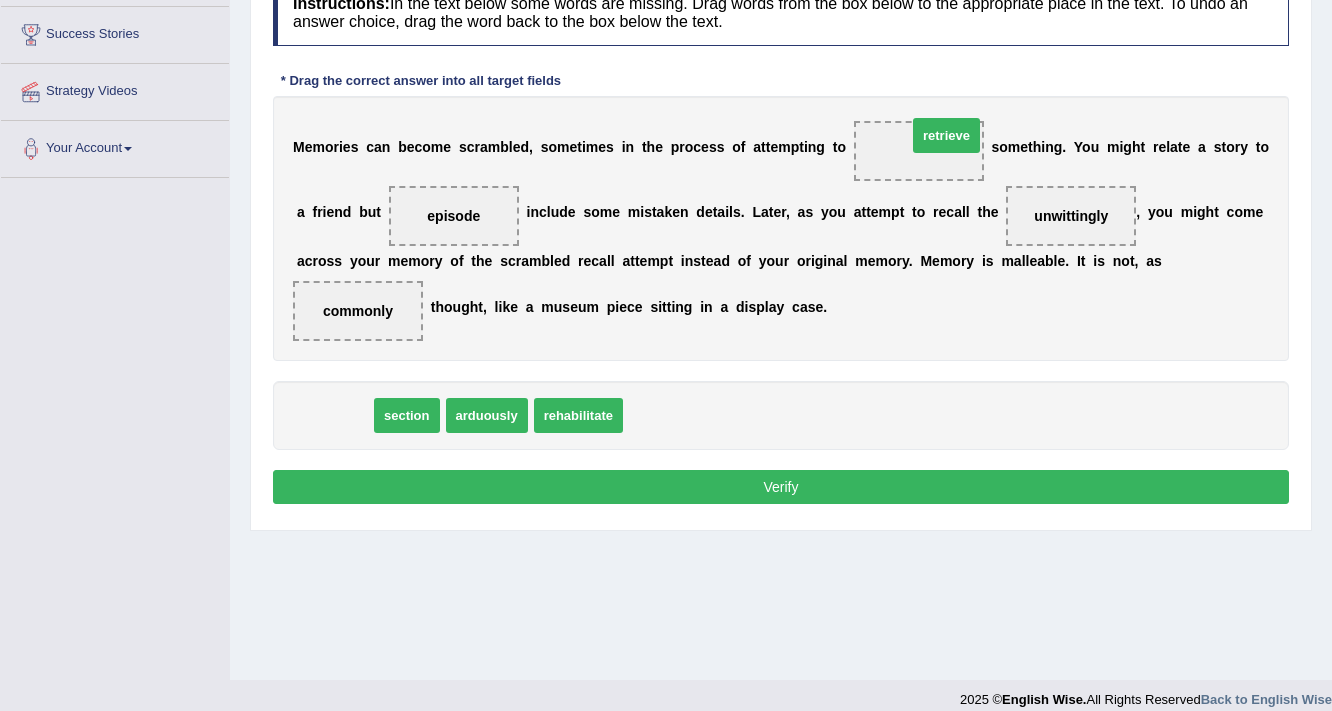 drag, startPoint x: 338, startPoint y: 410, endPoint x: 944, endPoint y: 136, distance: 665.0654 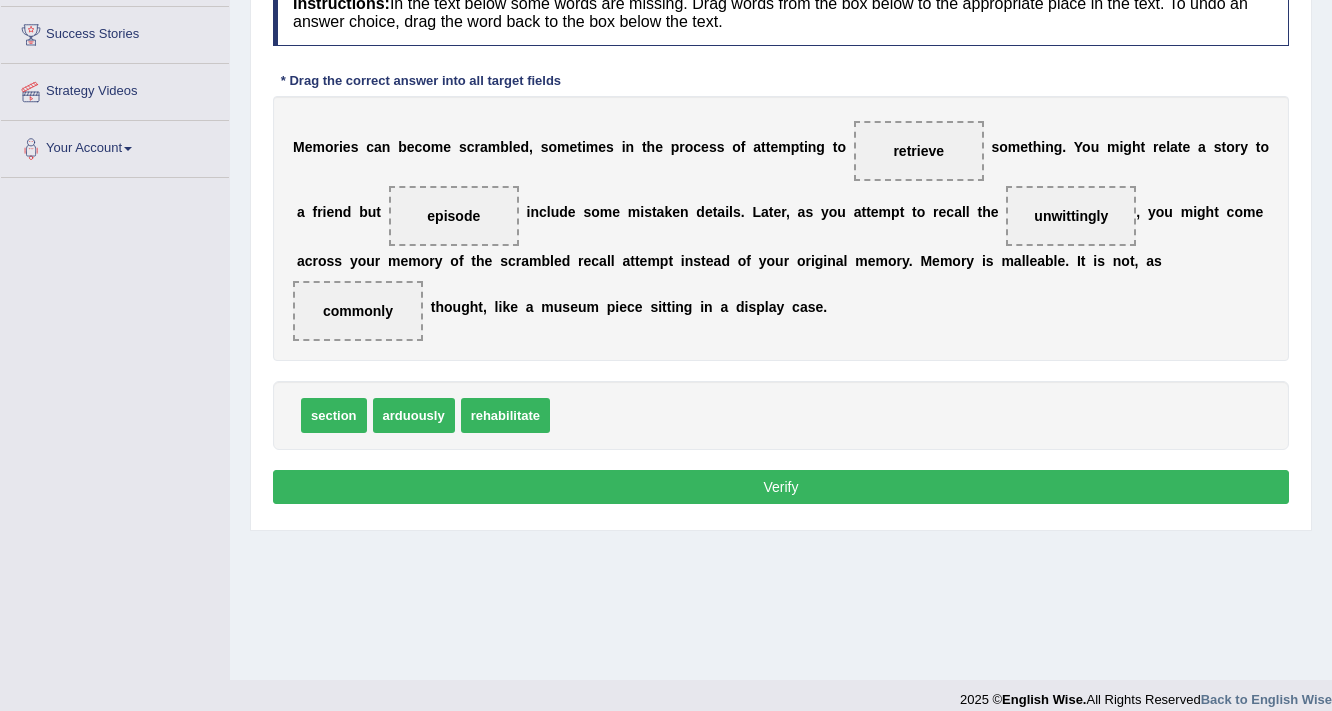 click on "Verify" at bounding box center (781, 487) 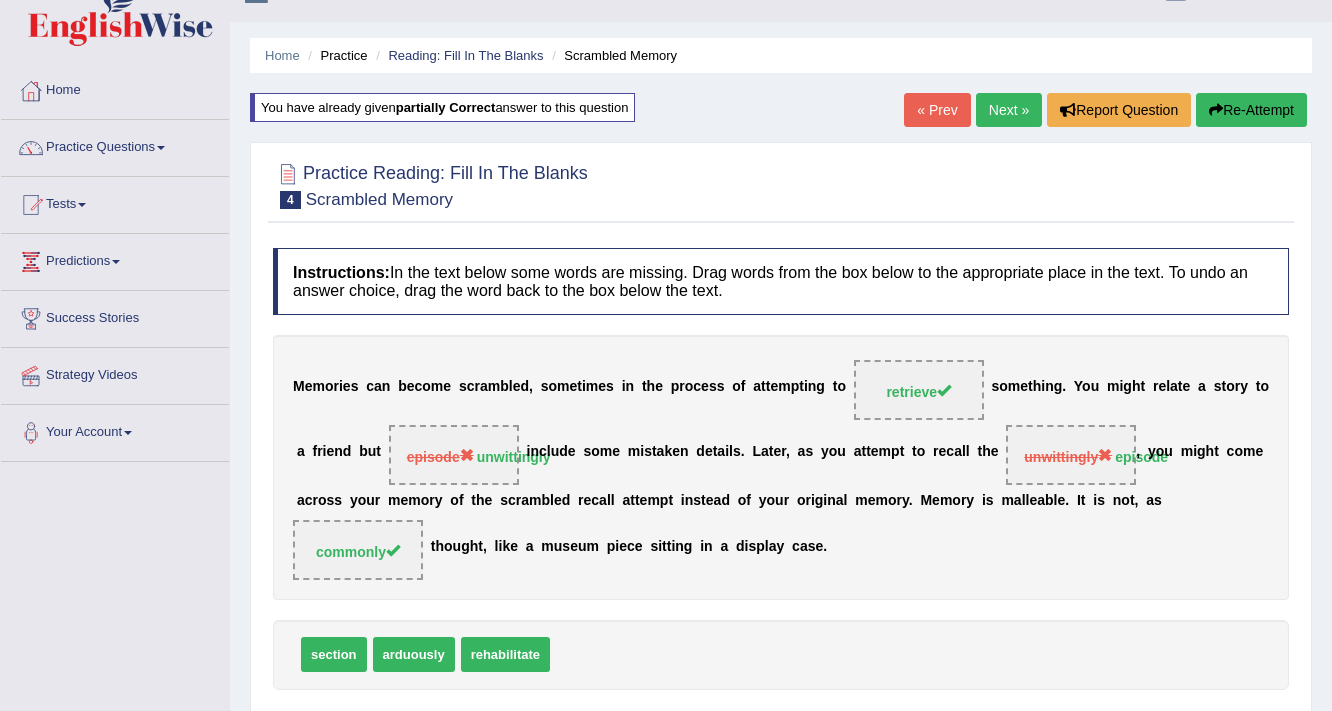 scroll, scrollTop: 0, scrollLeft: 0, axis: both 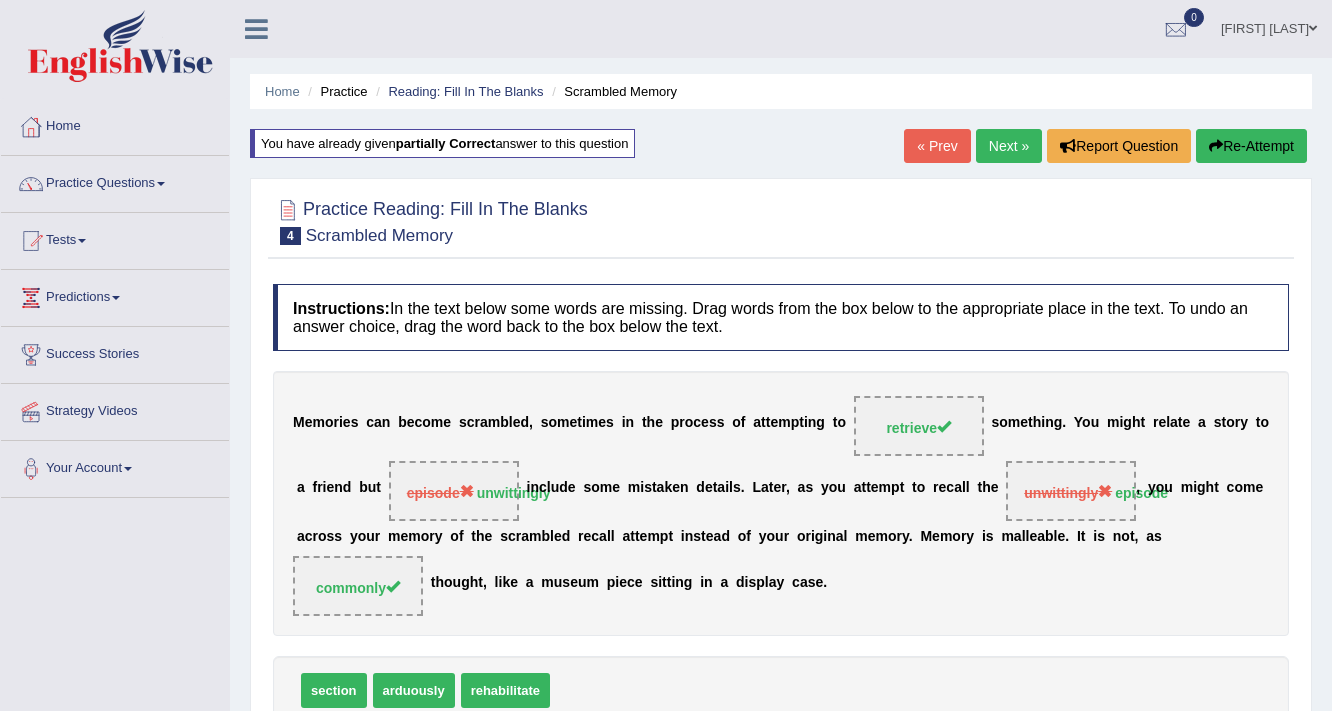 click on "« Prev" at bounding box center [937, 146] 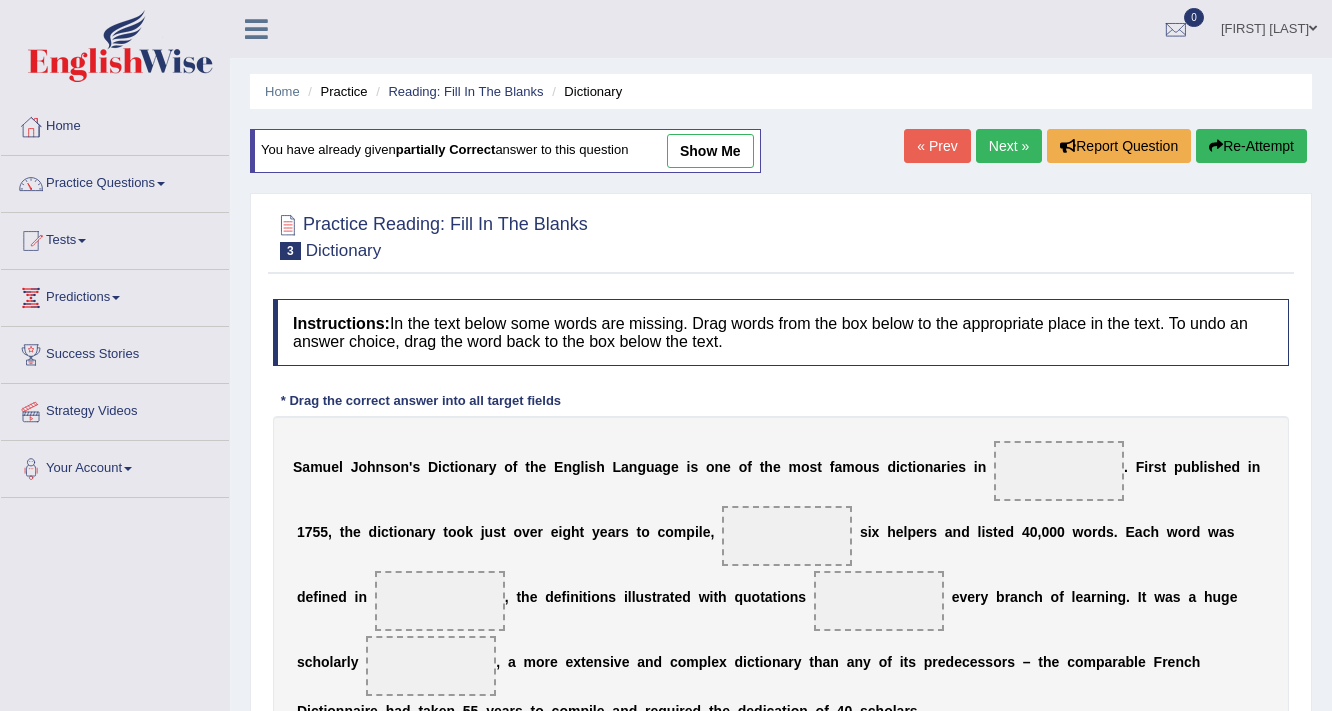 scroll, scrollTop: 0, scrollLeft: 0, axis: both 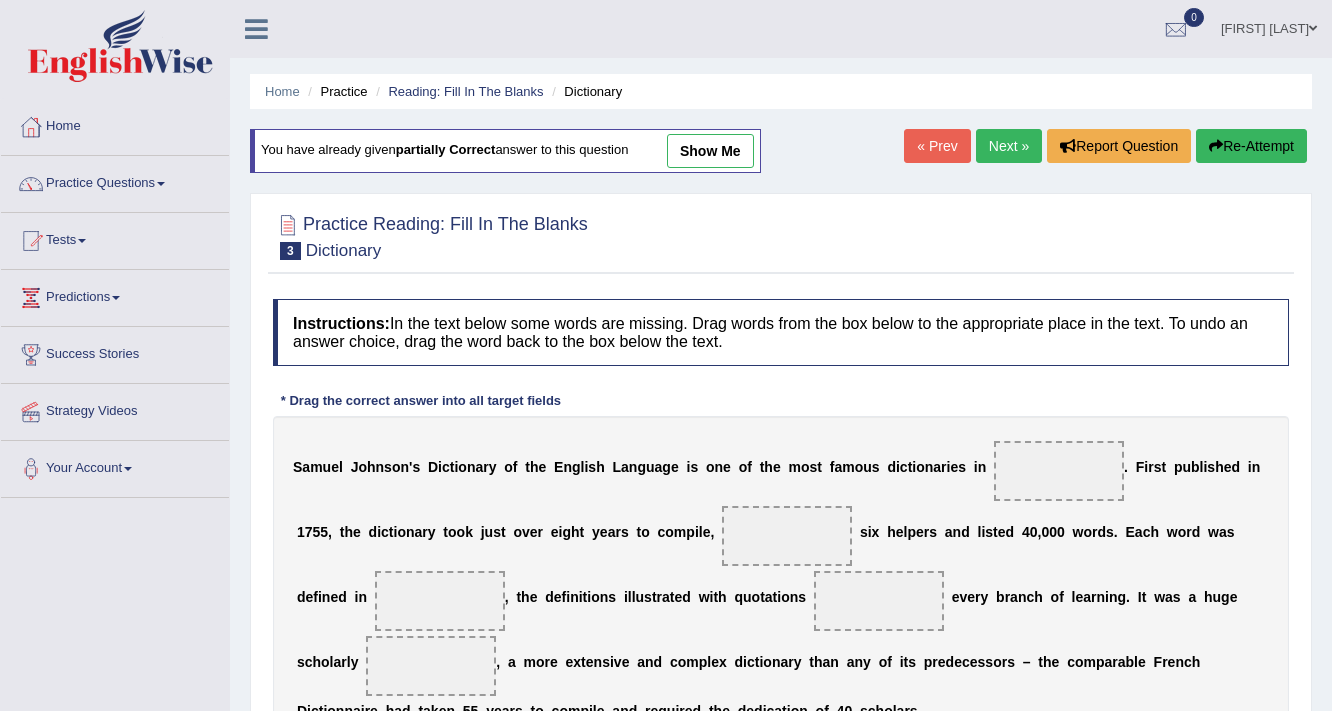 click on "Next »" at bounding box center [1009, 146] 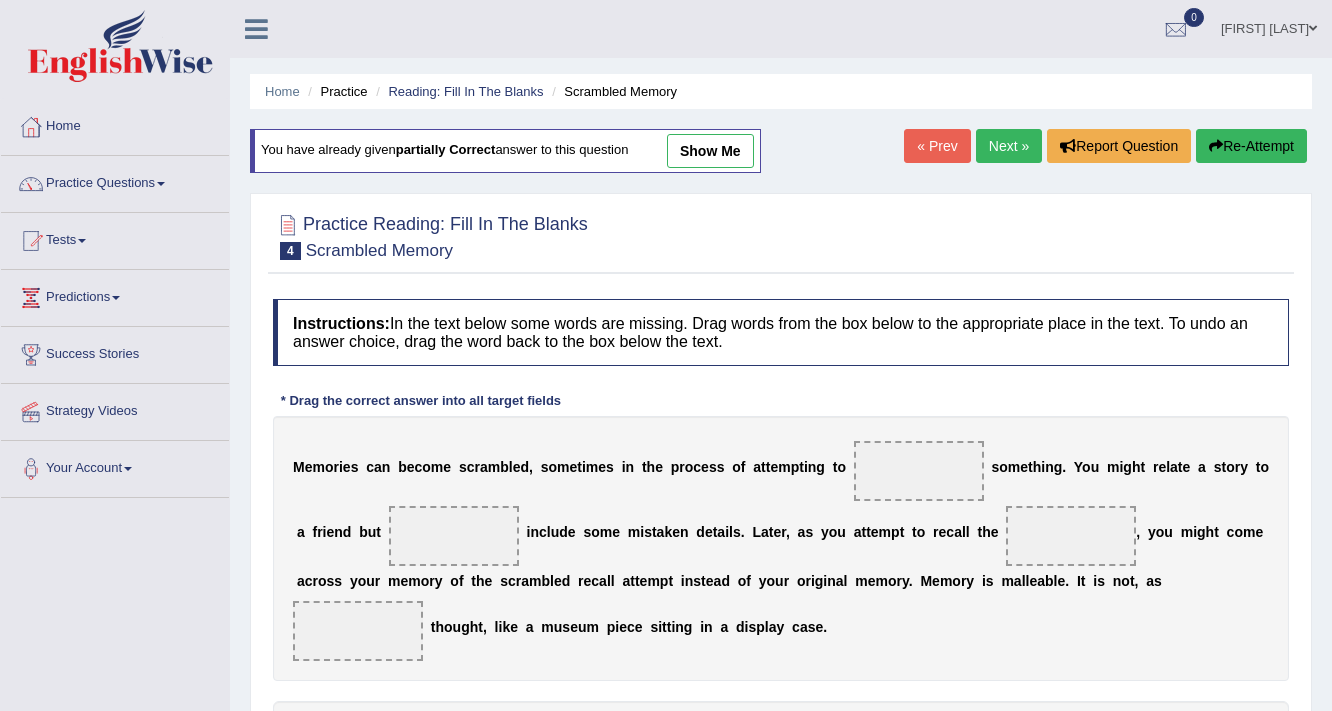 scroll, scrollTop: 320, scrollLeft: 0, axis: vertical 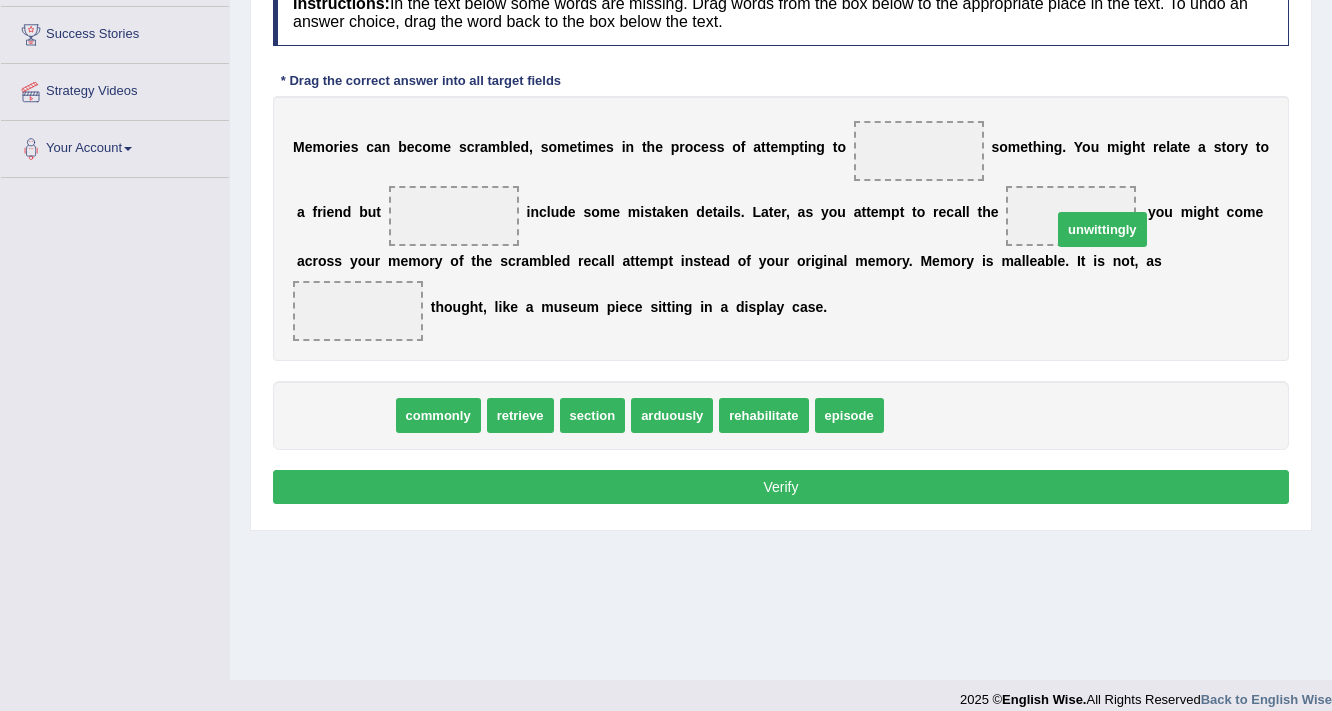 drag, startPoint x: 351, startPoint y: 405, endPoint x: 1108, endPoint y: 213, distance: 780.9693 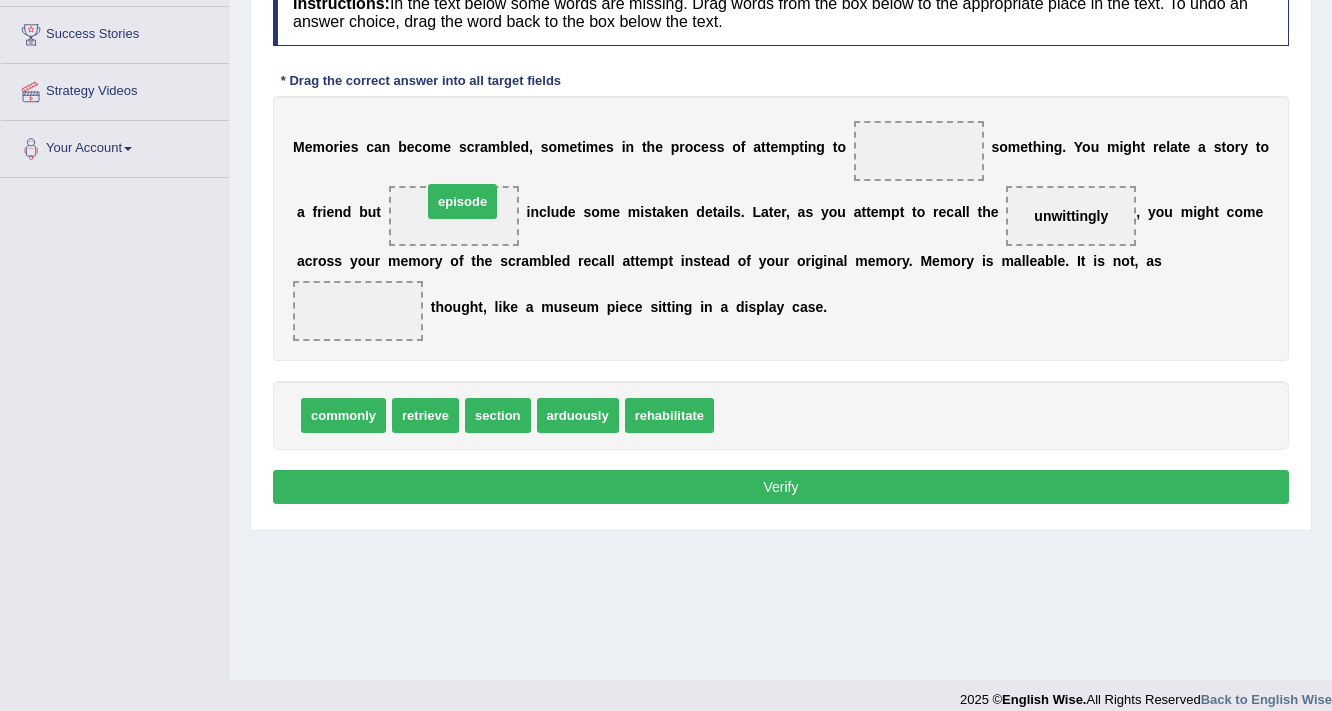 drag, startPoint x: 742, startPoint y: 415, endPoint x: 450, endPoint y: 201, distance: 362.0221 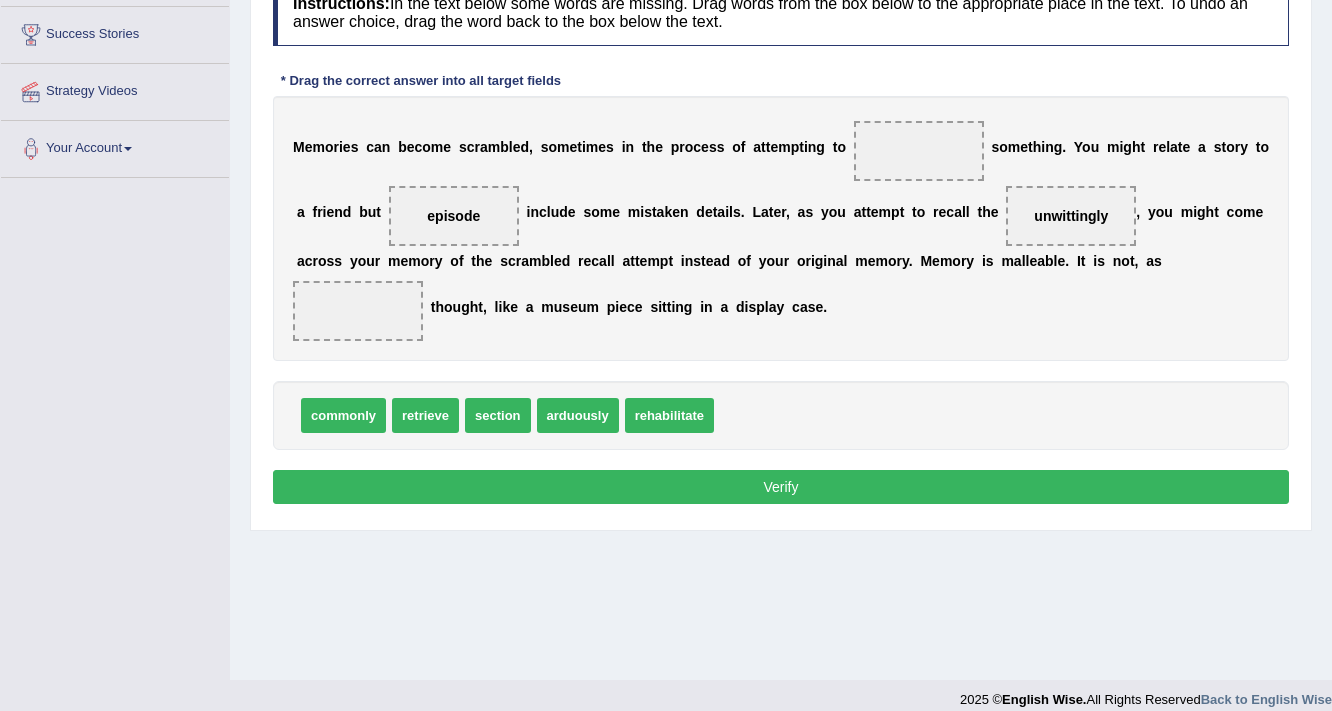 click on "arduously" at bounding box center (578, 415) 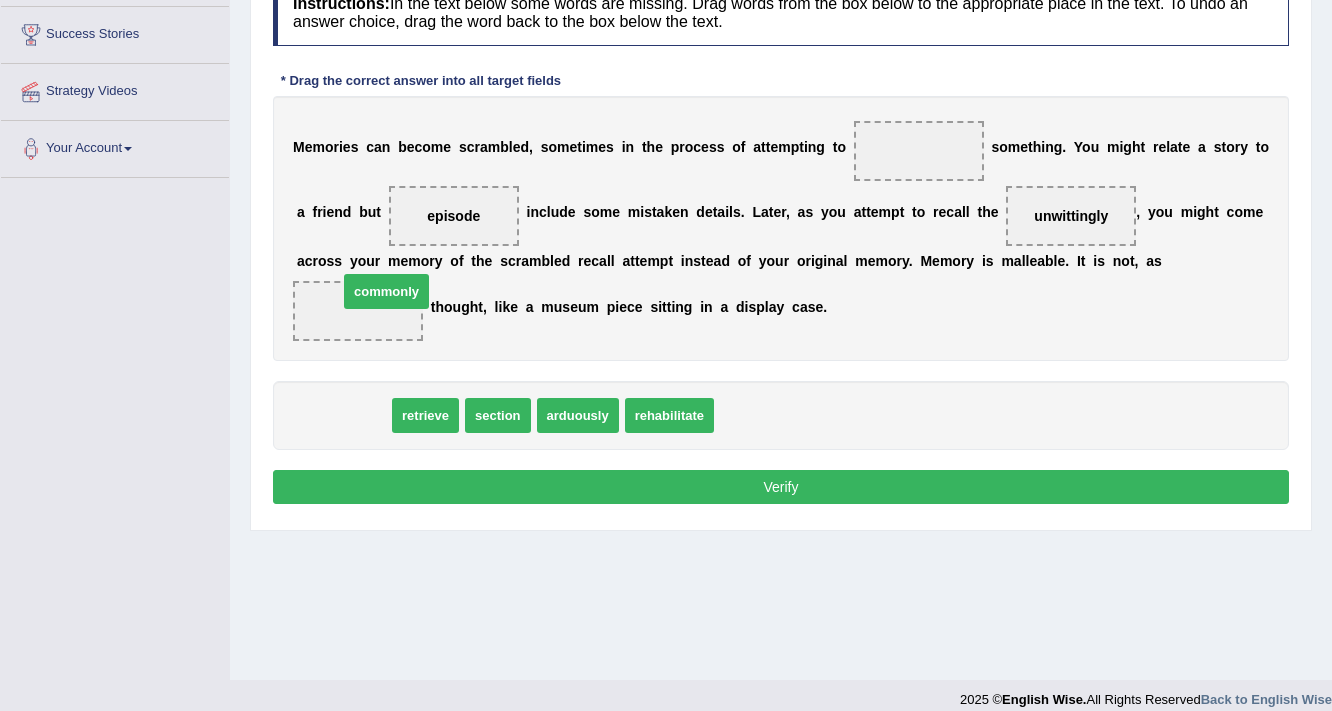 drag, startPoint x: 345, startPoint y: 412, endPoint x: 385, endPoint y: 284, distance: 134.10443 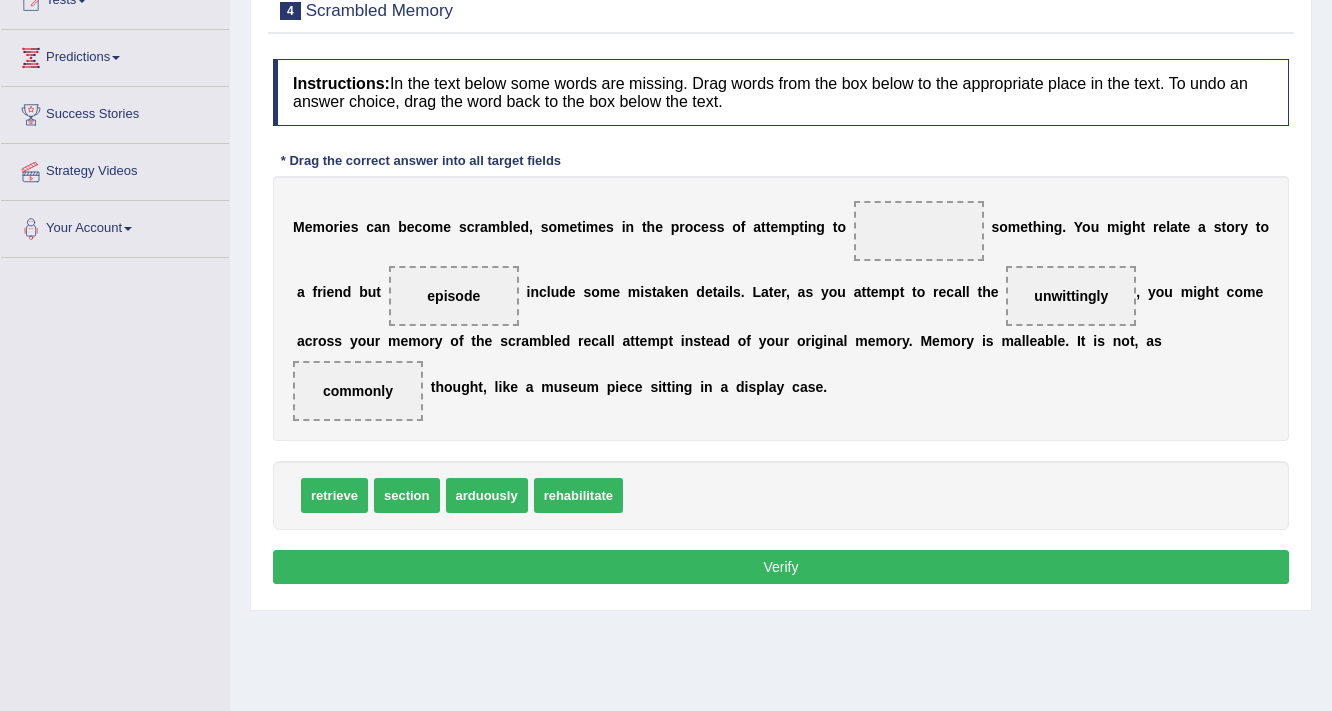 scroll, scrollTop: 240, scrollLeft: 0, axis: vertical 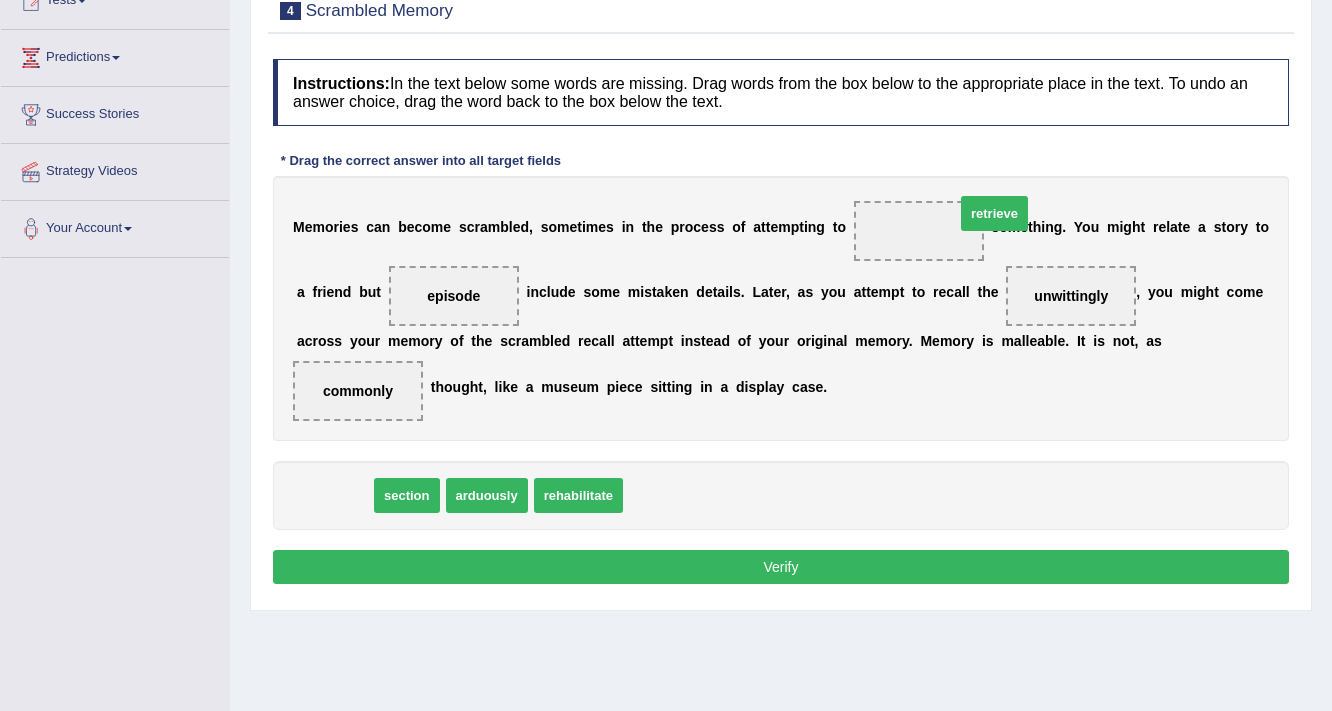 drag, startPoint x: 332, startPoint y: 494, endPoint x: 992, endPoint y: 212, distance: 717.7214 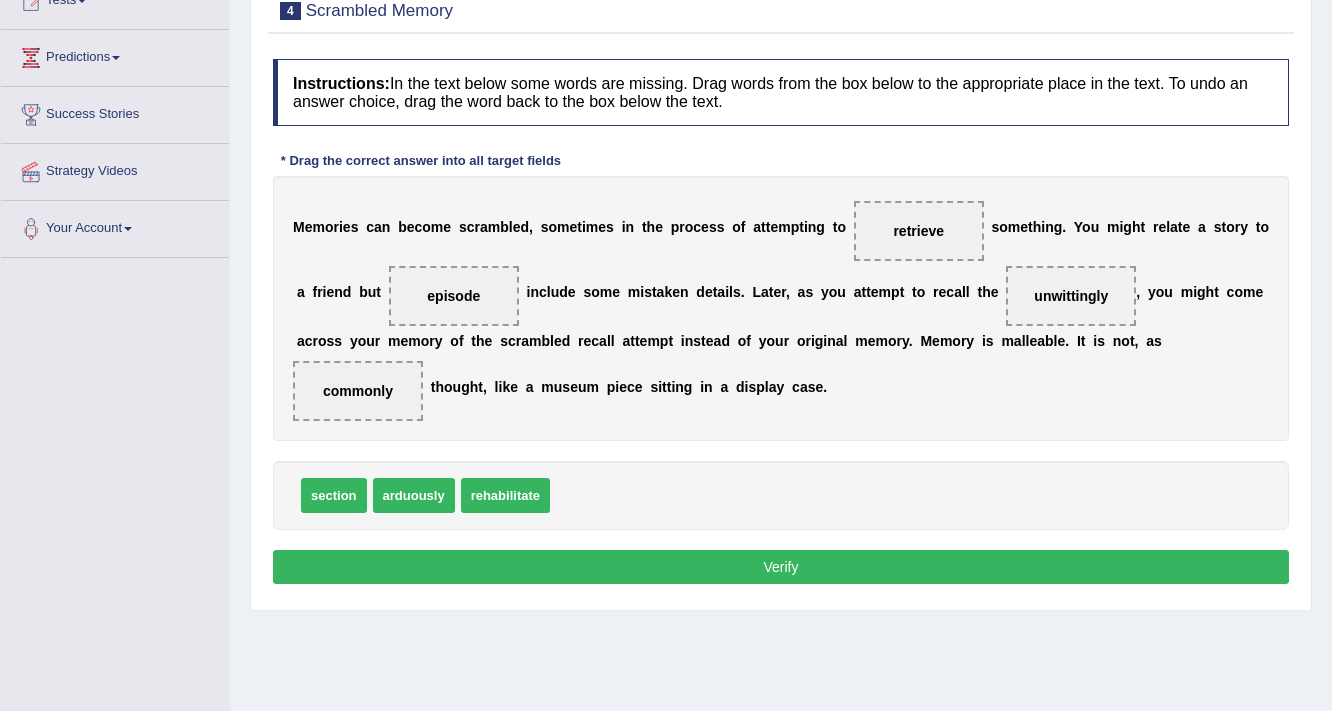 click on "Verify" at bounding box center (781, 567) 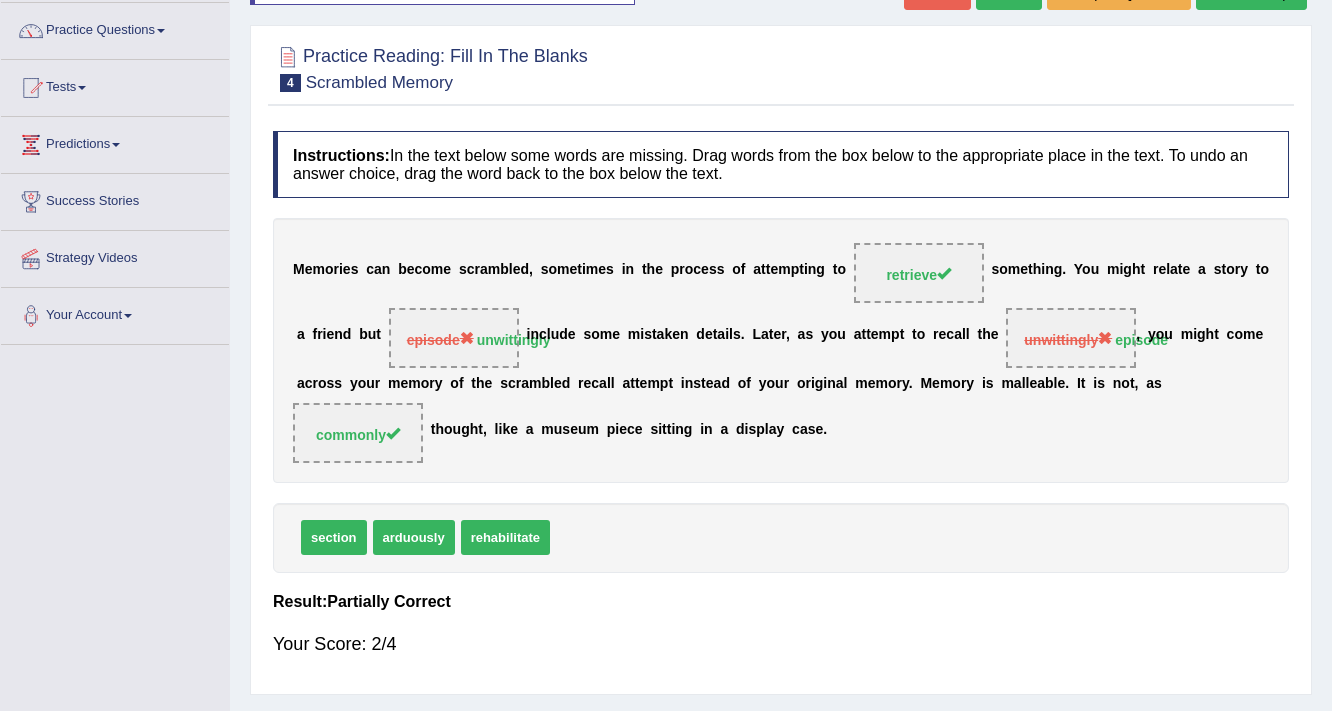 scroll, scrollTop: 0, scrollLeft: 0, axis: both 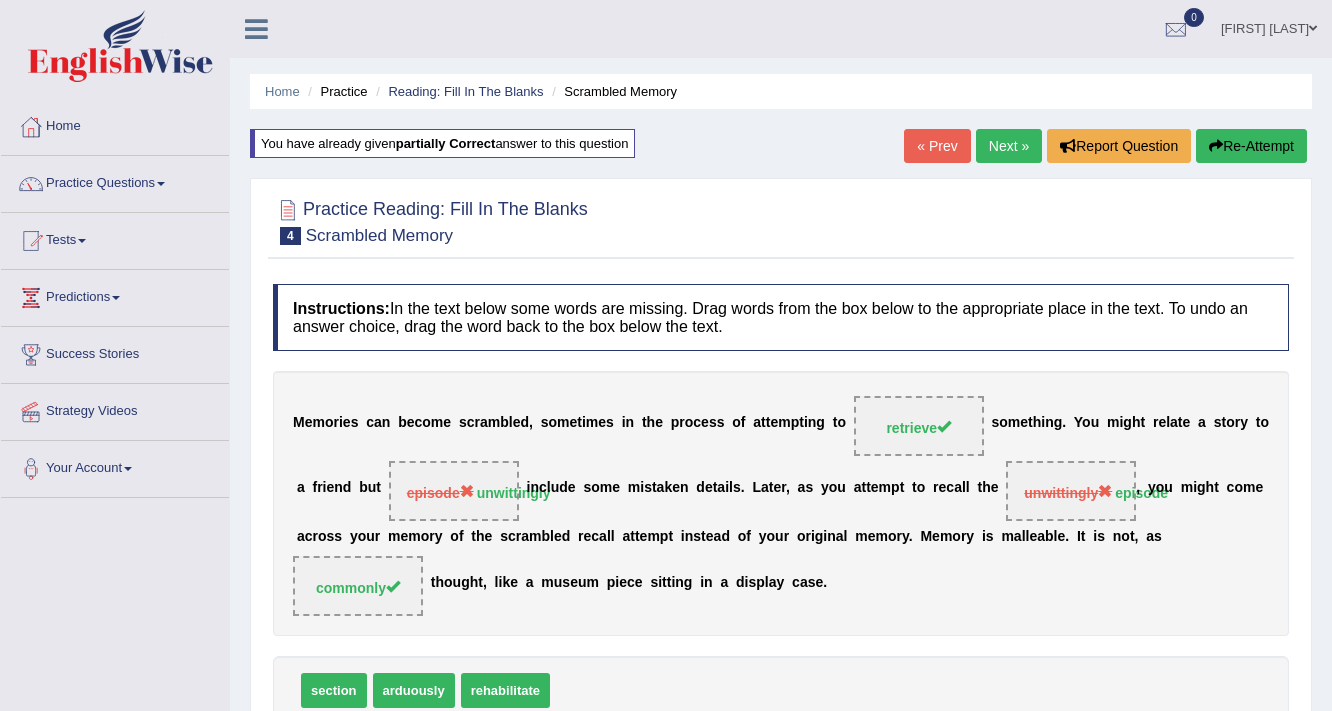 click on "« Prev" at bounding box center (937, 146) 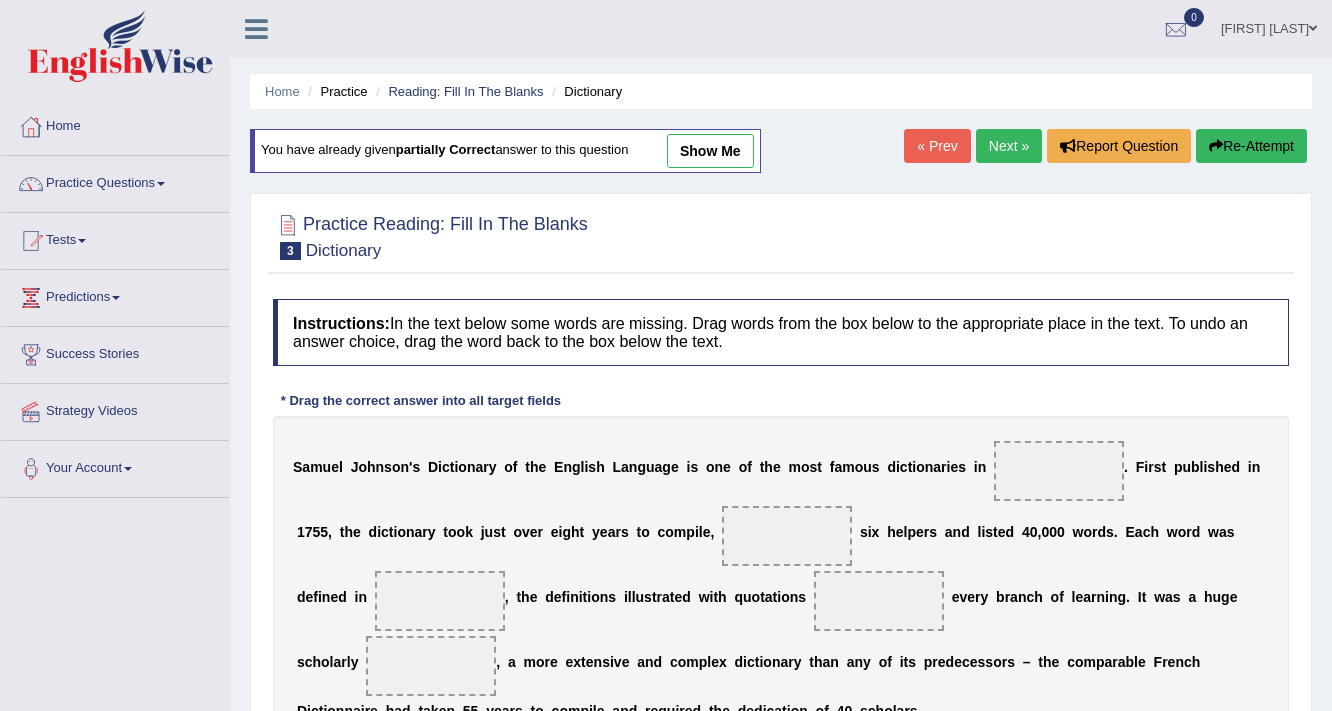 scroll, scrollTop: 0, scrollLeft: 0, axis: both 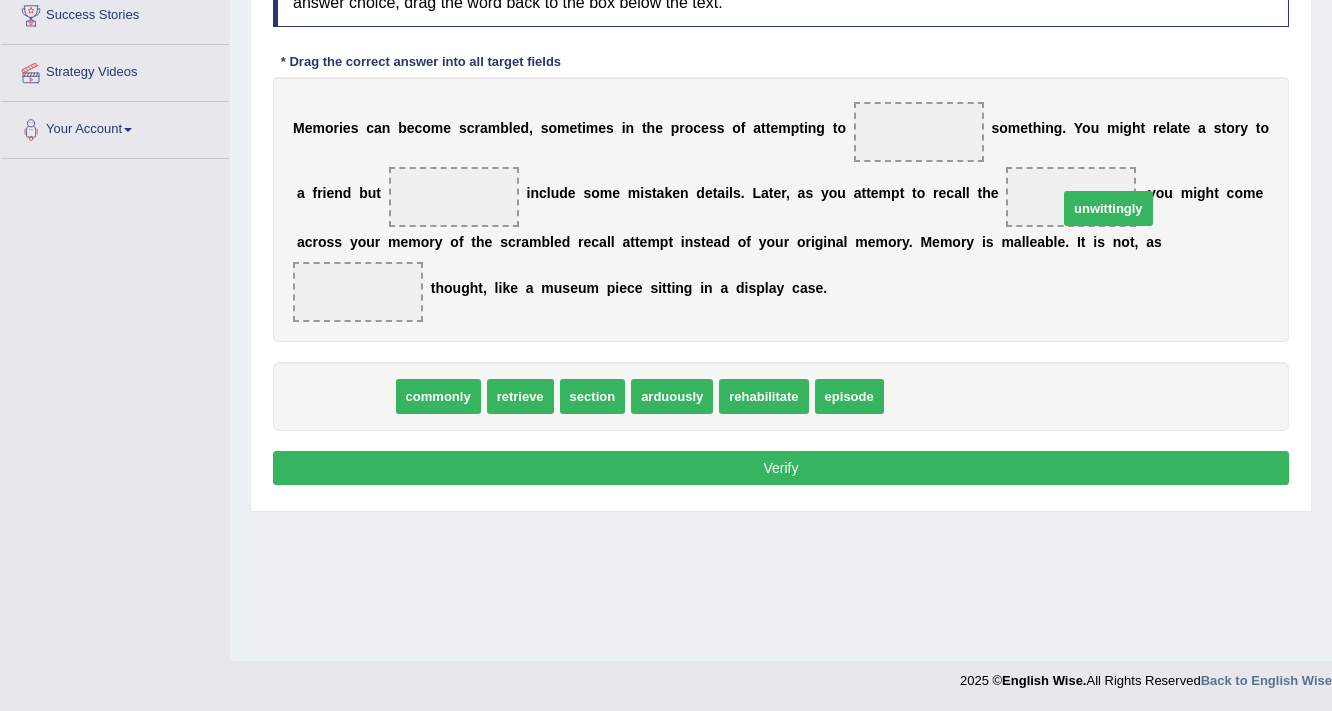 drag, startPoint x: 337, startPoint y: 380, endPoint x: 1092, endPoint y: 187, distance: 779.2779 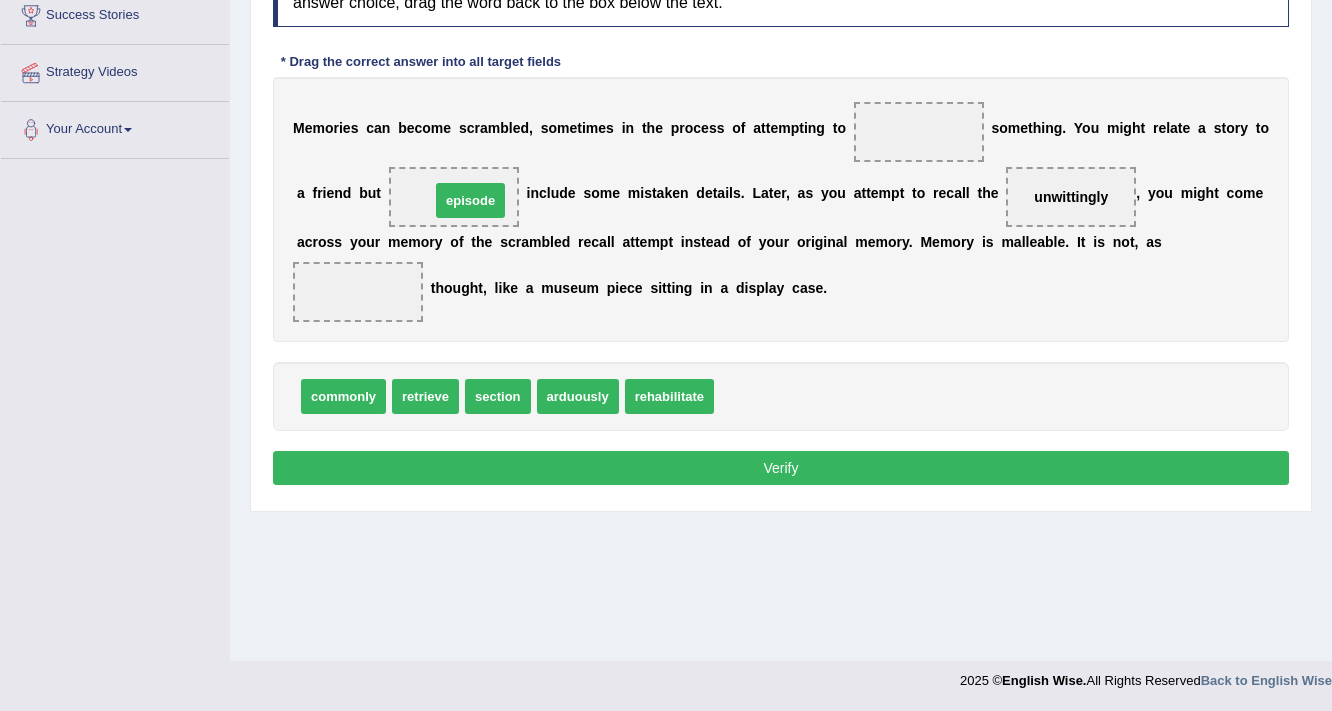 drag, startPoint x: 744, startPoint y: 395, endPoint x: 463, endPoint y: 204, distance: 339.76758 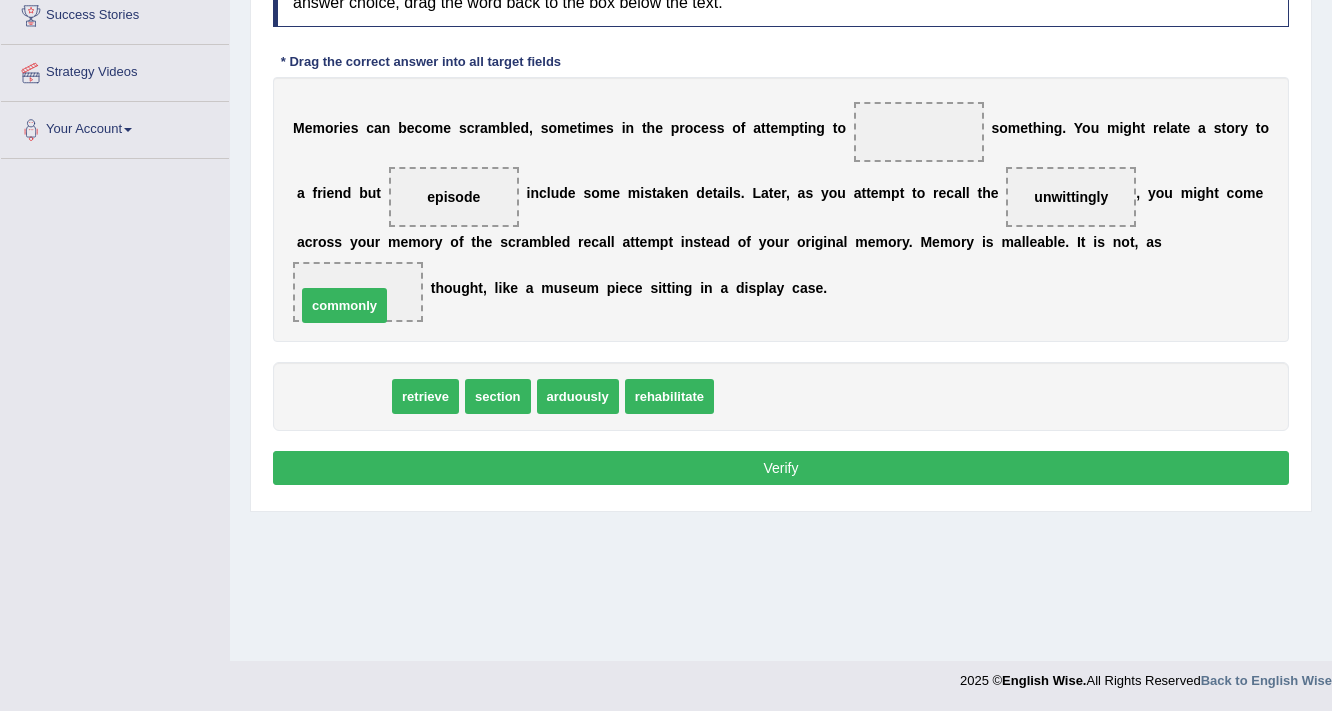 drag, startPoint x: 363, startPoint y: 399, endPoint x: 365, endPoint y: 284, distance: 115.01739 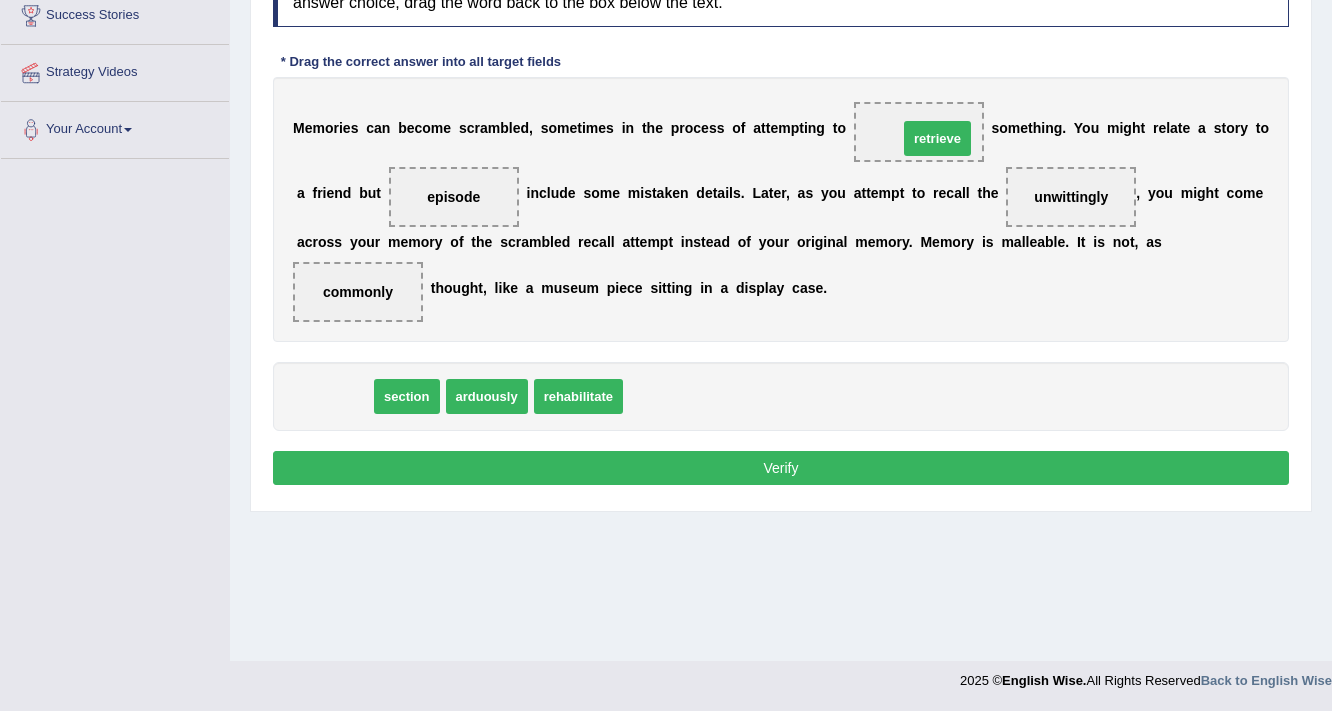 drag, startPoint x: 340, startPoint y: 387, endPoint x: 928, endPoint y: 128, distance: 642.5146 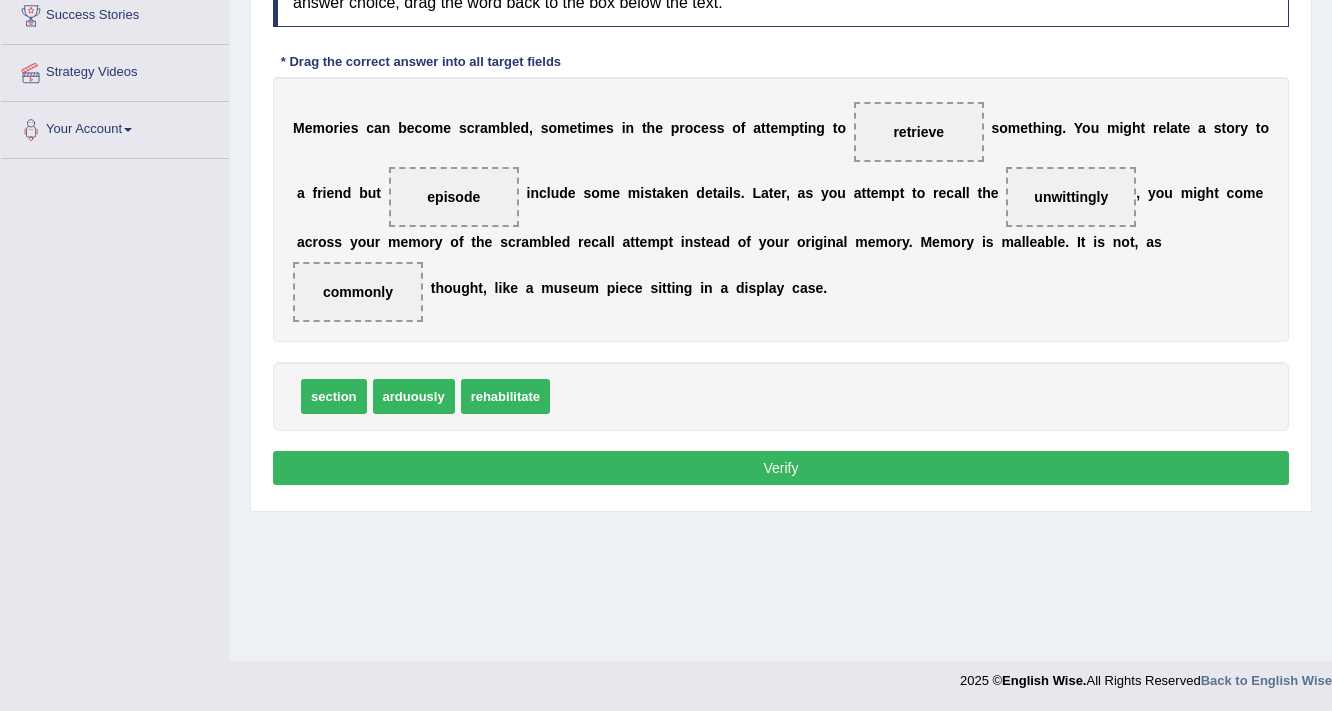 click on "Verify" at bounding box center (781, 468) 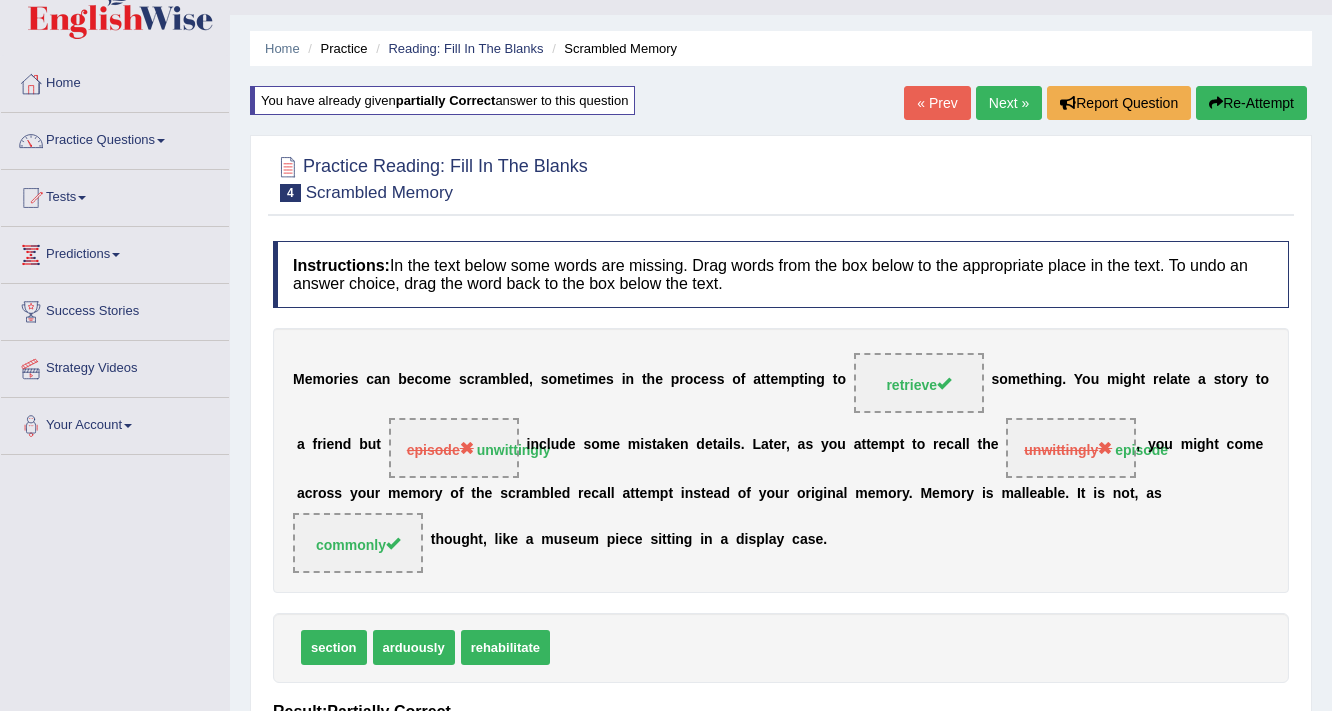 scroll, scrollTop: 19, scrollLeft: 0, axis: vertical 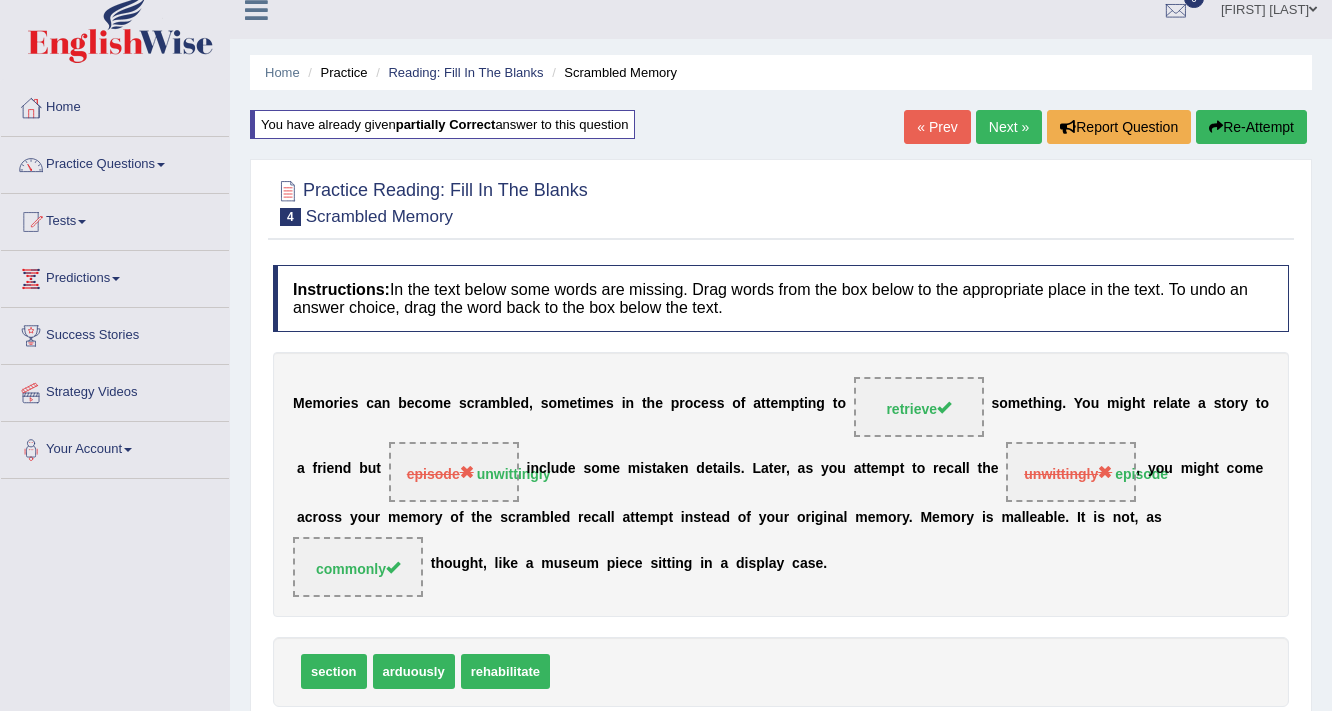click on "Next »" at bounding box center (1009, 127) 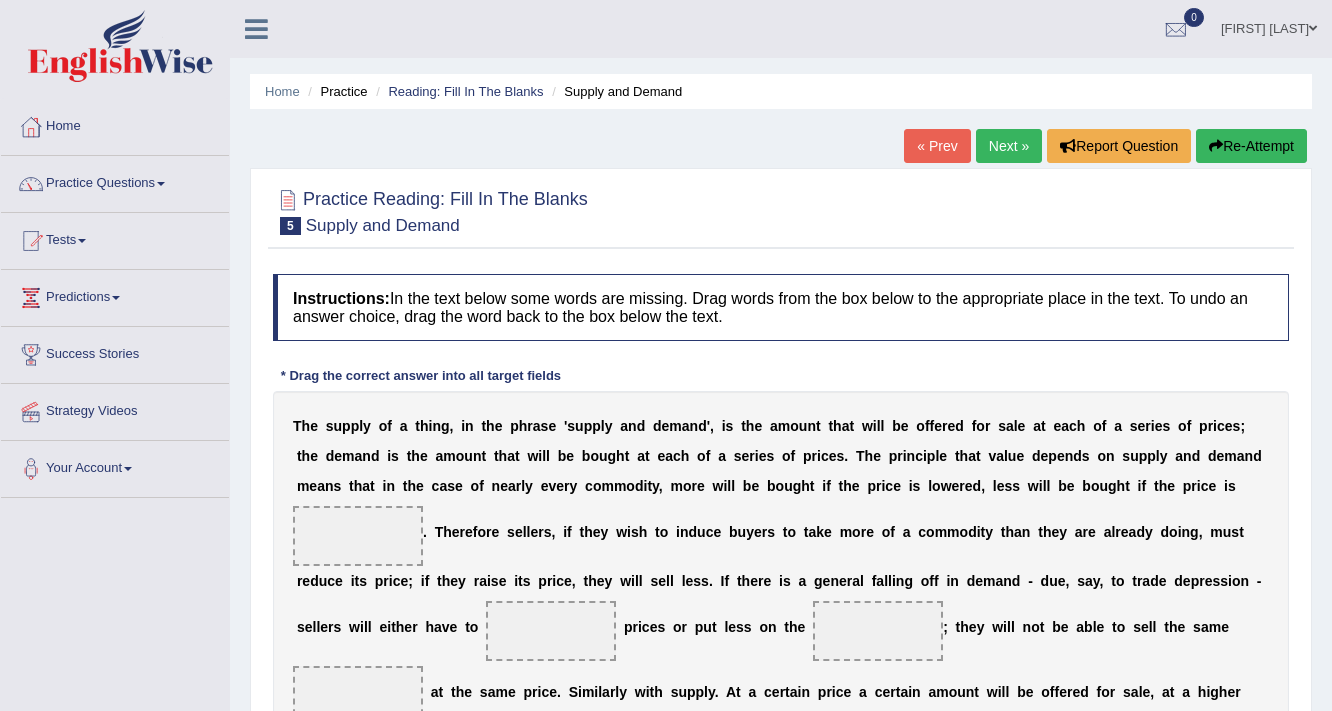 scroll, scrollTop: 0, scrollLeft: 0, axis: both 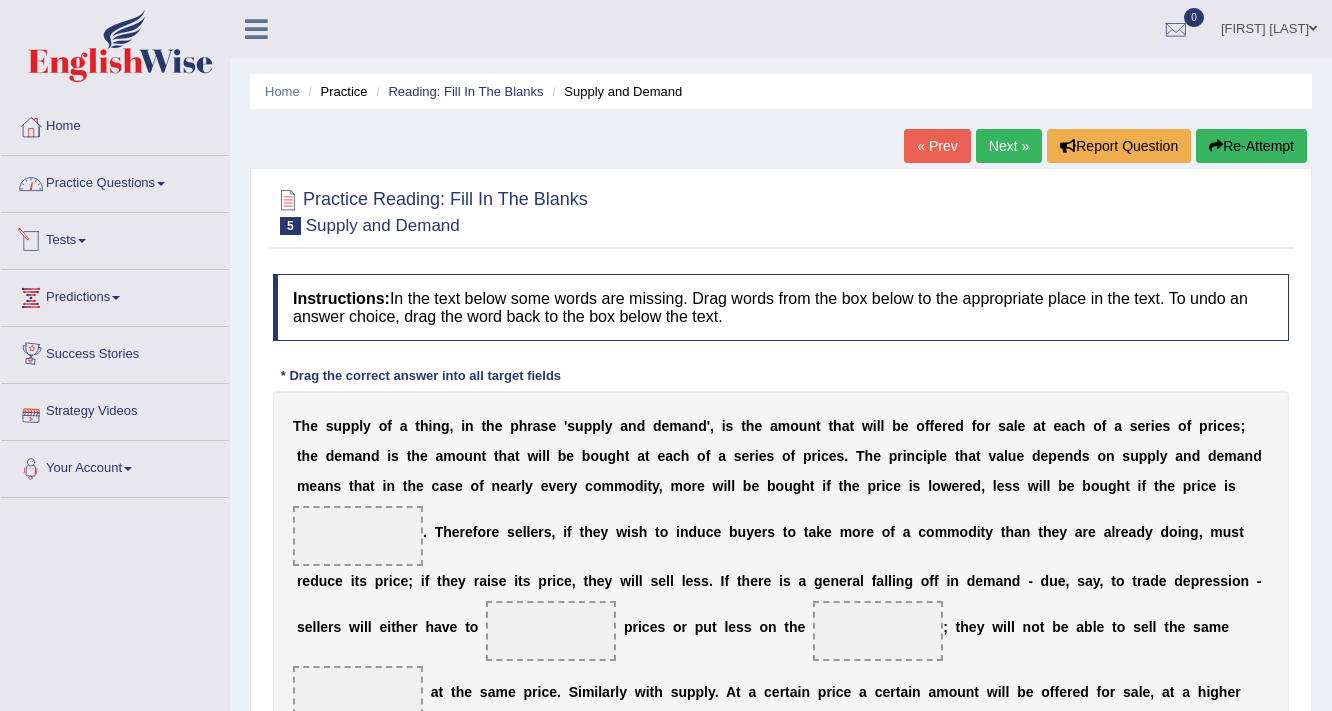click on "Practice Questions" at bounding box center (115, 181) 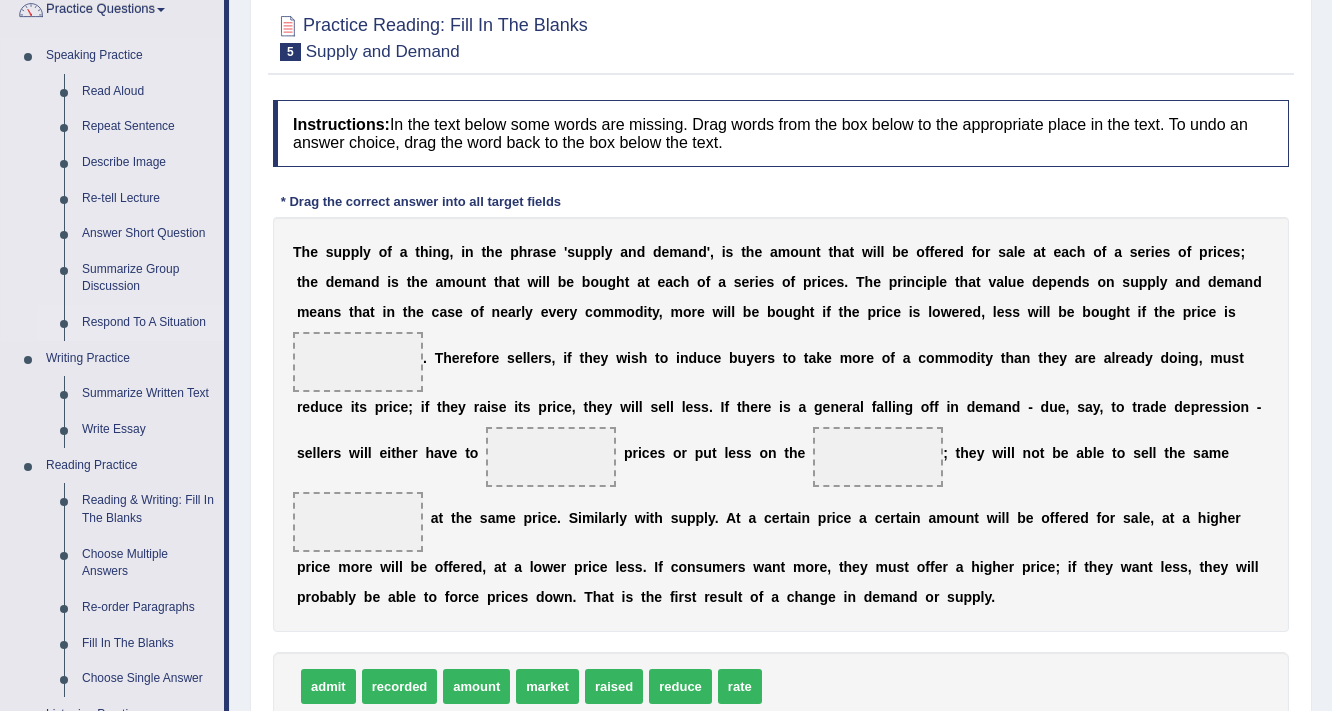 scroll, scrollTop: 240, scrollLeft: 0, axis: vertical 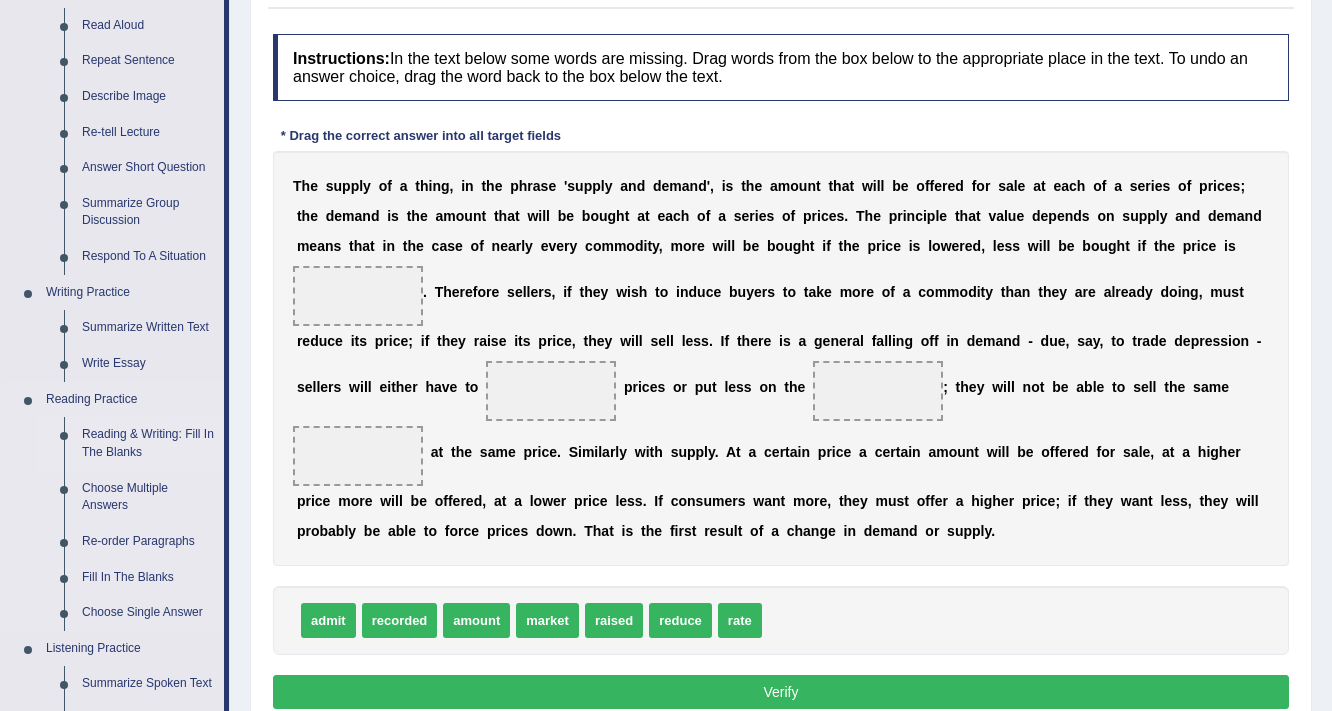 click on "Reading & Writing: Fill In The Blanks" at bounding box center [148, 443] 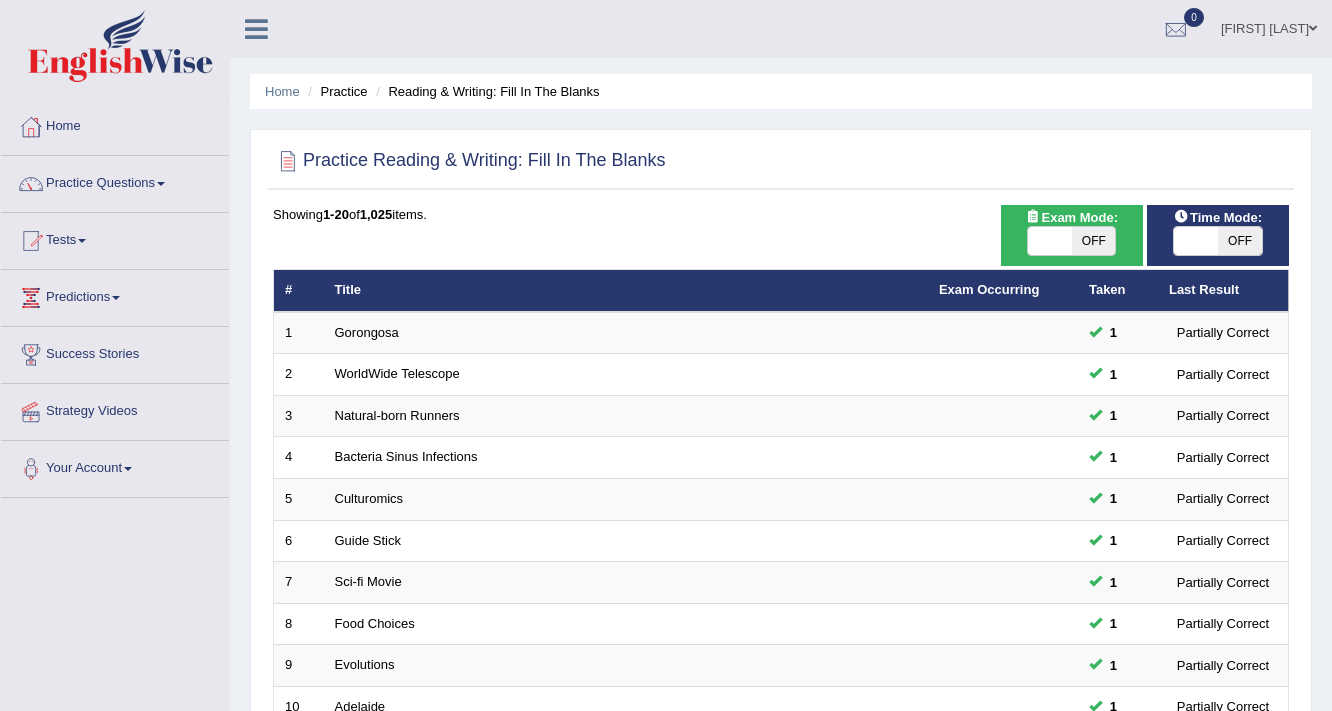 scroll, scrollTop: 400, scrollLeft: 0, axis: vertical 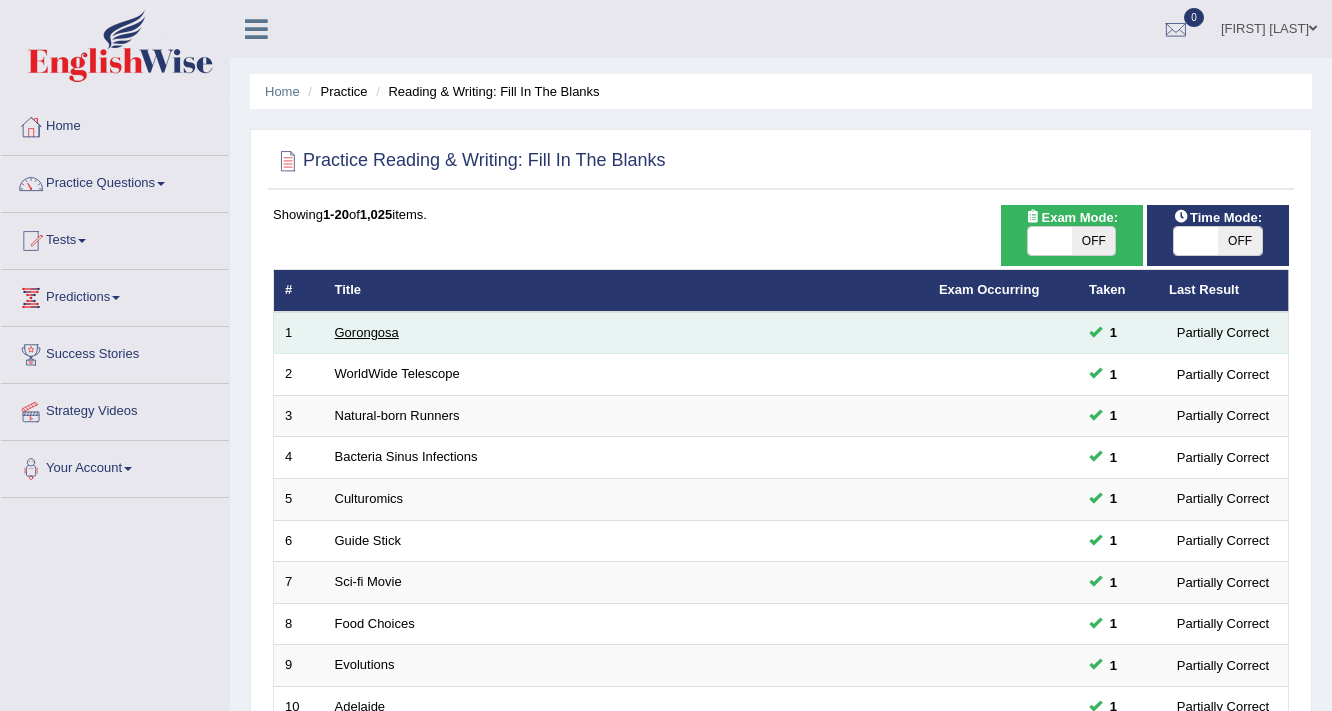 click on "Gorongosa" at bounding box center [367, 332] 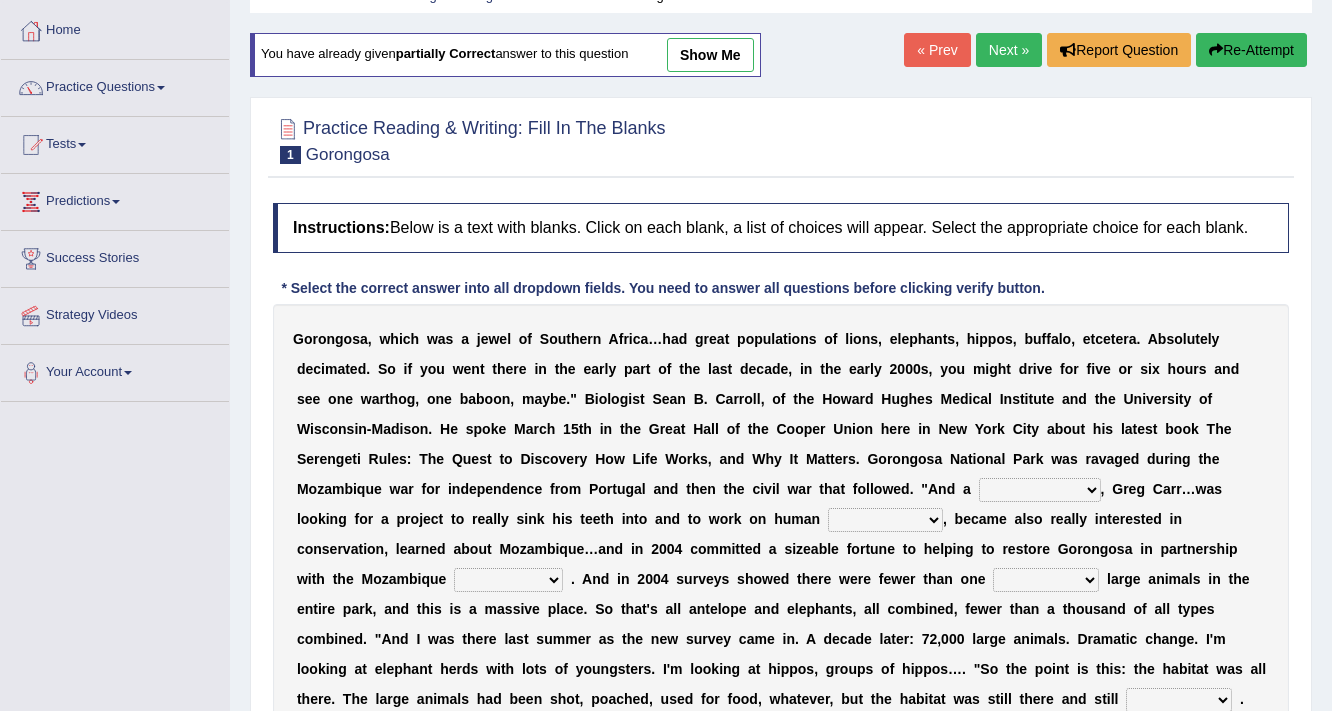 scroll, scrollTop: 320, scrollLeft: 0, axis: vertical 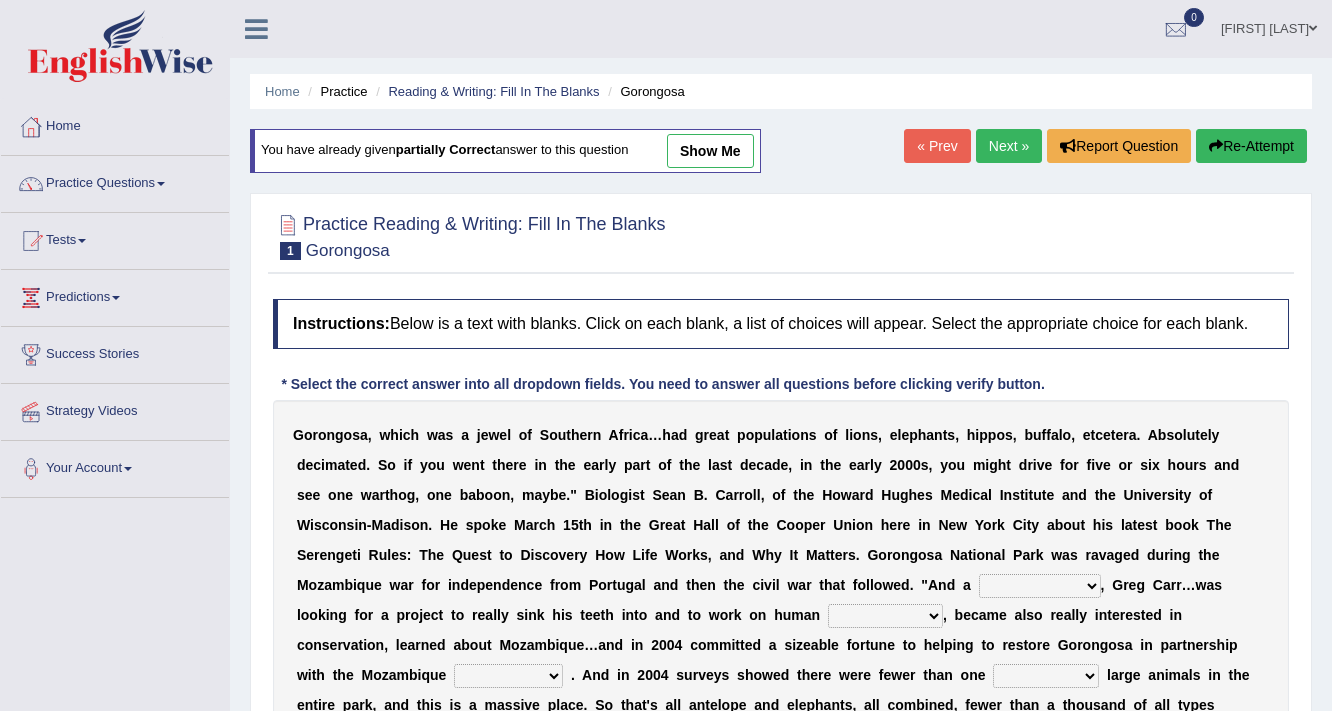 click on "show me" at bounding box center (710, 151) 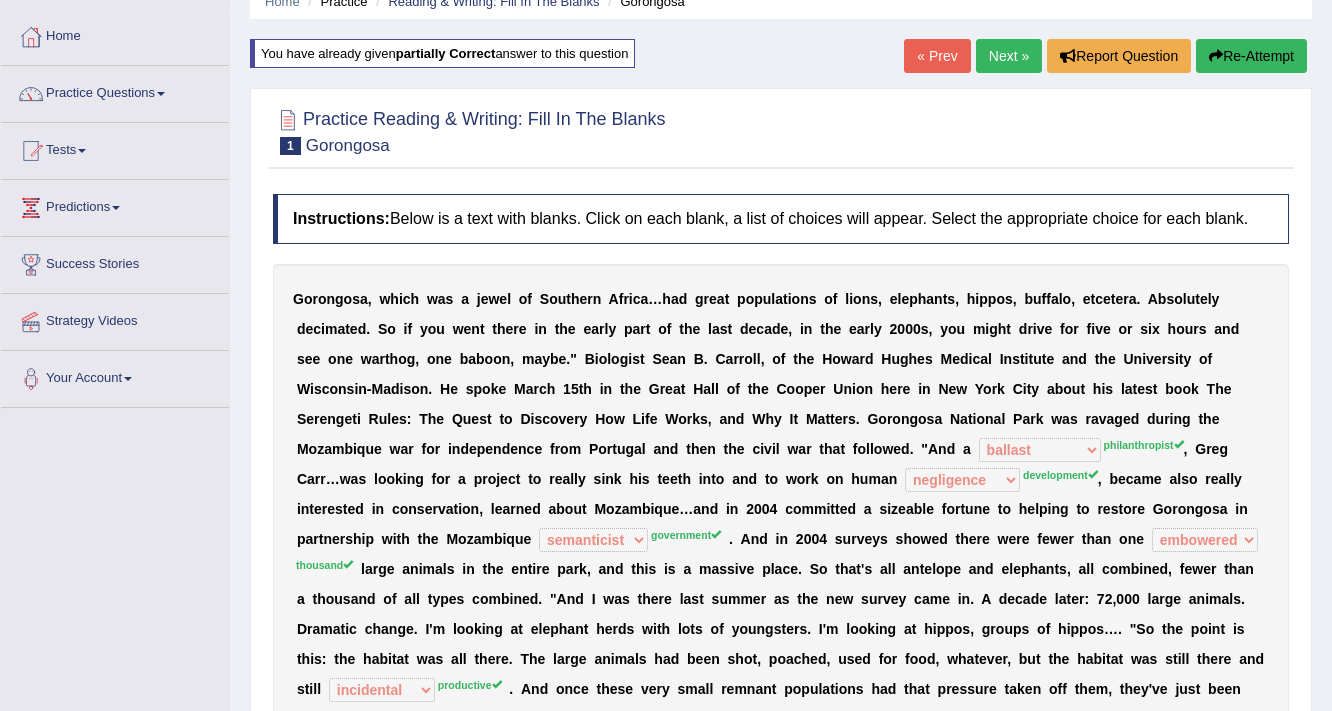 scroll, scrollTop: 80, scrollLeft: 0, axis: vertical 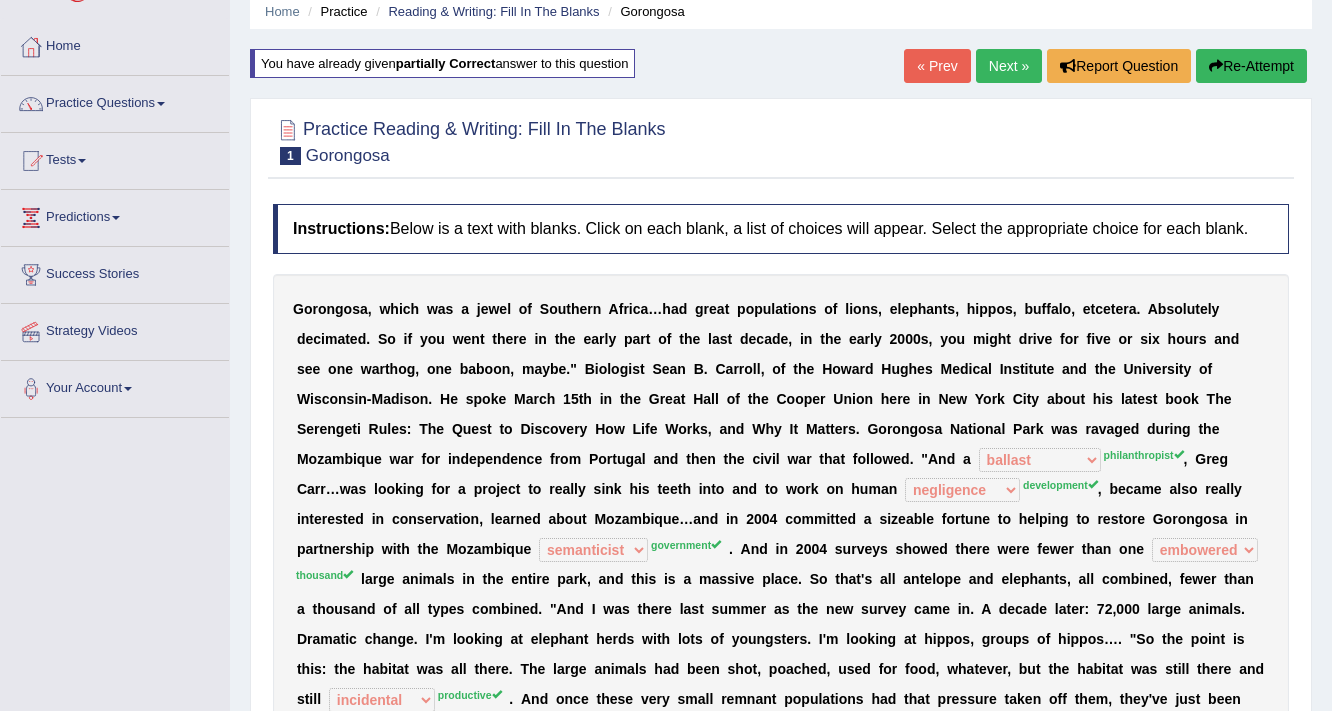 click on "Next »" at bounding box center [1009, 66] 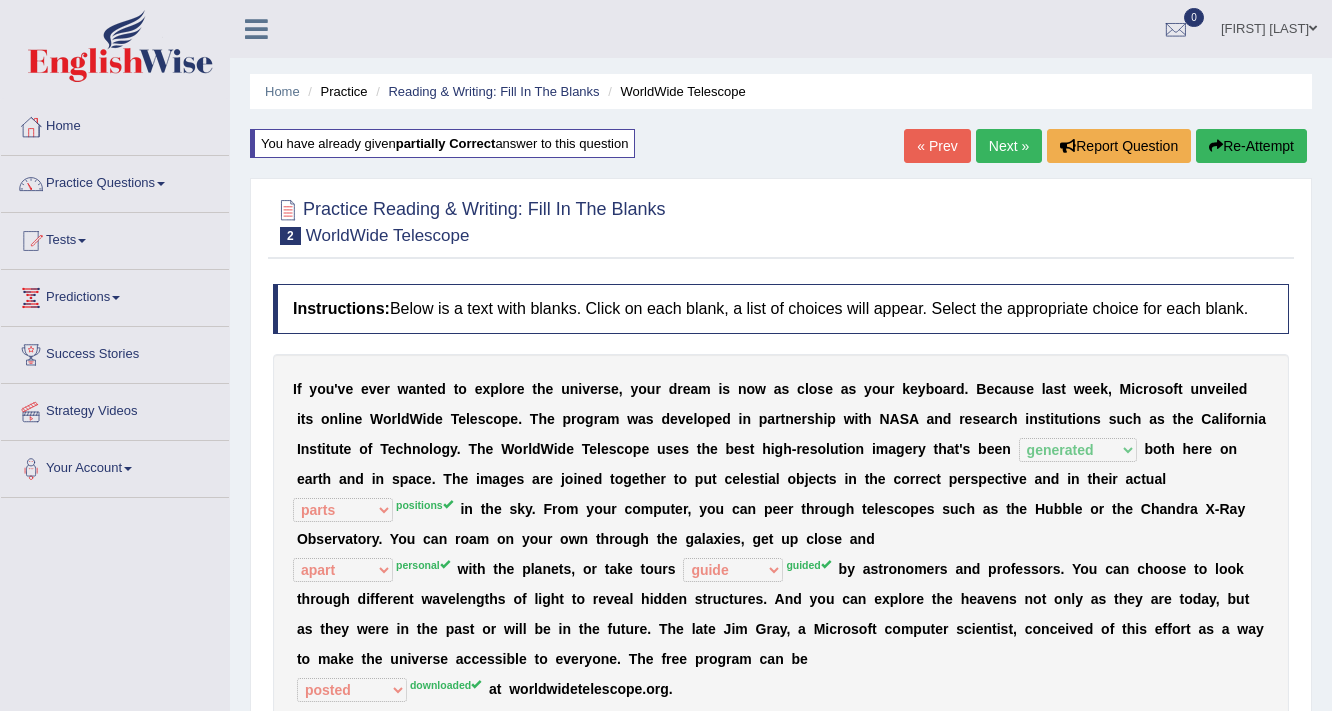 select on "generated" 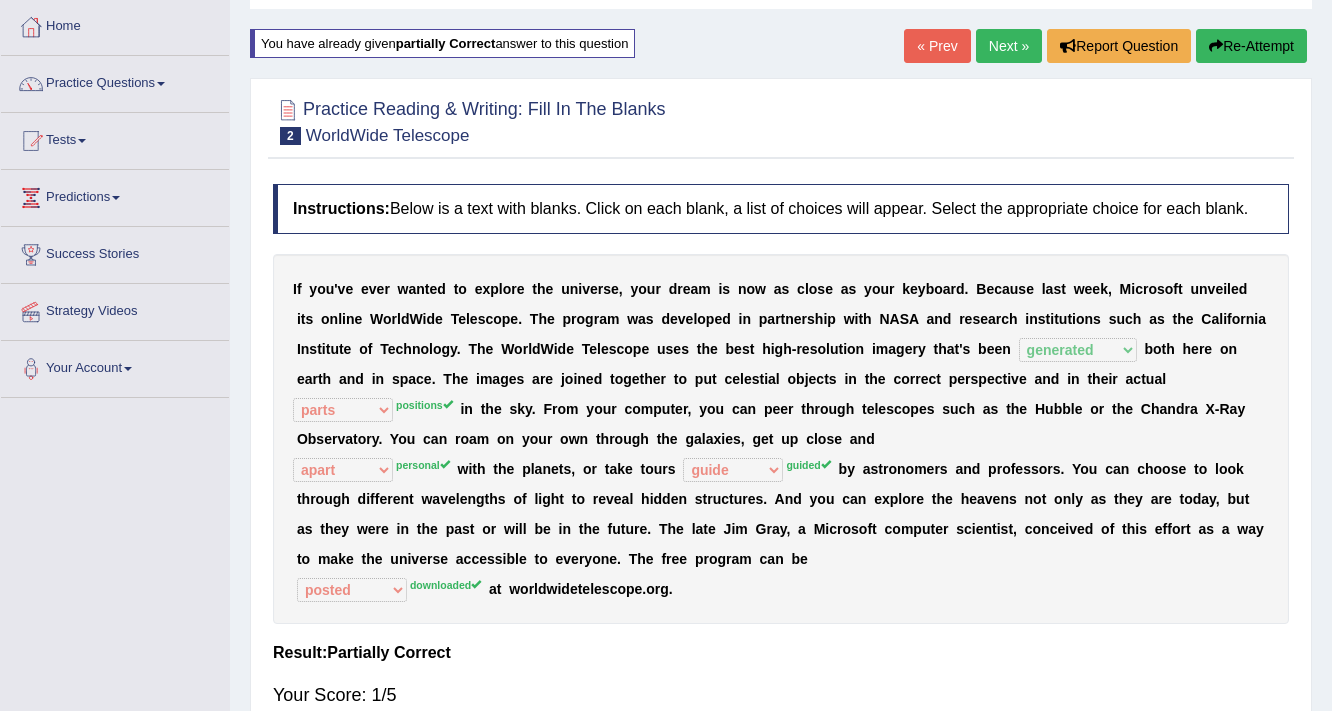 scroll, scrollTop: 0, scrollLeft: 0, axis: both 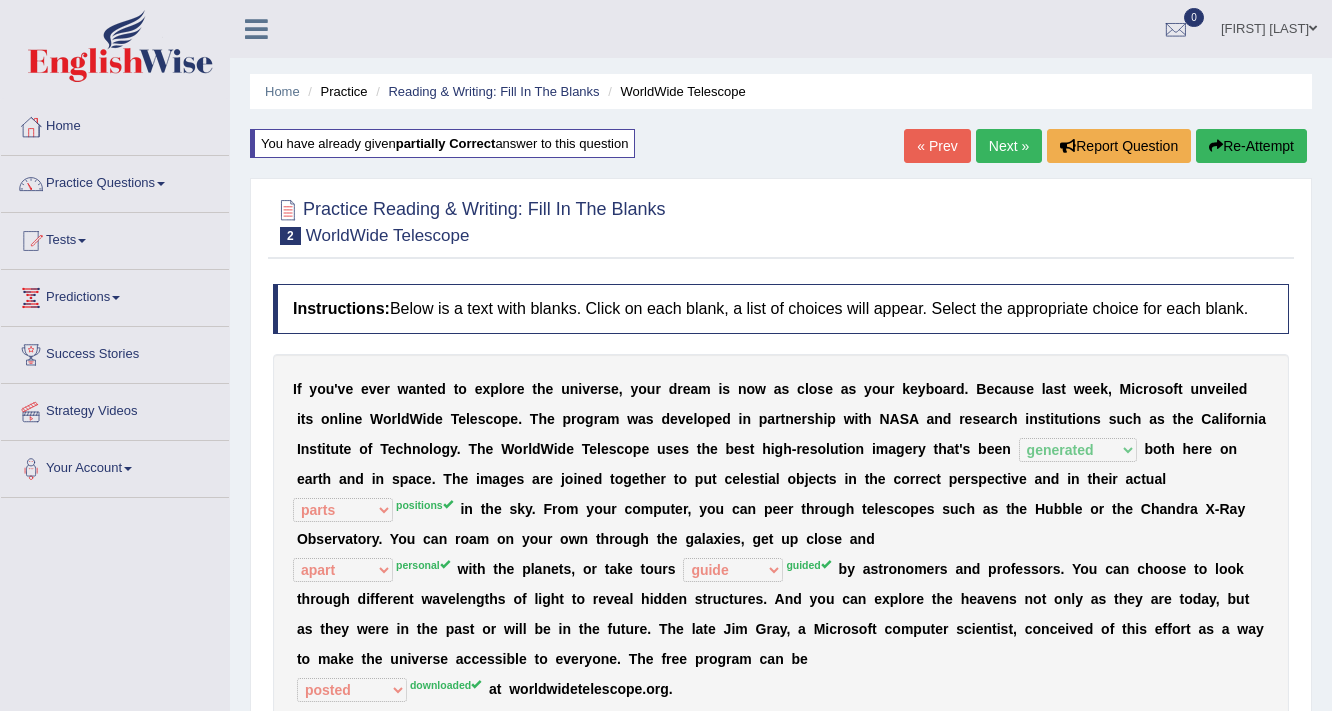click on "Next »" at bounding box center [1009, 146] 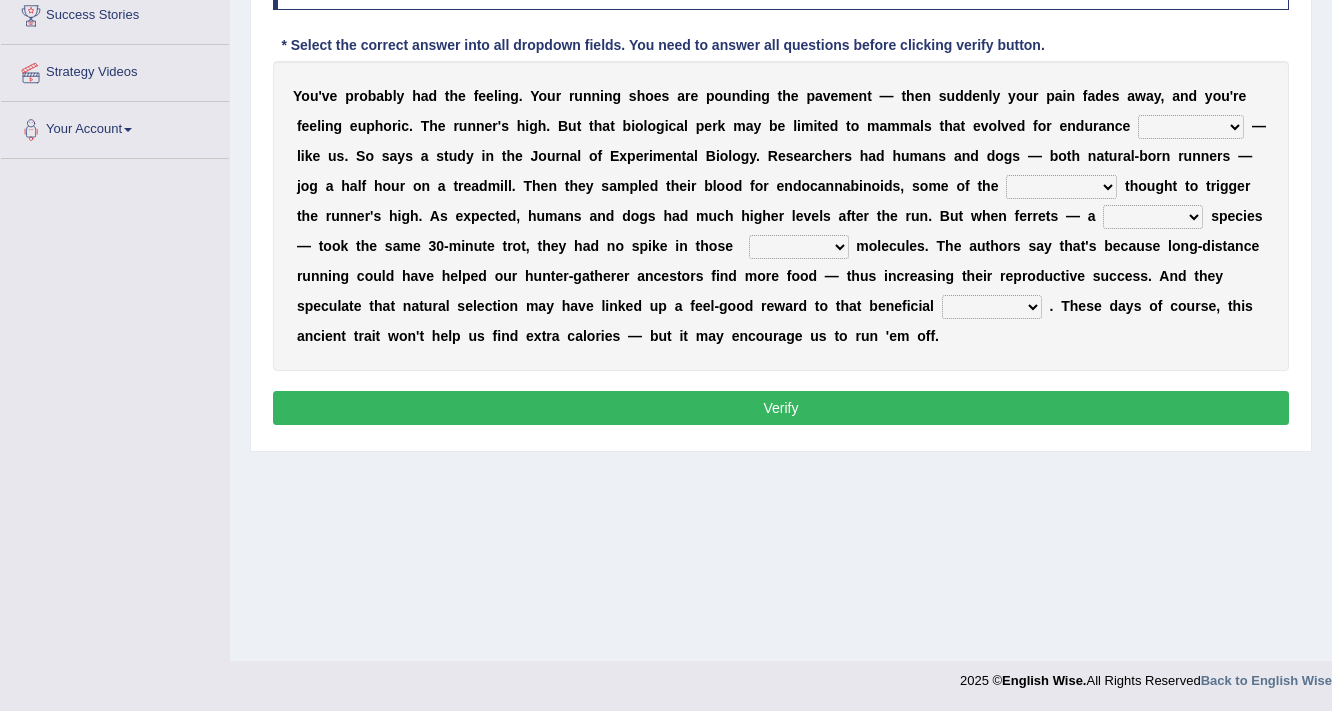 scroll, scrollTop: 124, scrollLeft: 0, axis: vertical 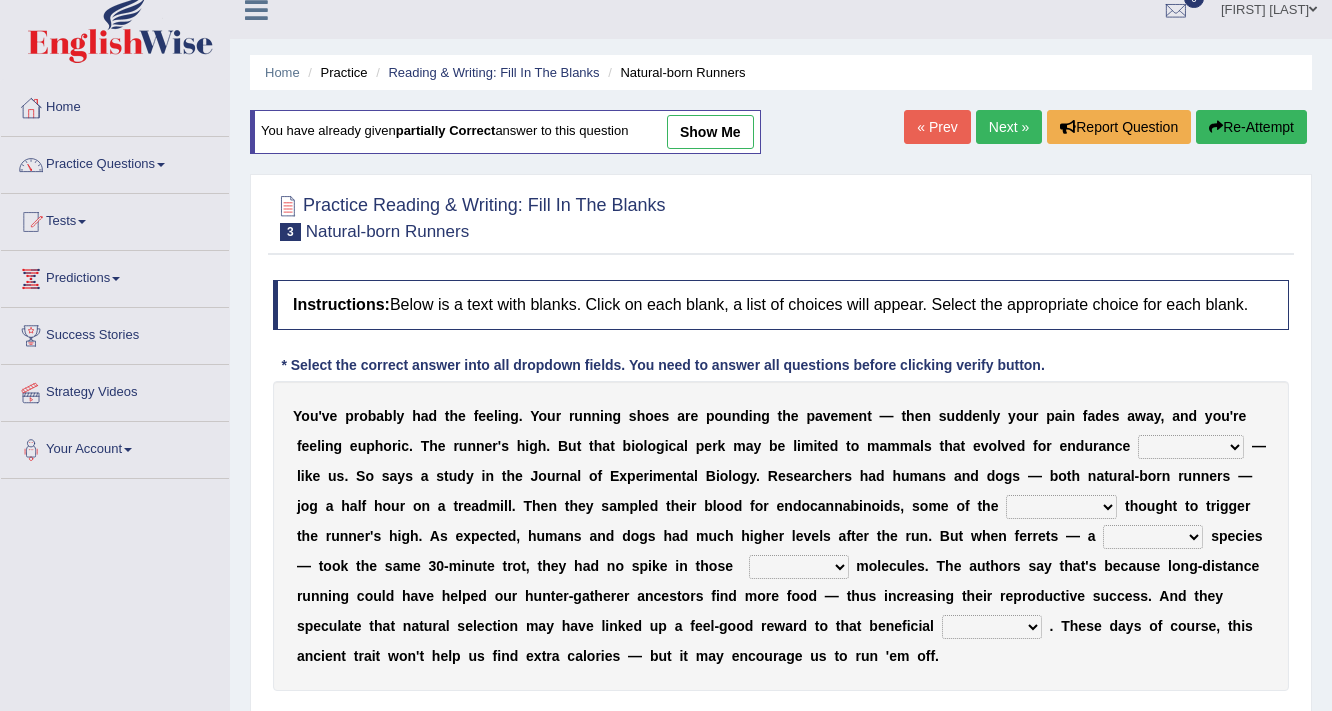 click on "show me" at bounding box center [710, 132] 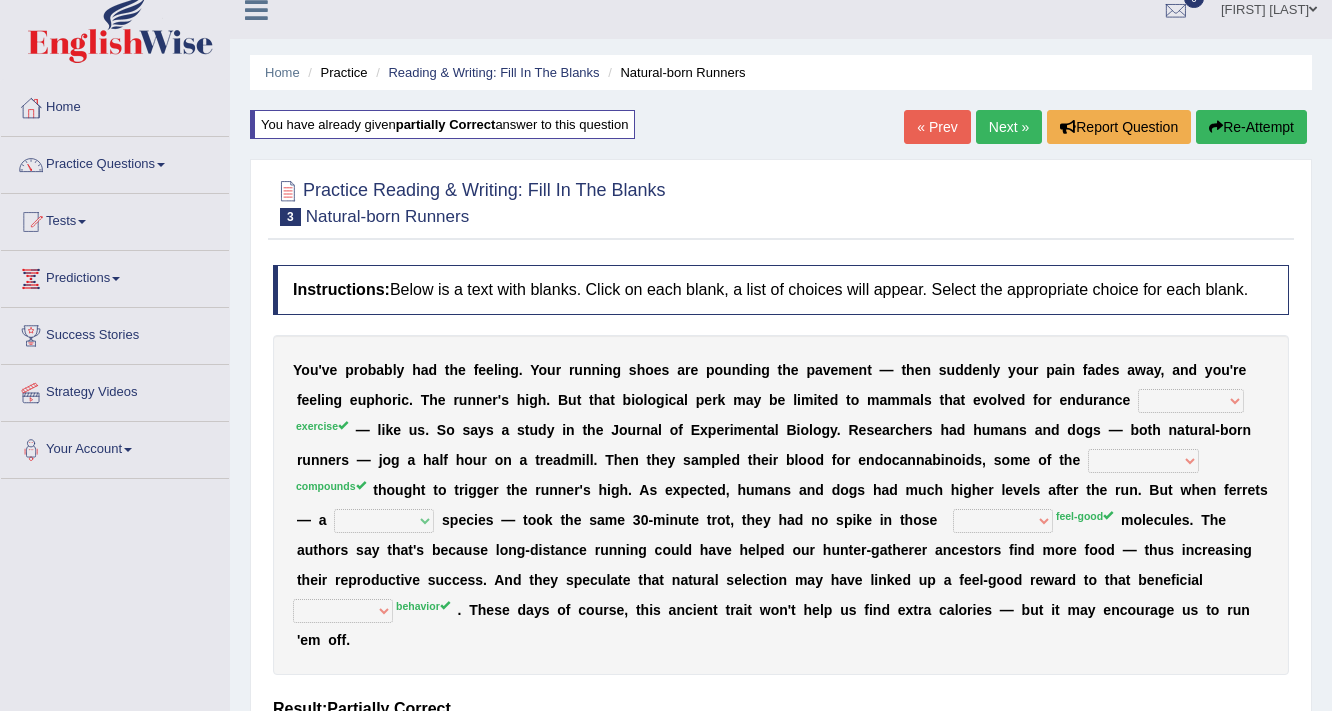 select on "dykes" 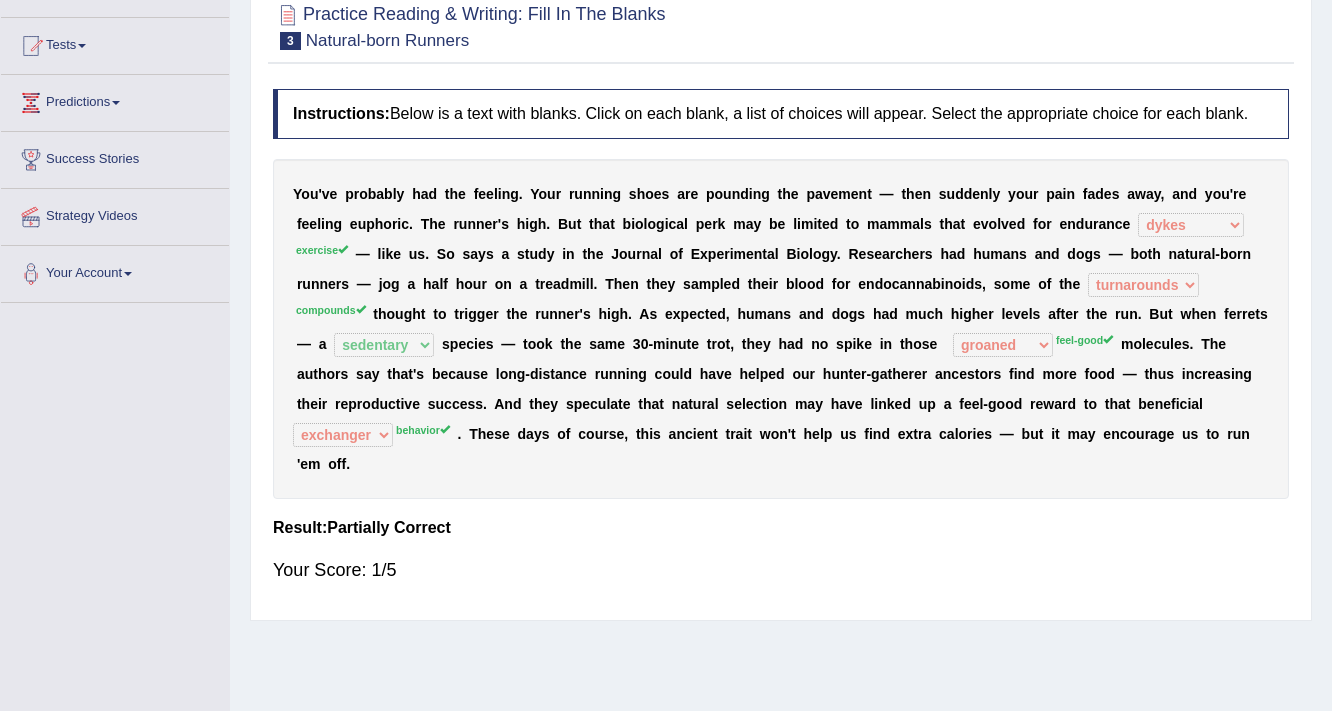 scroll, scrollTop: 339, scrollLeft: 0, axis: vertical 